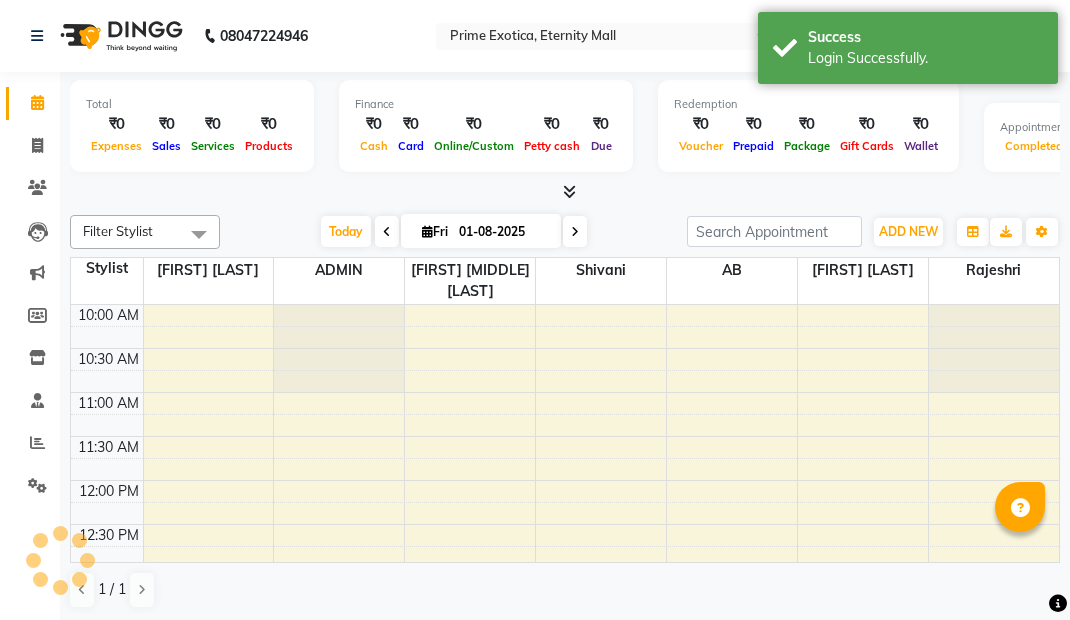 scroll, scrollTop: 0, scrollLeft: 0, axis: both 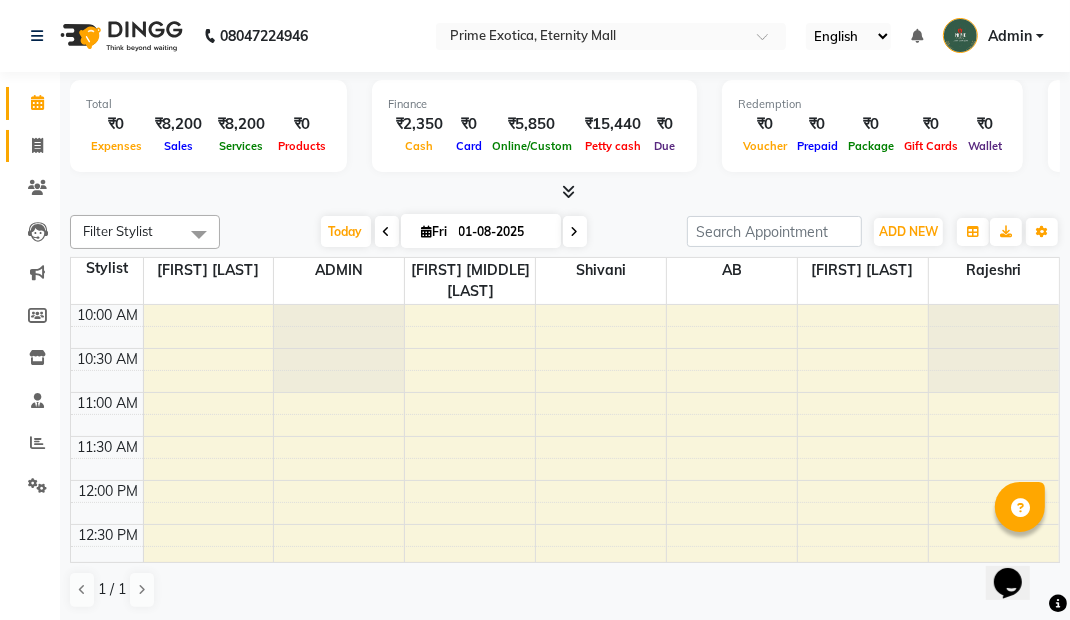 click 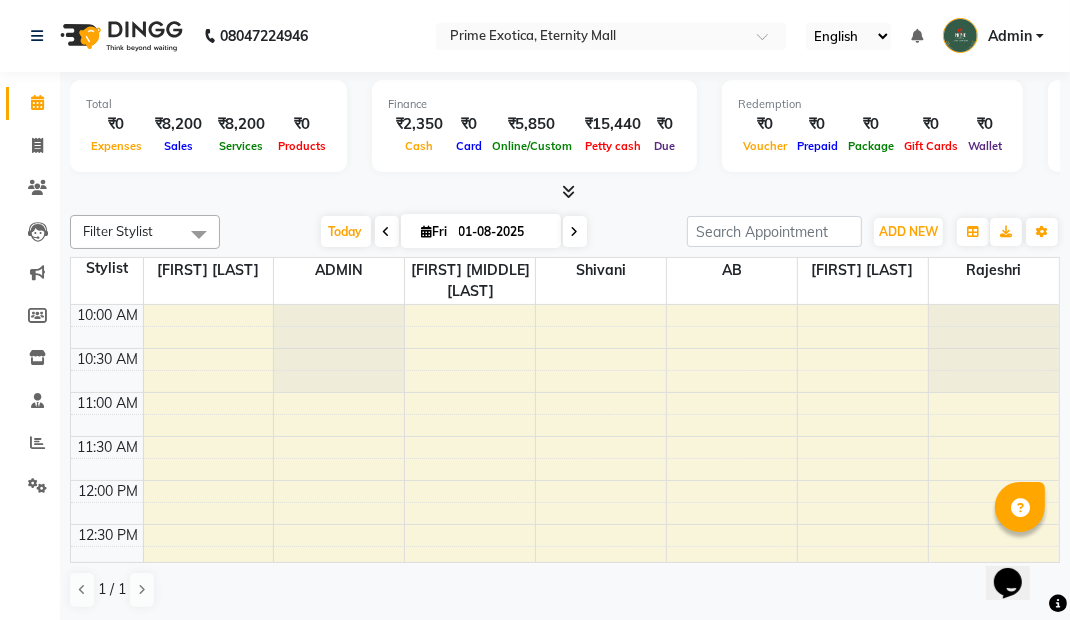 select on "service" 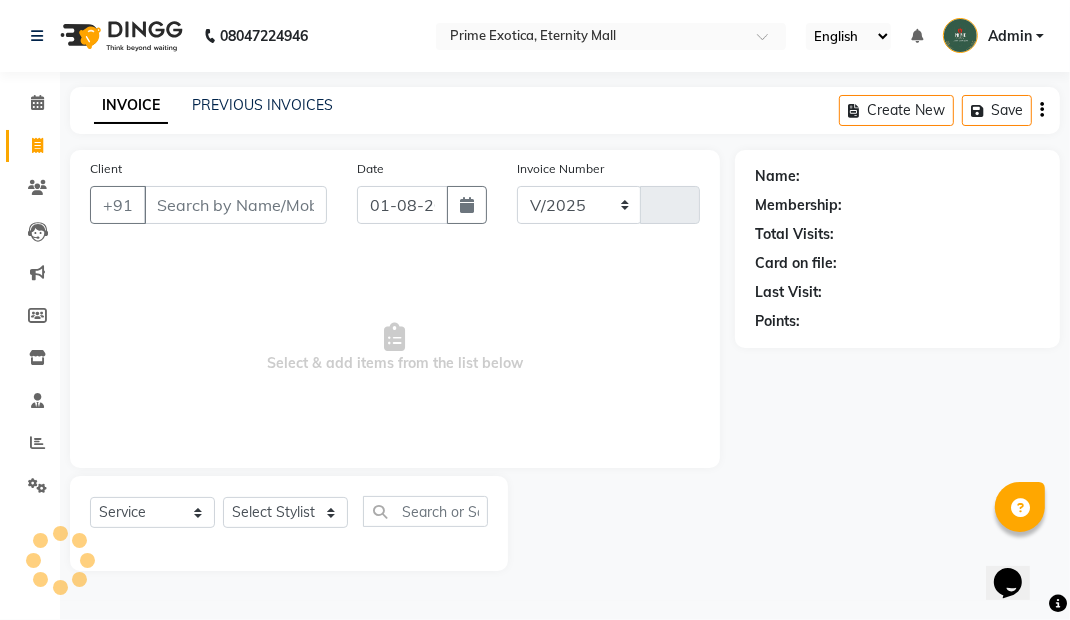 select on "5774" 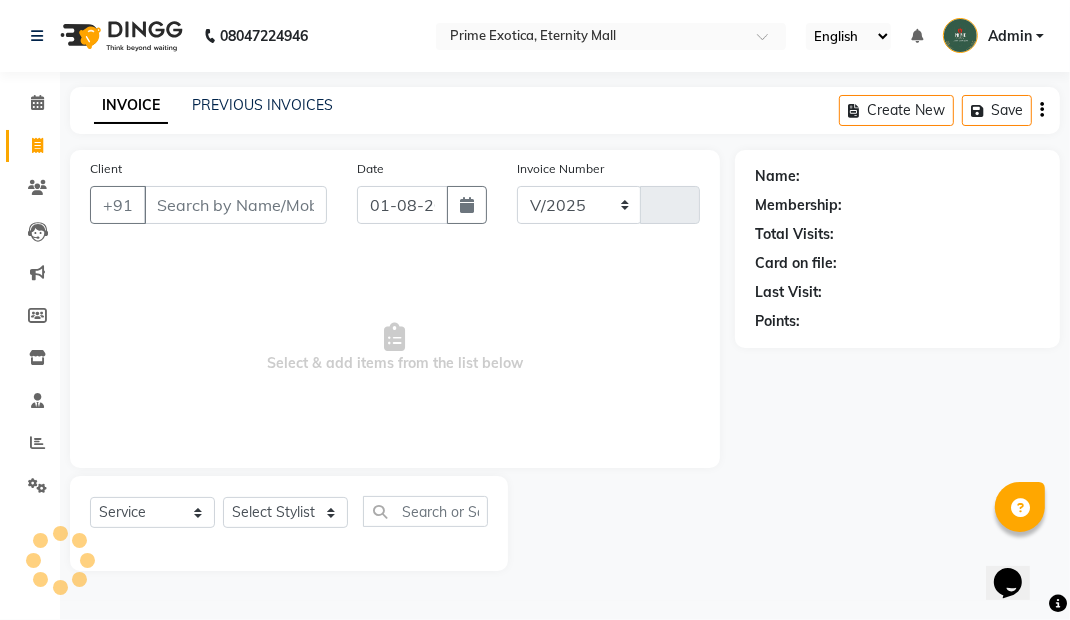 type on "2790" 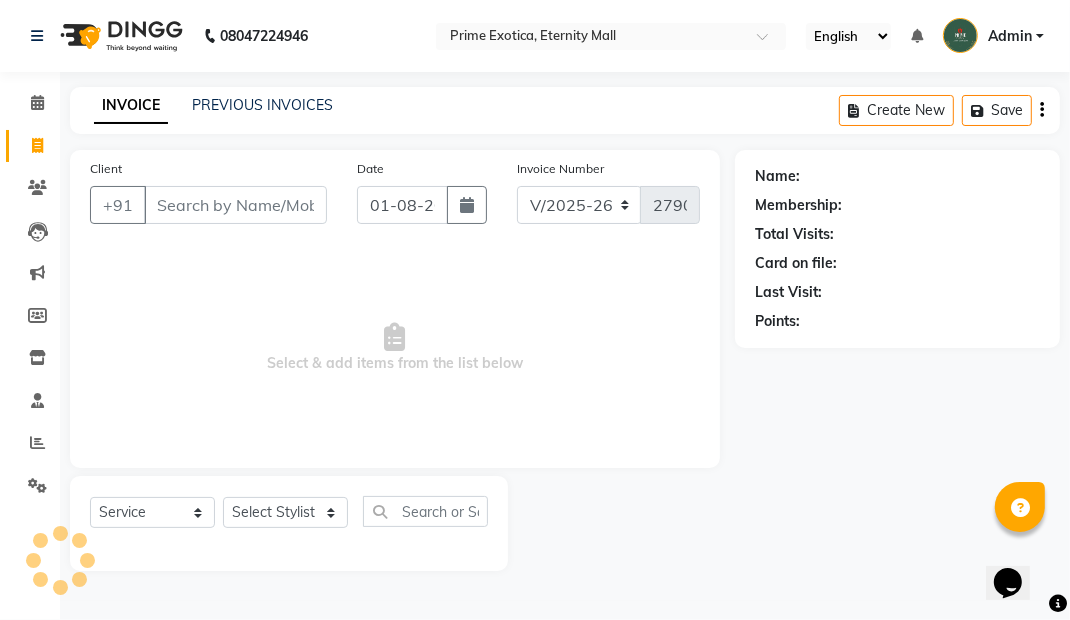 click at bounding box center [591, 38] 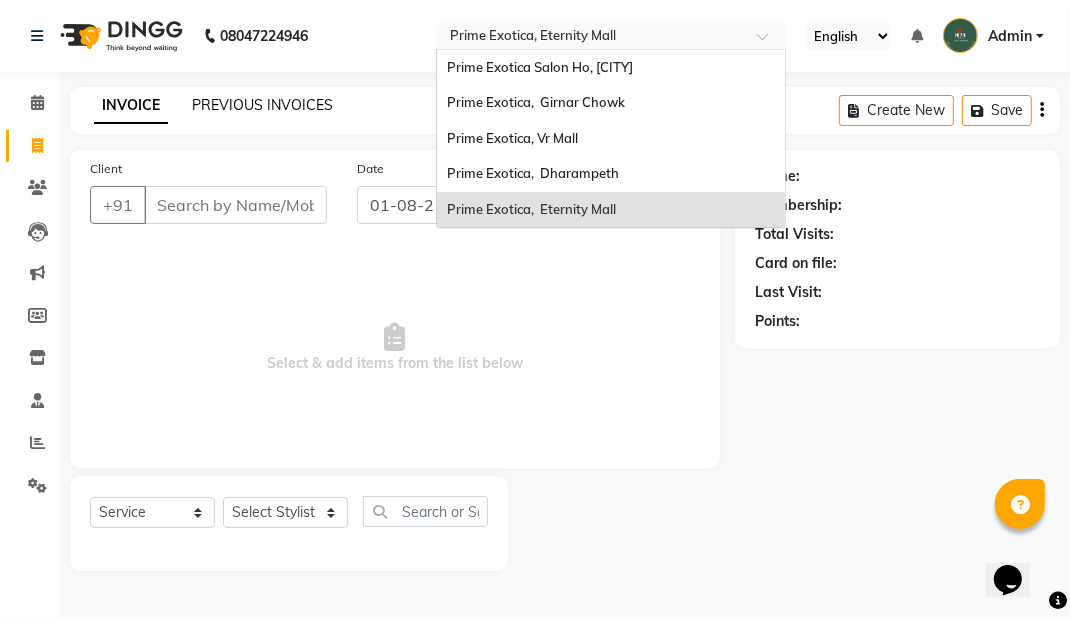 click on "PREVIOUS INVOICES" 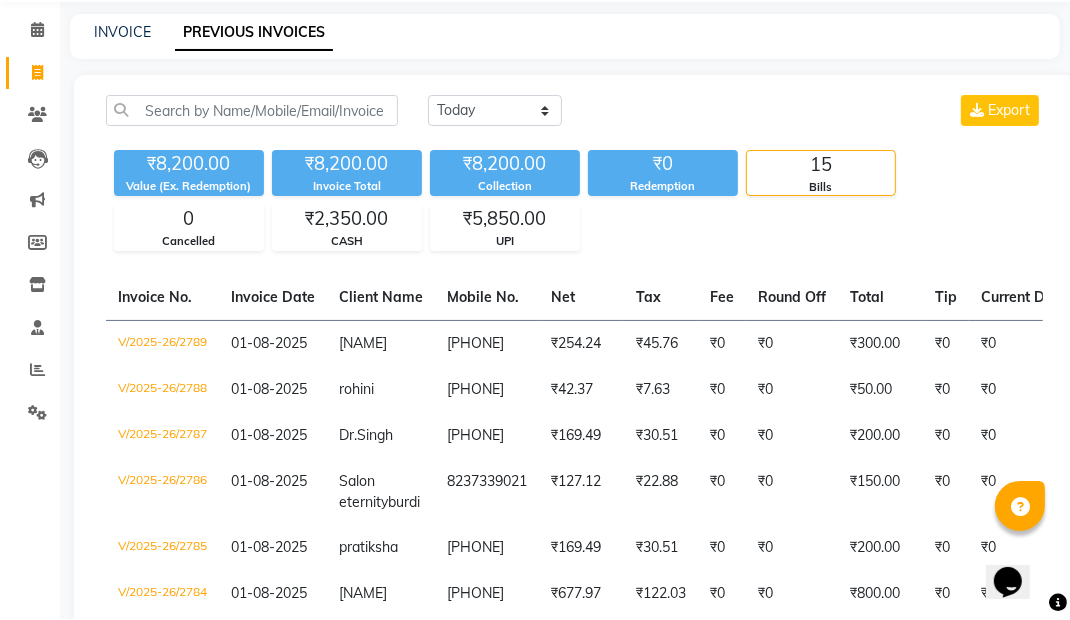 scroll, scrollTop: 97, scrollLeft: 0, axis: vertical 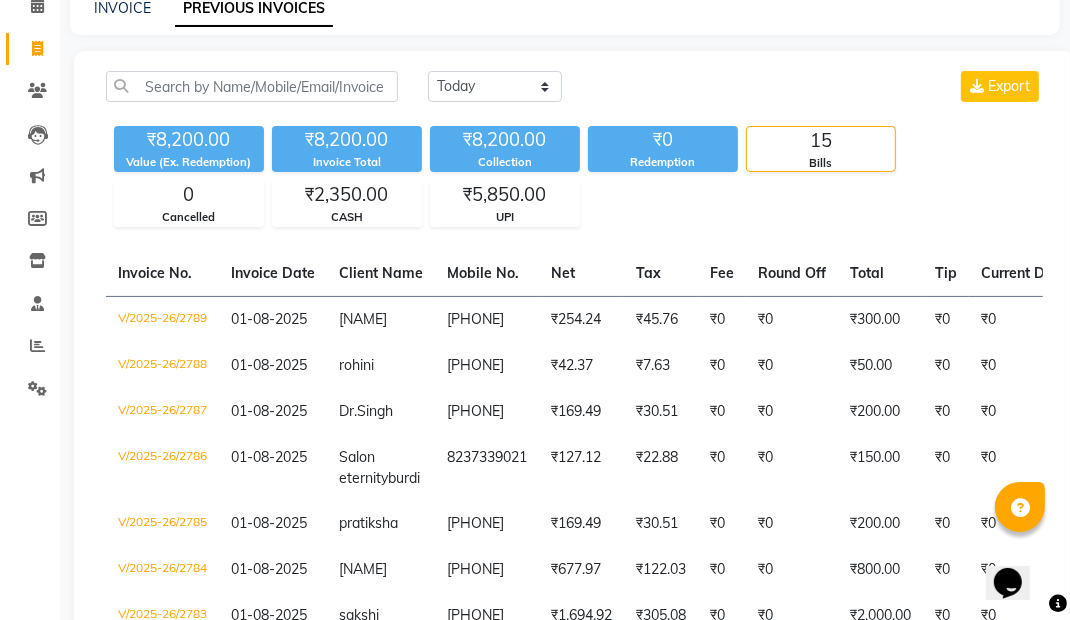 click on "V/2025-26/2788" 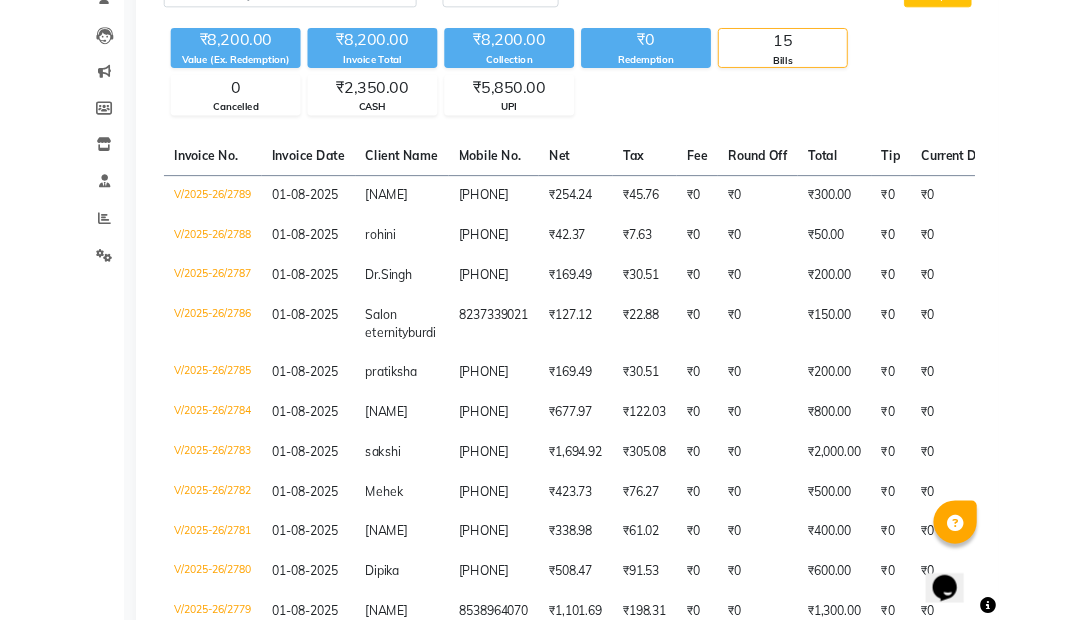 scroll, scrollTop: 193, scrollLeft: 0, axis: vertical 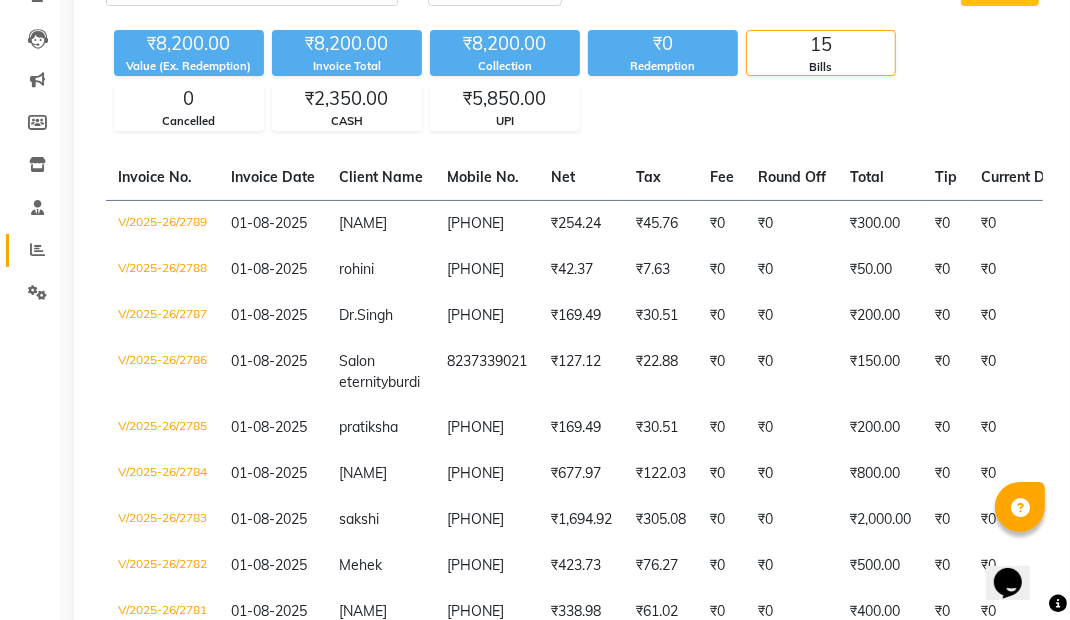 click 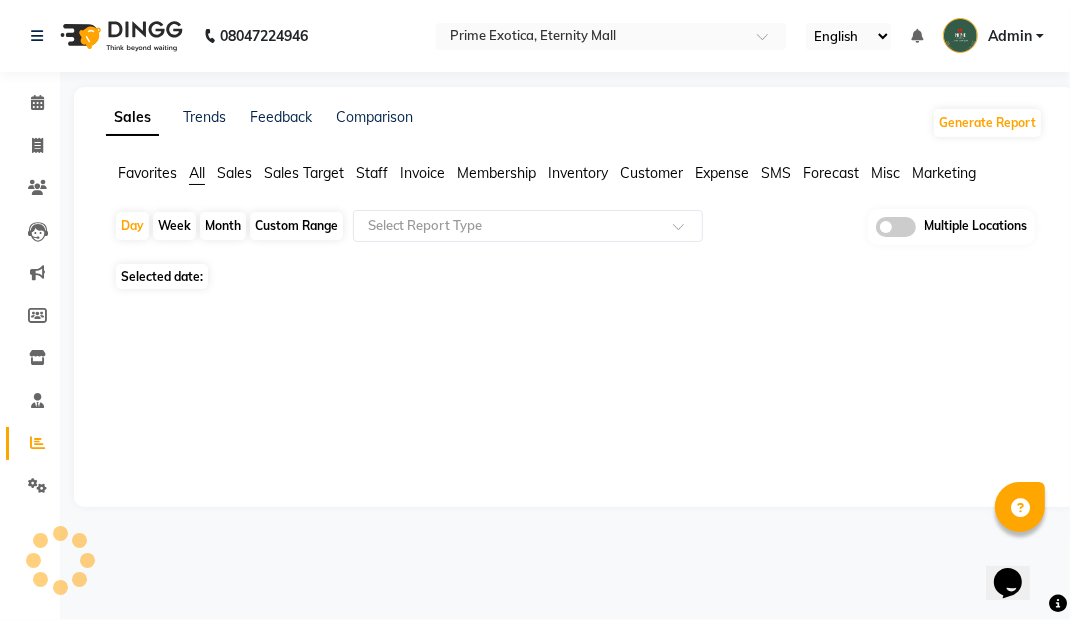 scroll, scrollTop: 0, scrollLeft: 0, axis: both 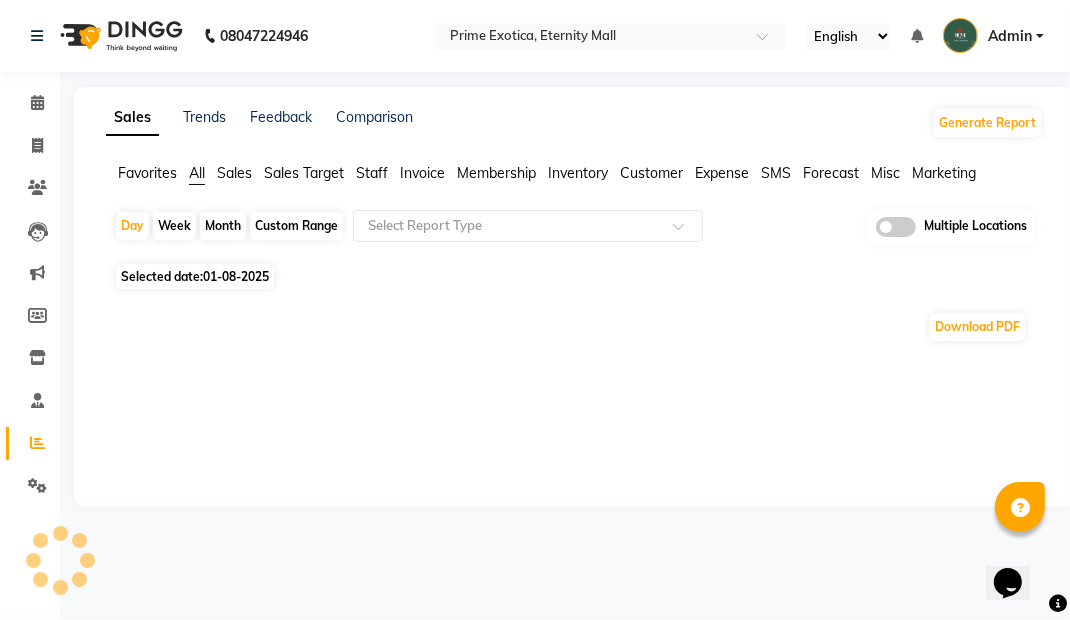 click 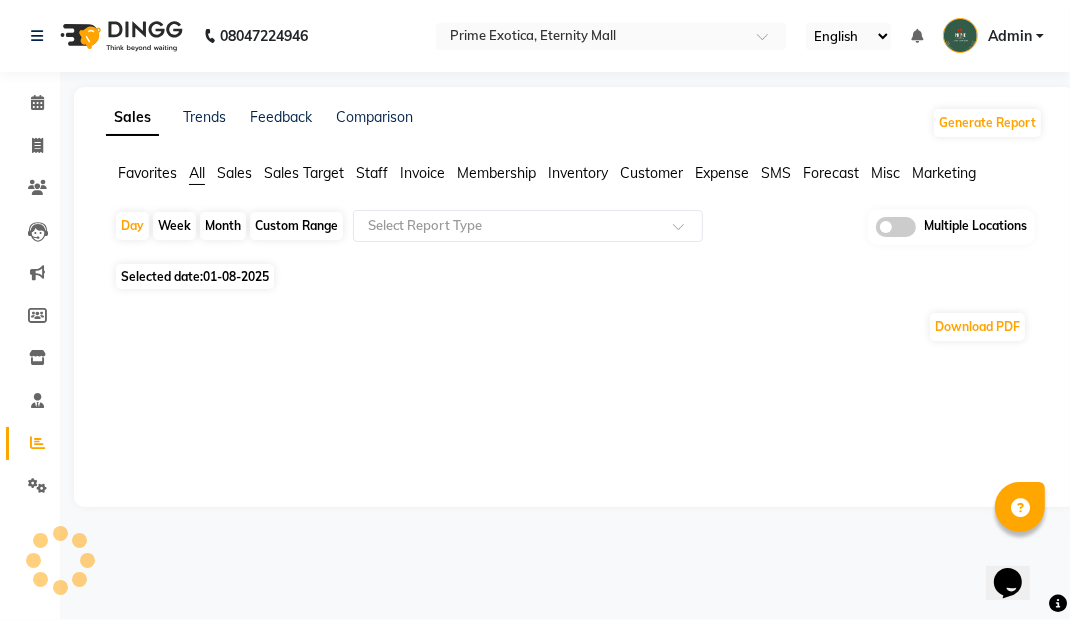 click 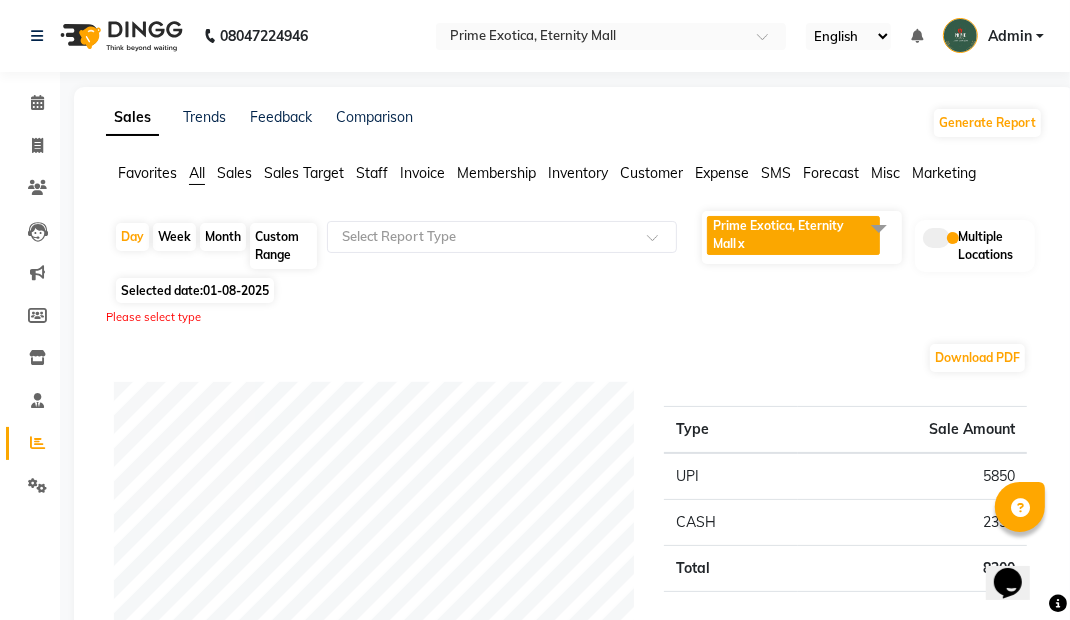 click on "Prime Exotica,  Eternity Mall  x" 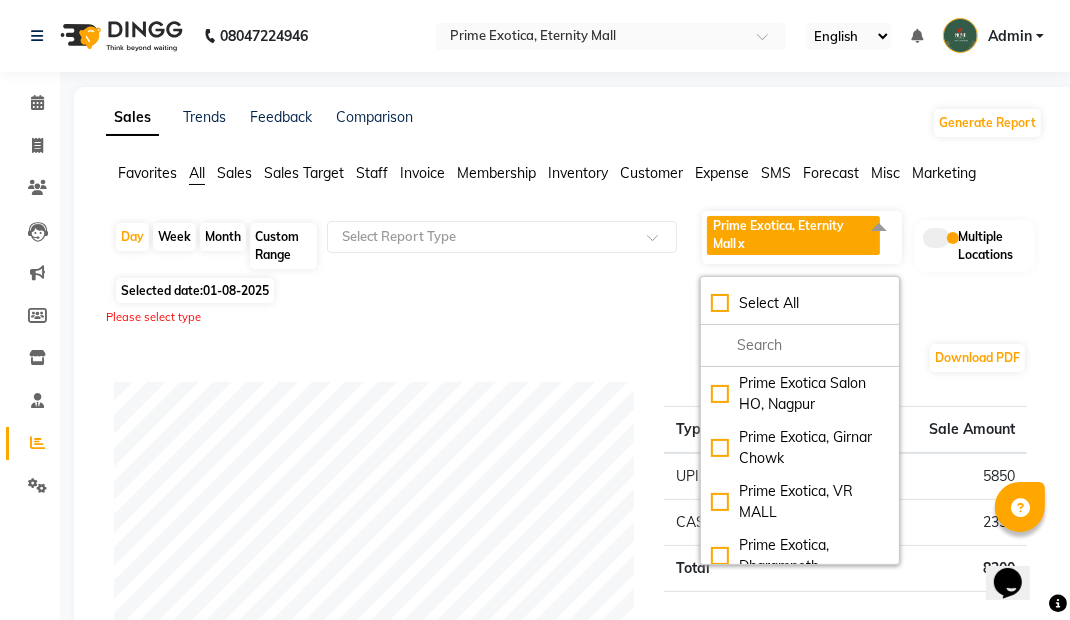 click on "Select All" 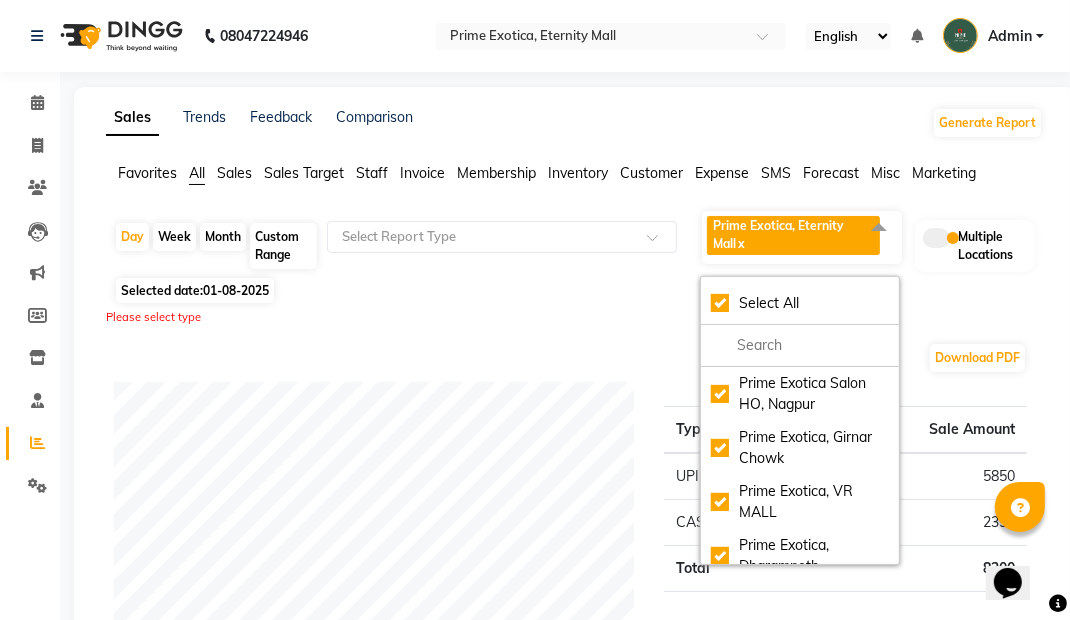 checkbox on "true" 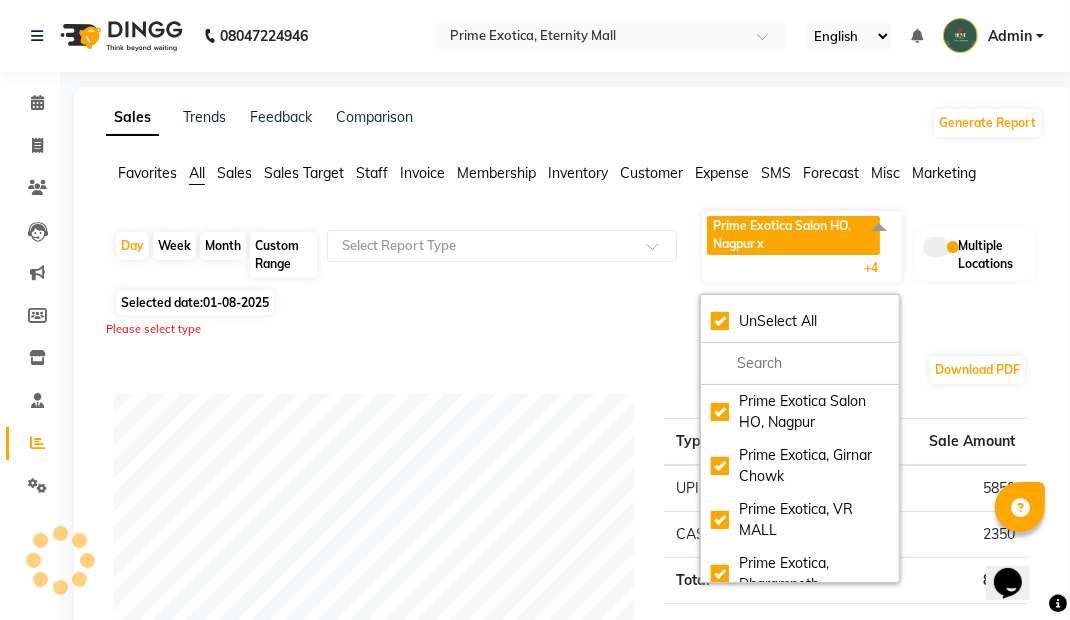 click on "Favorites All Sales Sales Target Staff Invoice Membership Inventory Customer Expense SMS Forecast Misc Marketing" 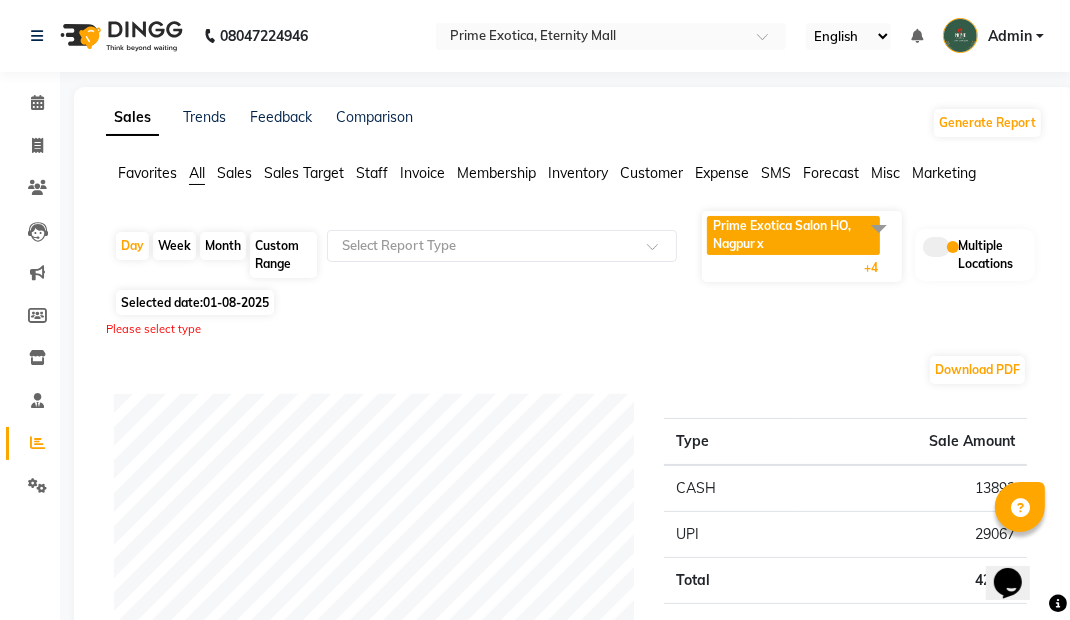 scroll, scrollTop: 0, scrollLeft: 0, axis: both 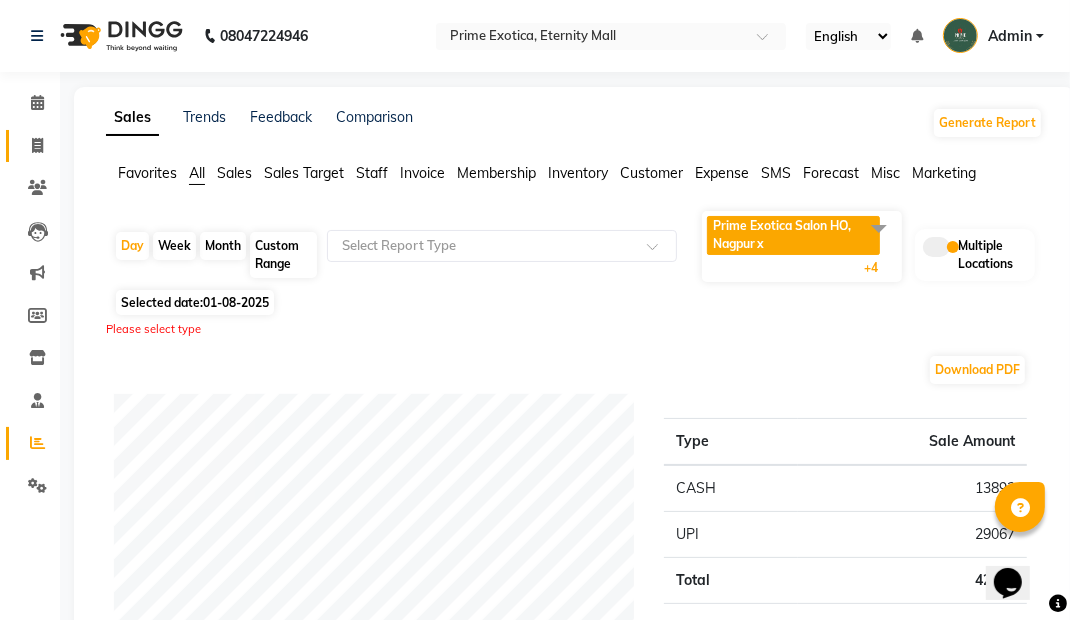 click 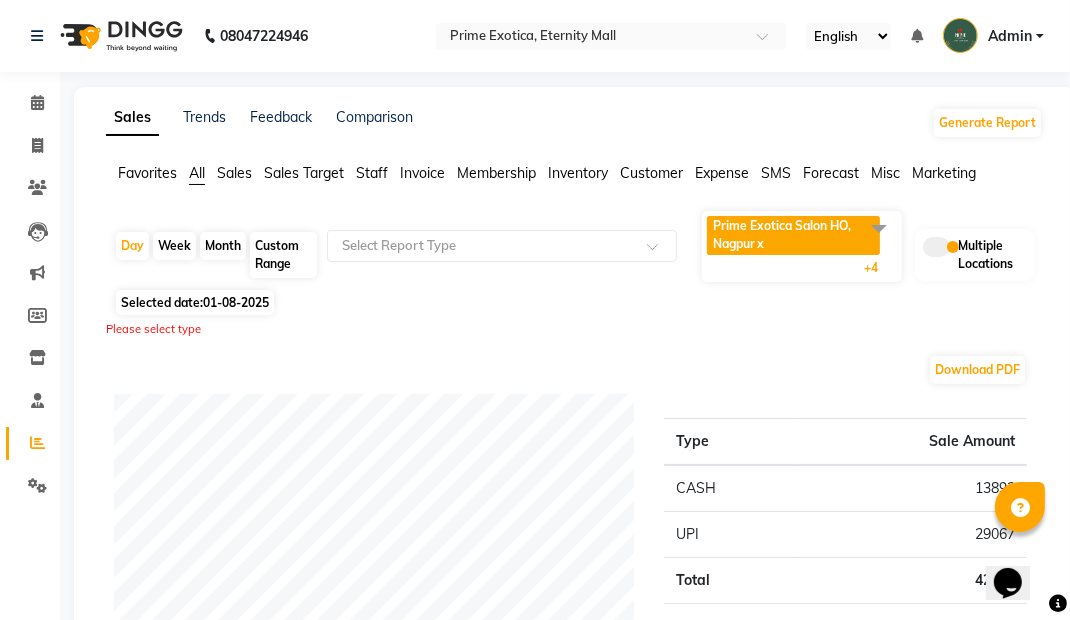 select on "service" 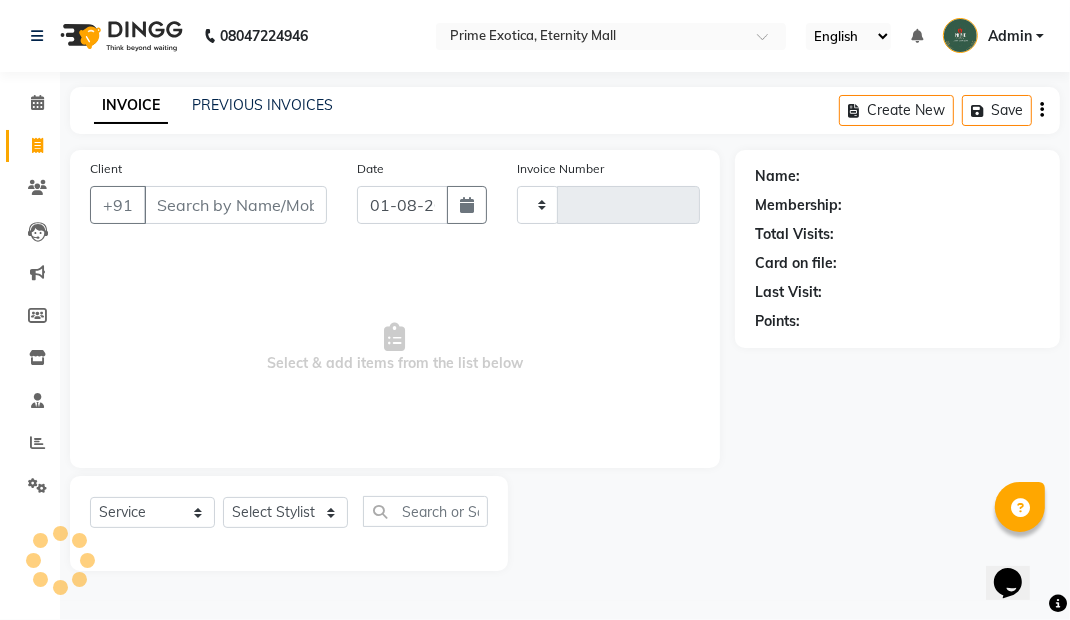 type on "0741" 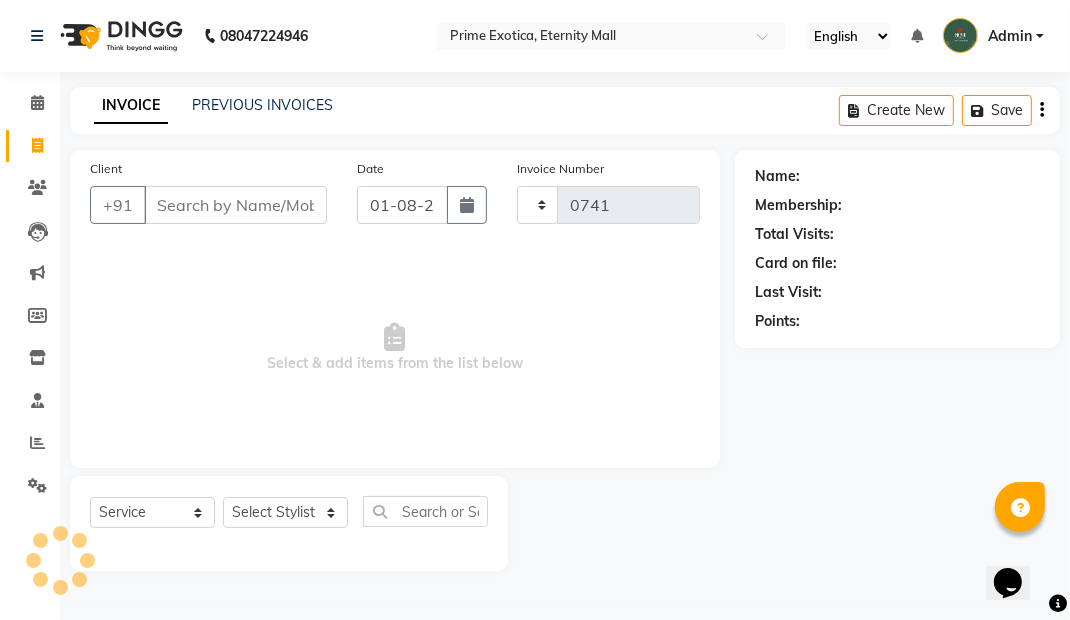 select on "5796" 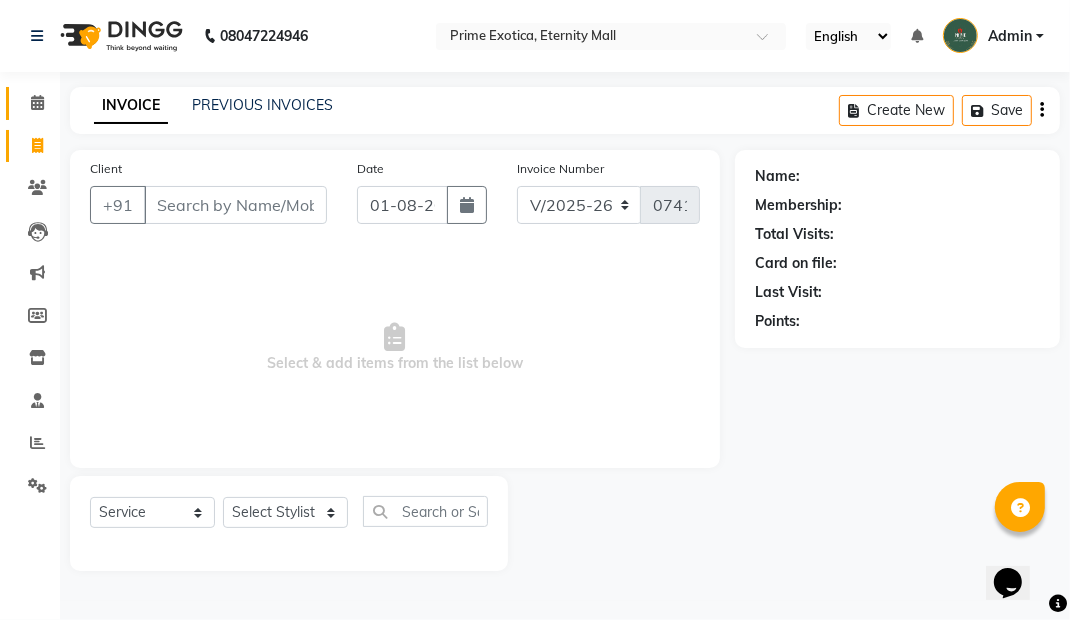 click 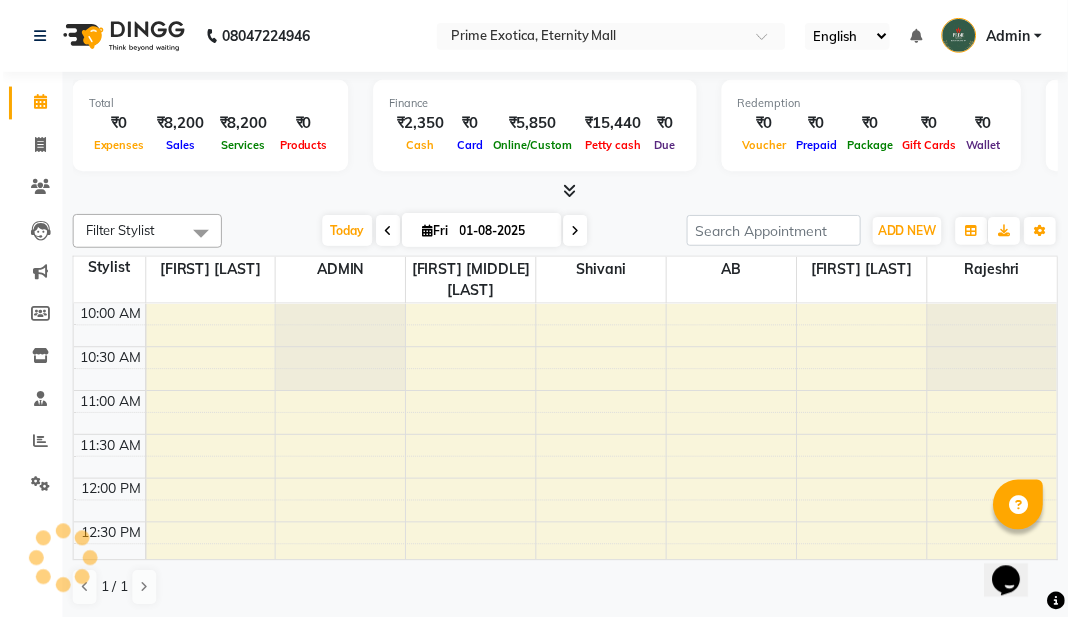 scroll, scrollTop: 0, scrollLeft: 0, axis: both 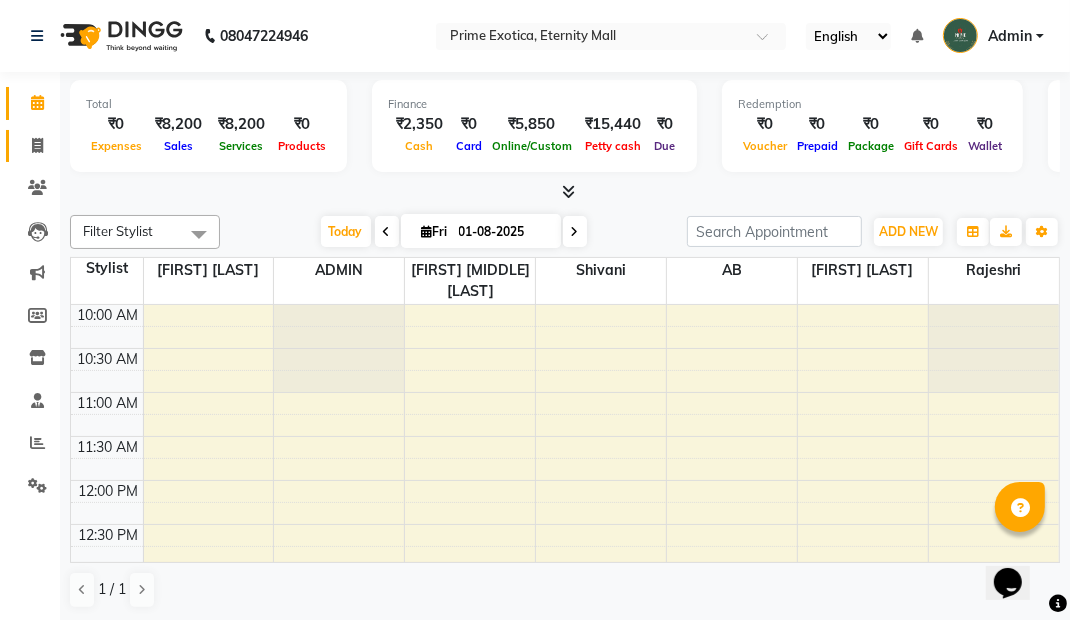 click 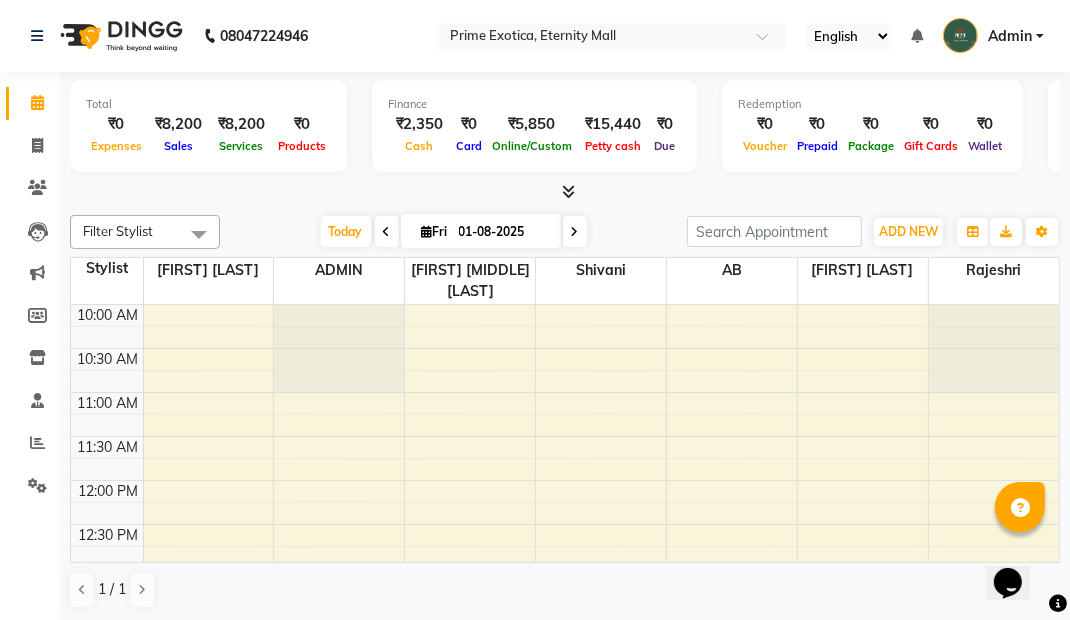 select on "service" 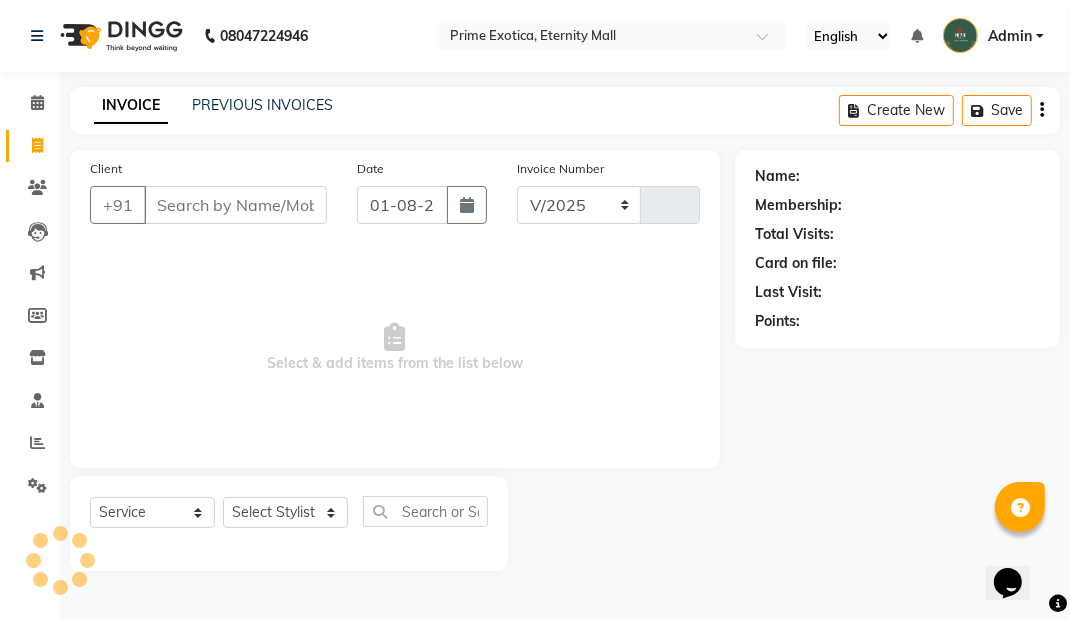 select on "5774" 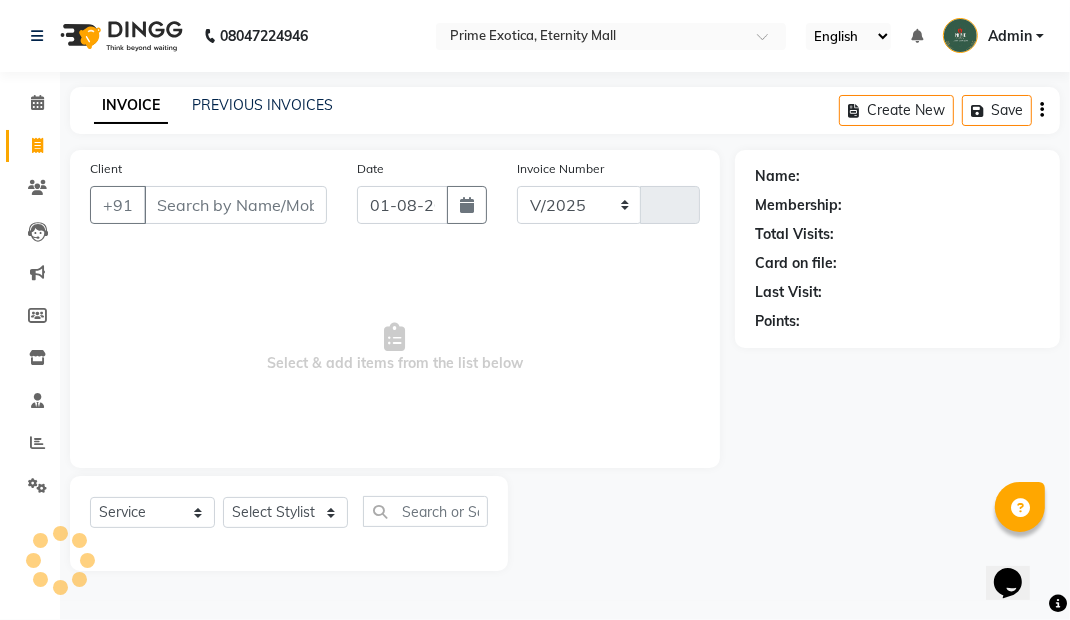 type on "2790" 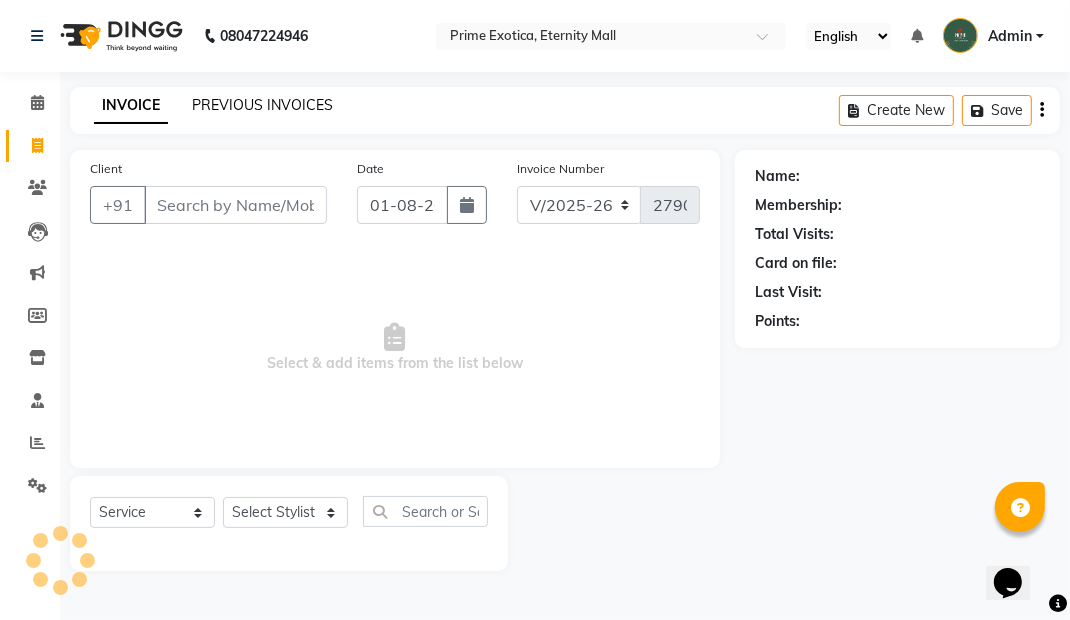 click on "PREVIOUS INVOICES" 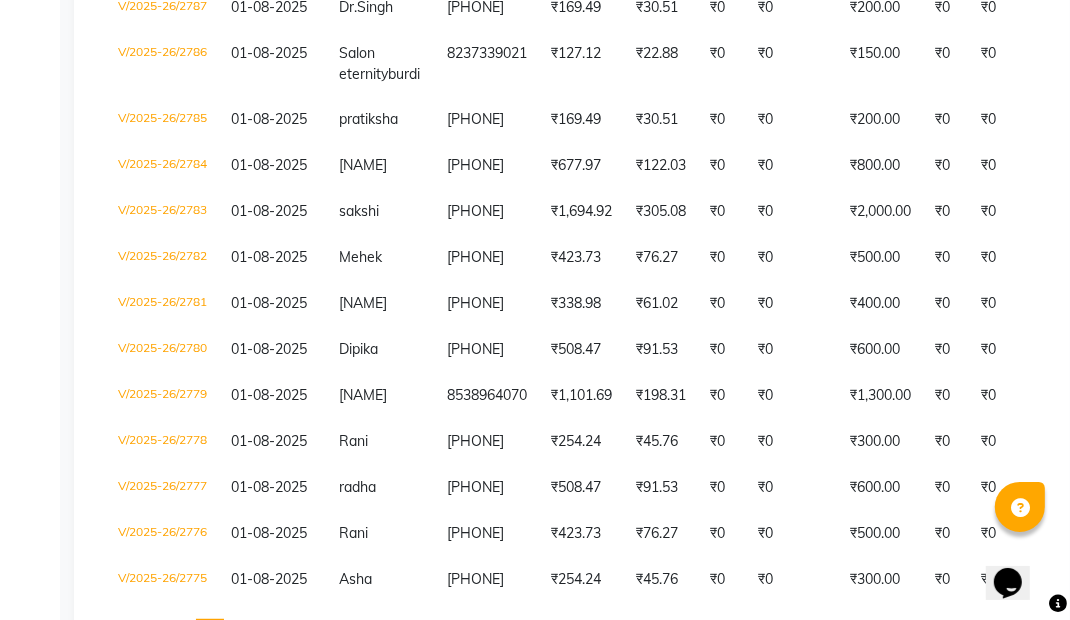 scroll, scrollTop: 515, scrollLeft: 0, axis: vertical 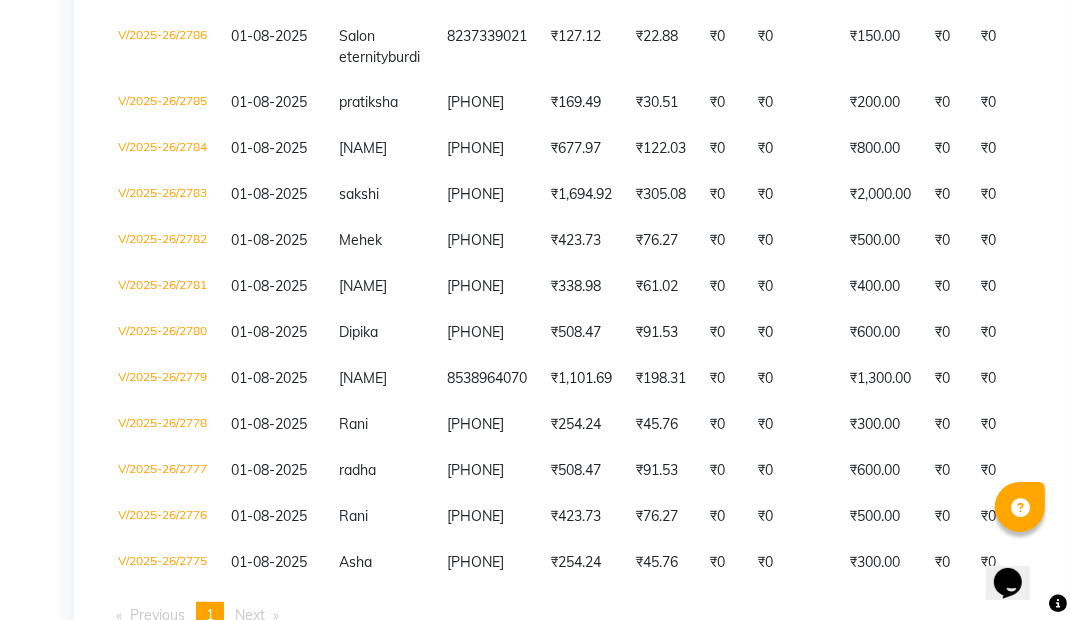click on "V/2025-26/2778" 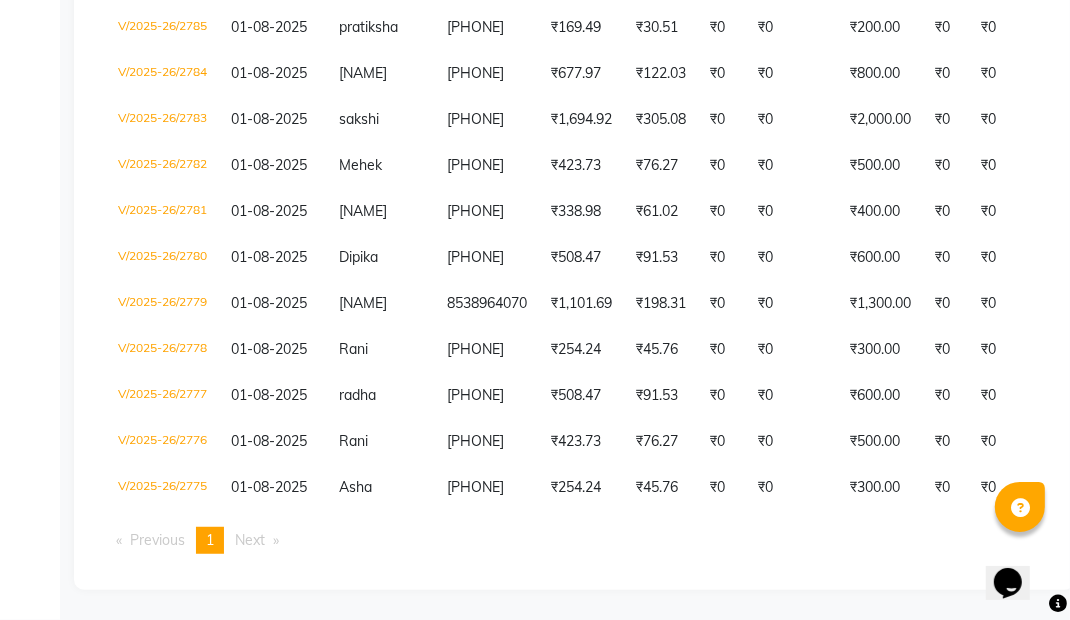 scroll, scrollTop: 614, scrollLeft: 0, axis: vertical 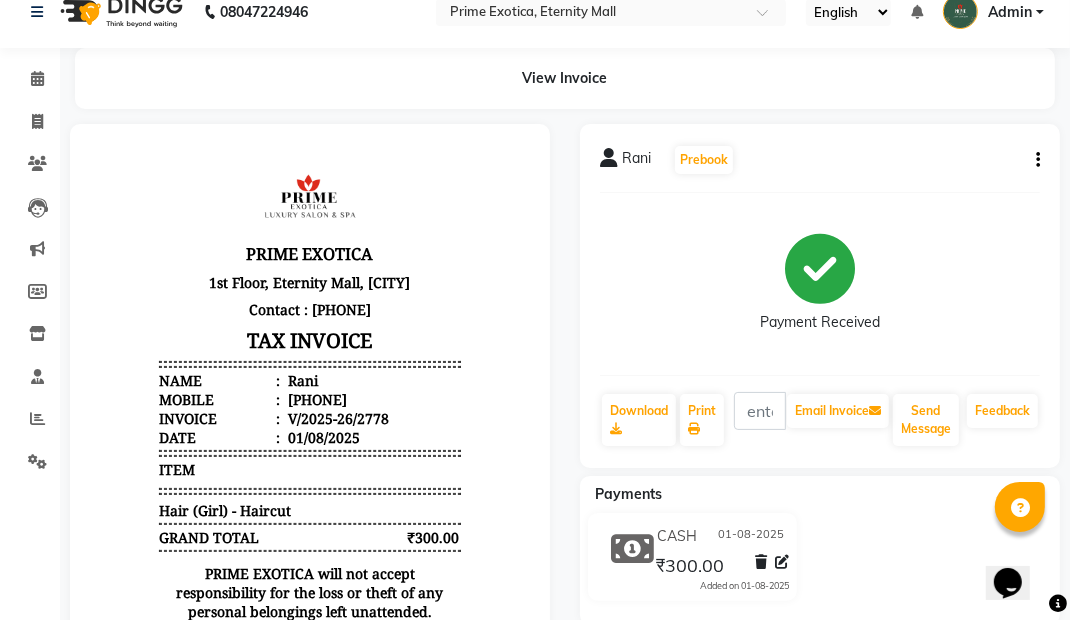 click 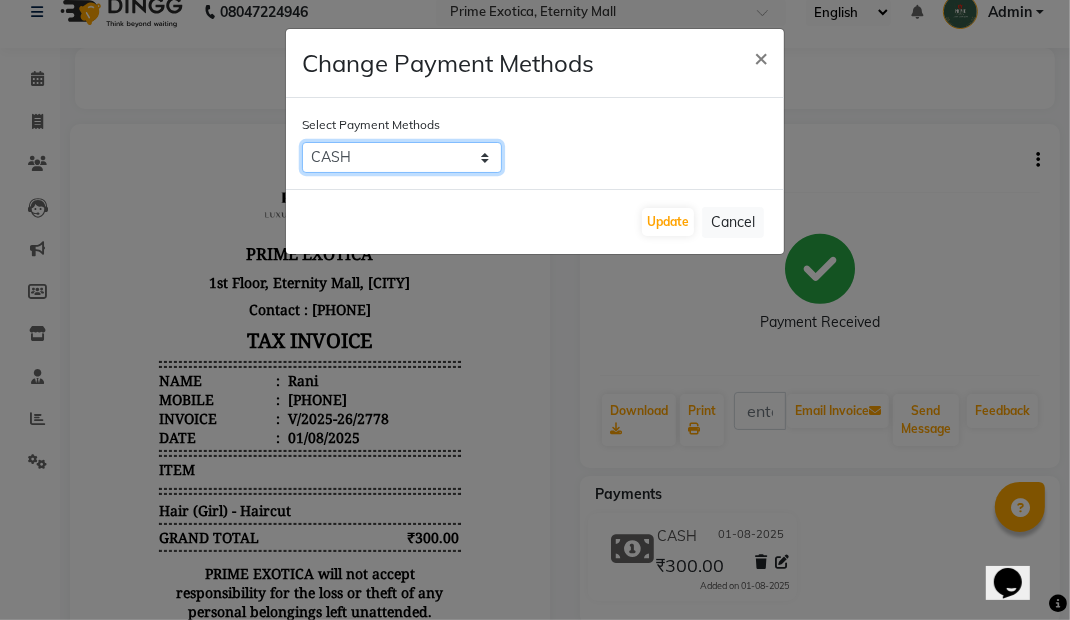 click on "CARD   UPI   CASH   CUSTOM" 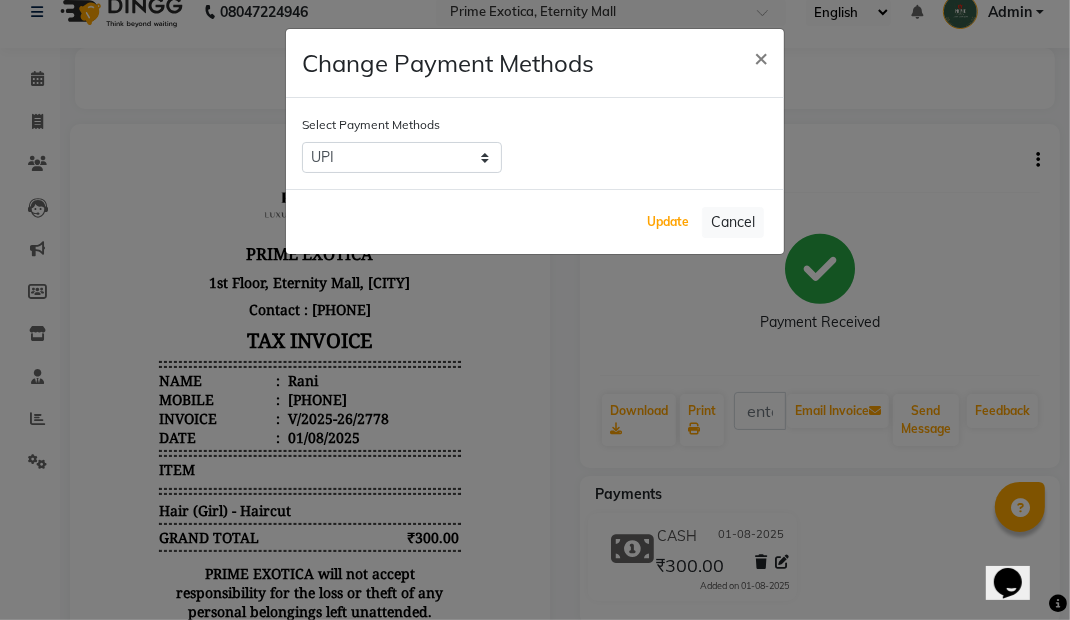 click on "Update" 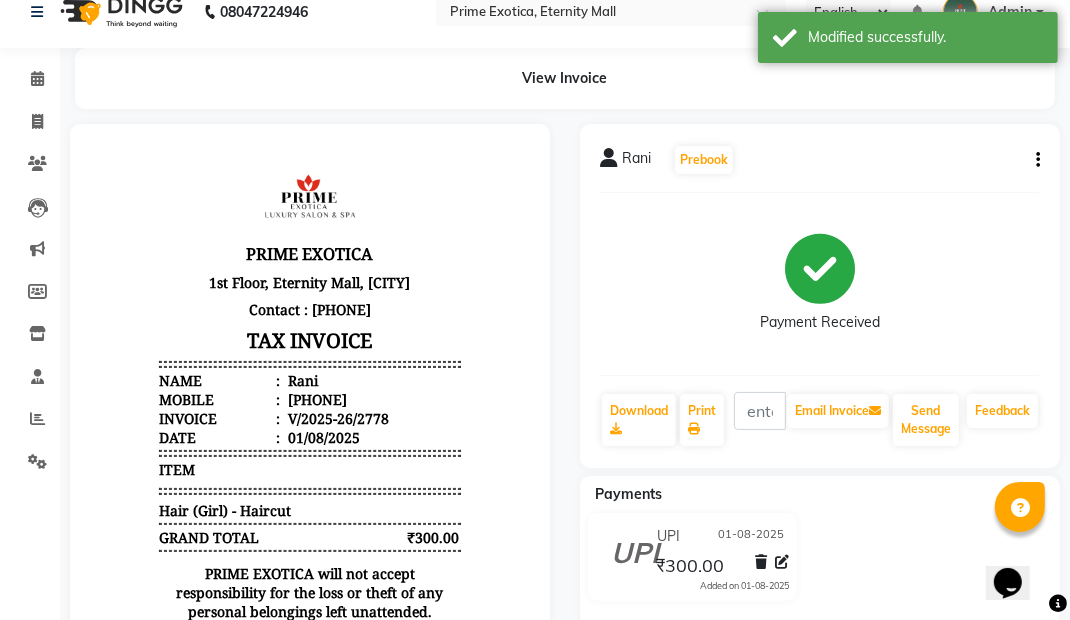 scroll, scrollTop: 0, scrollLeft: 0, axis: both 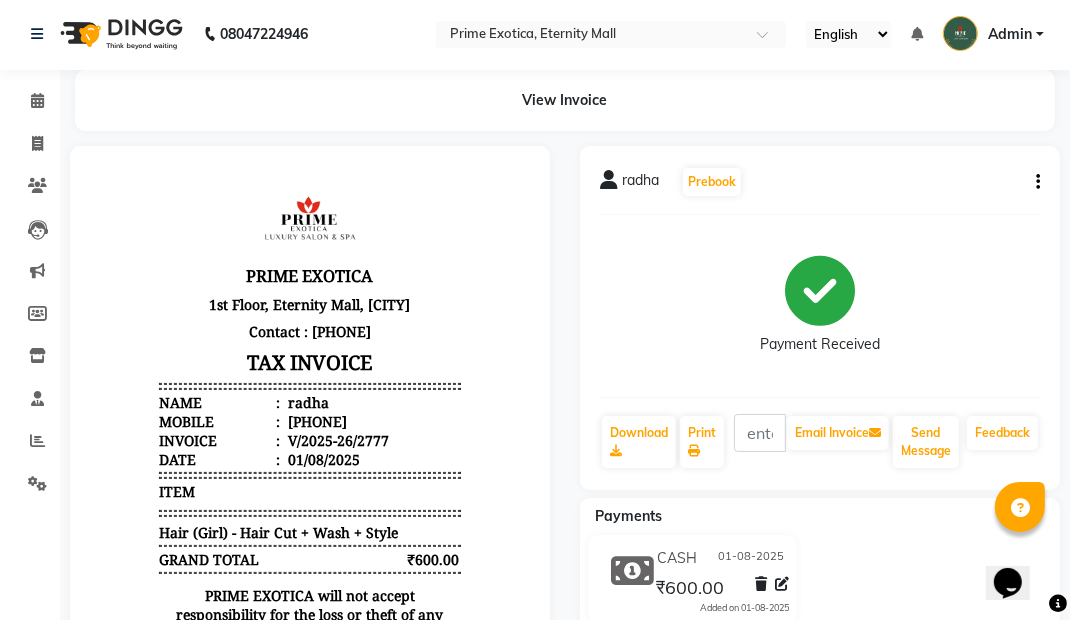 click 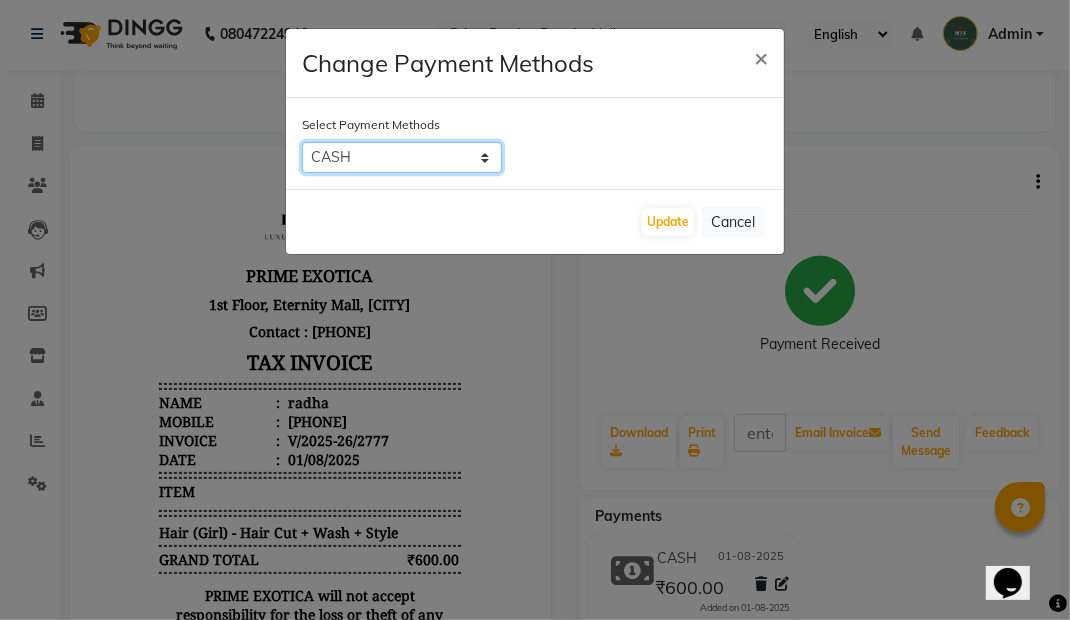 click on "CARD   UPI   CASH   CUSTOM" 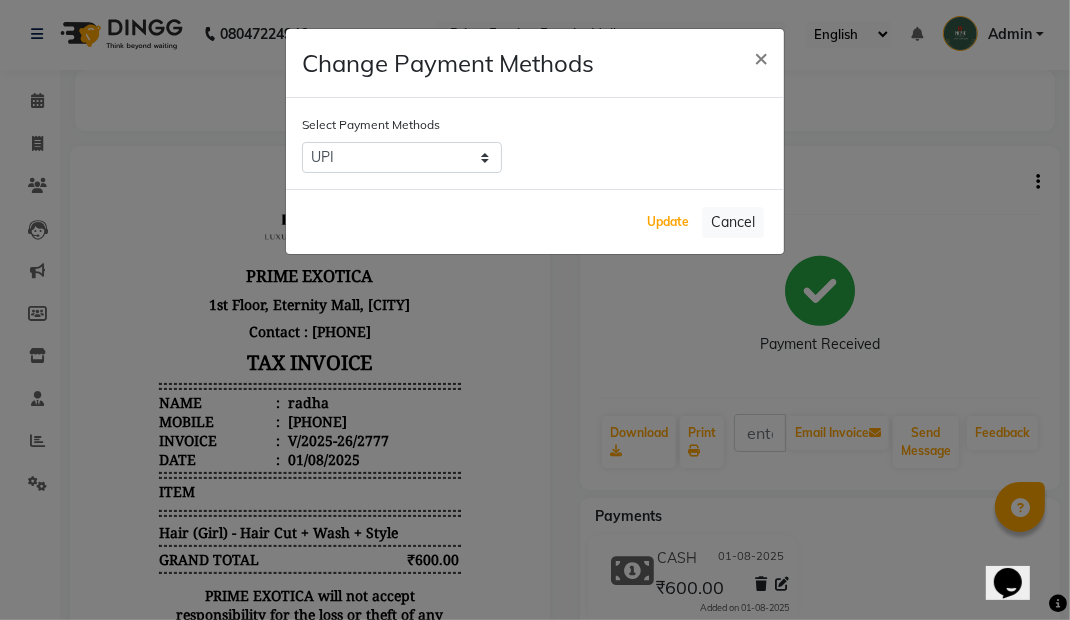 click on "Update" 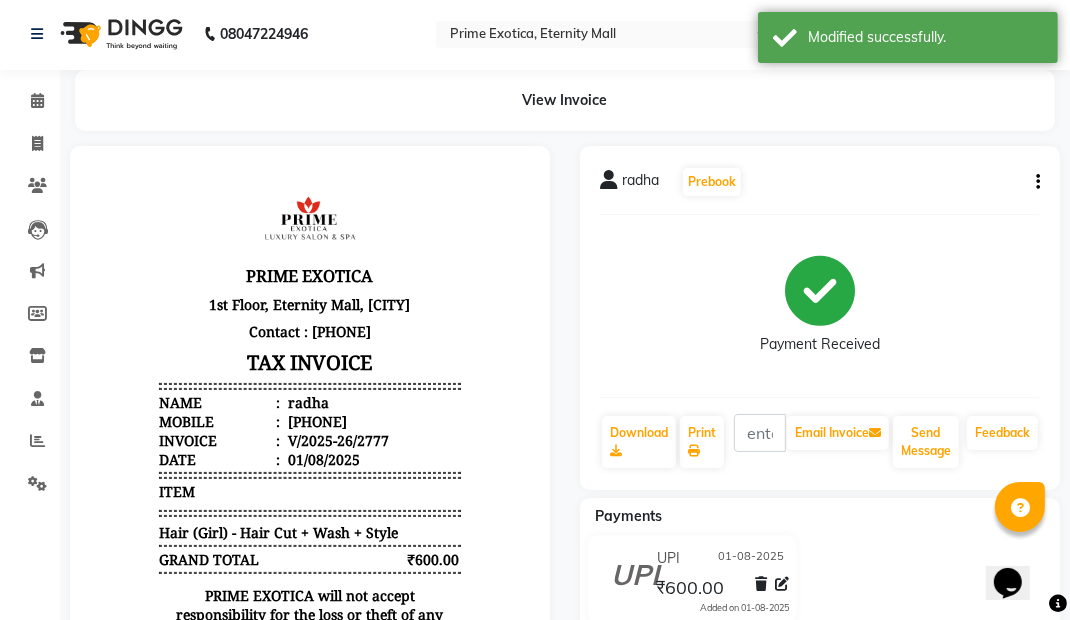 scroll, scrollTop: 0, scrollLeft: 0, axis: both 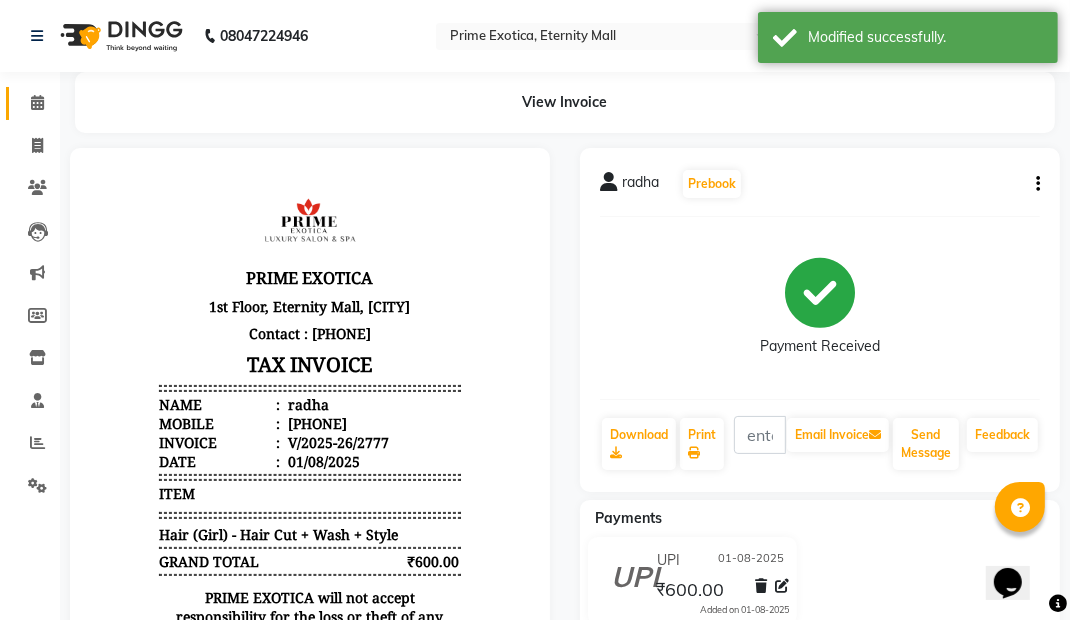 click 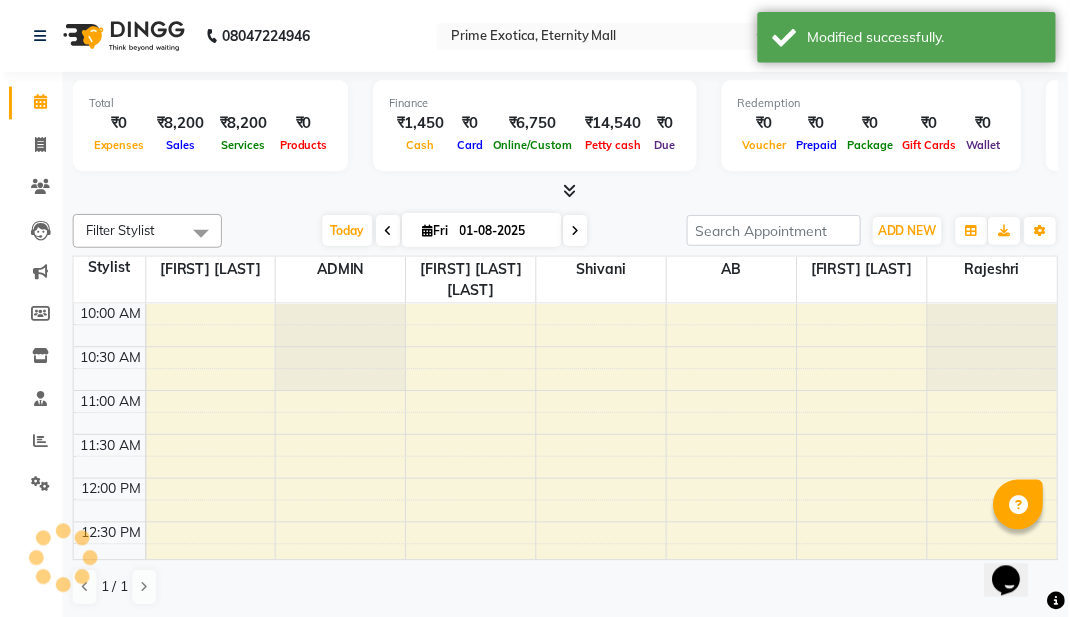 scroll, scrollTop: 0, scrollLeft: 0, axis: both 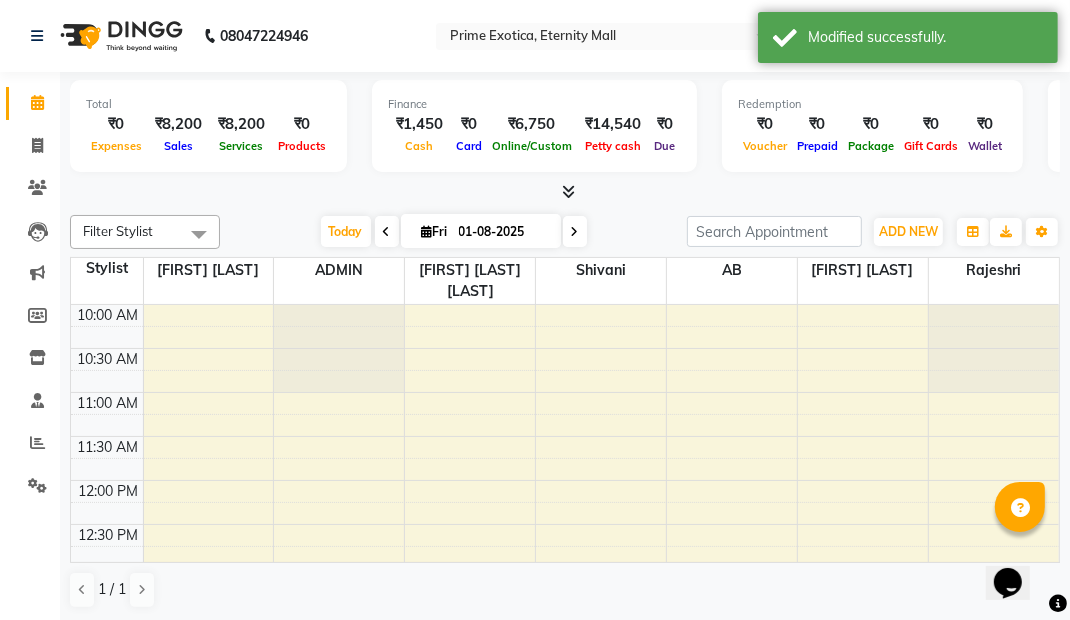 click at bounding box center [591, 38] 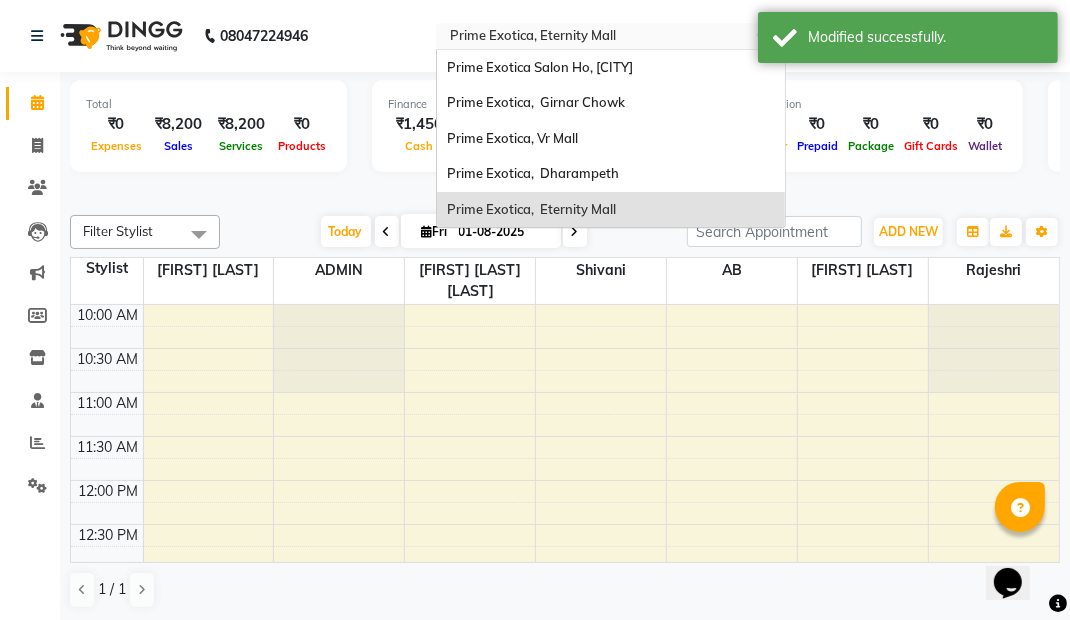 click on "Prime Exotica,  Dharampeth" at bounding box center [533, 173] 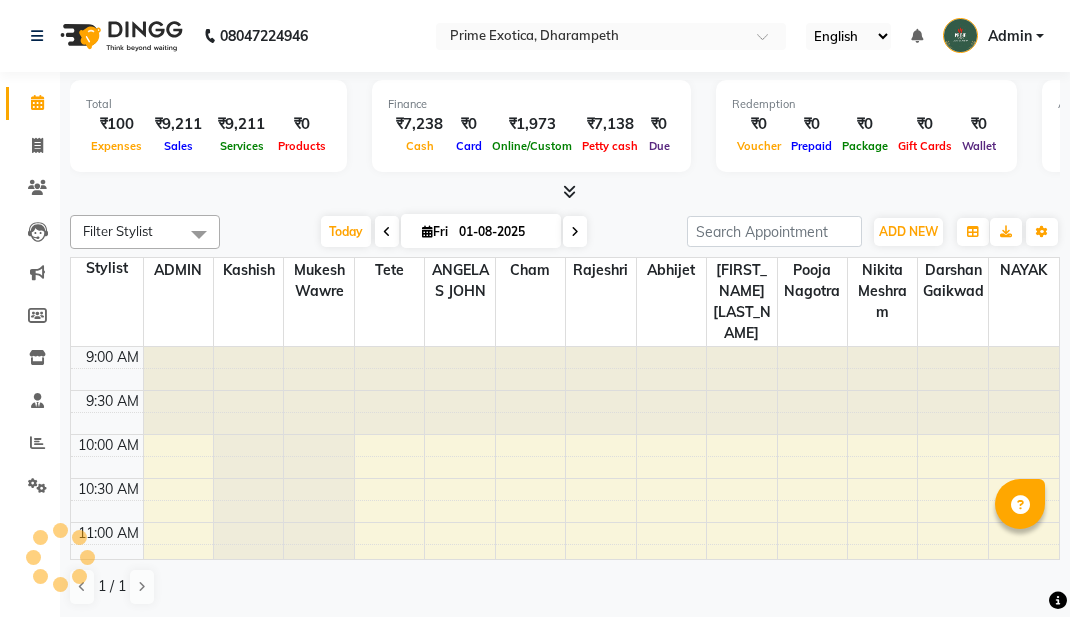 scroll, scrollTop: 0, scrollLeft: 0, axis: both 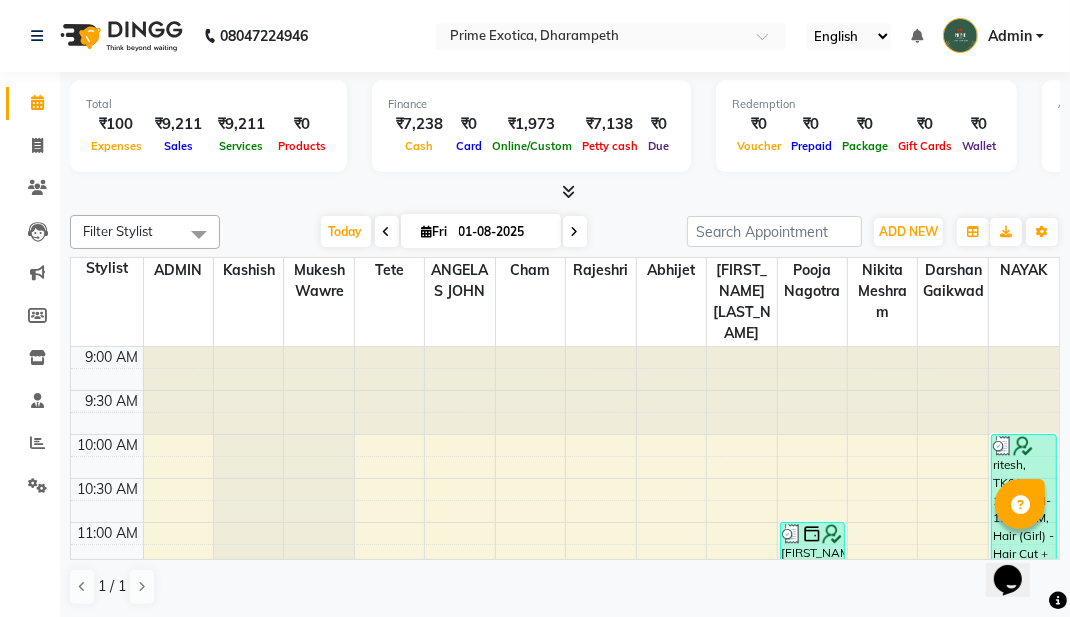click at bounding box center [591, 38] 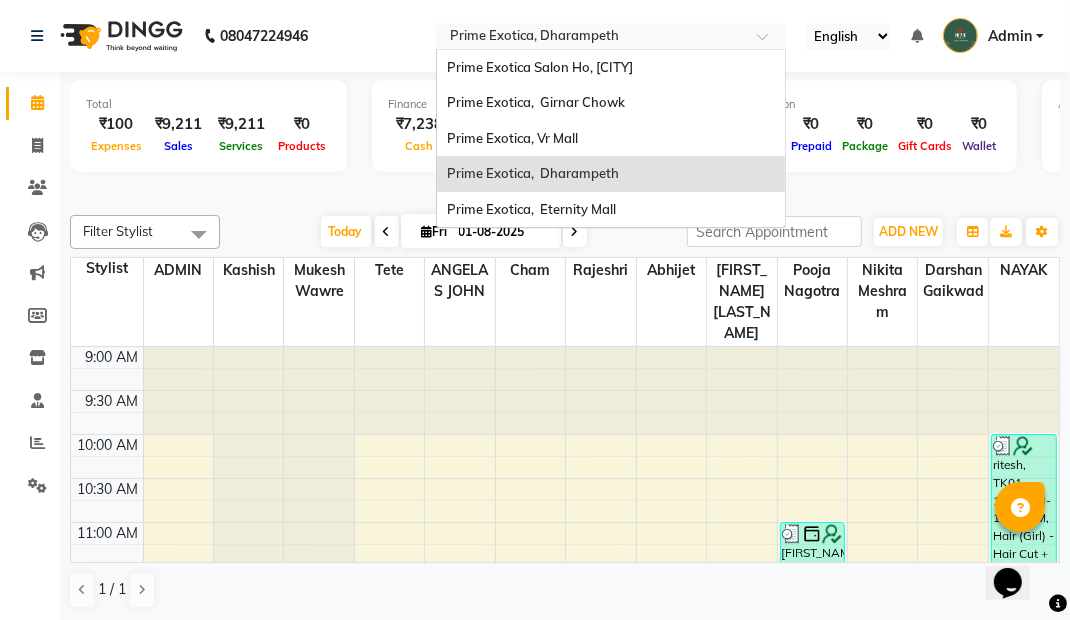 click on "Prime Exotica, Vr Mall" at bounding box center [512, 138] 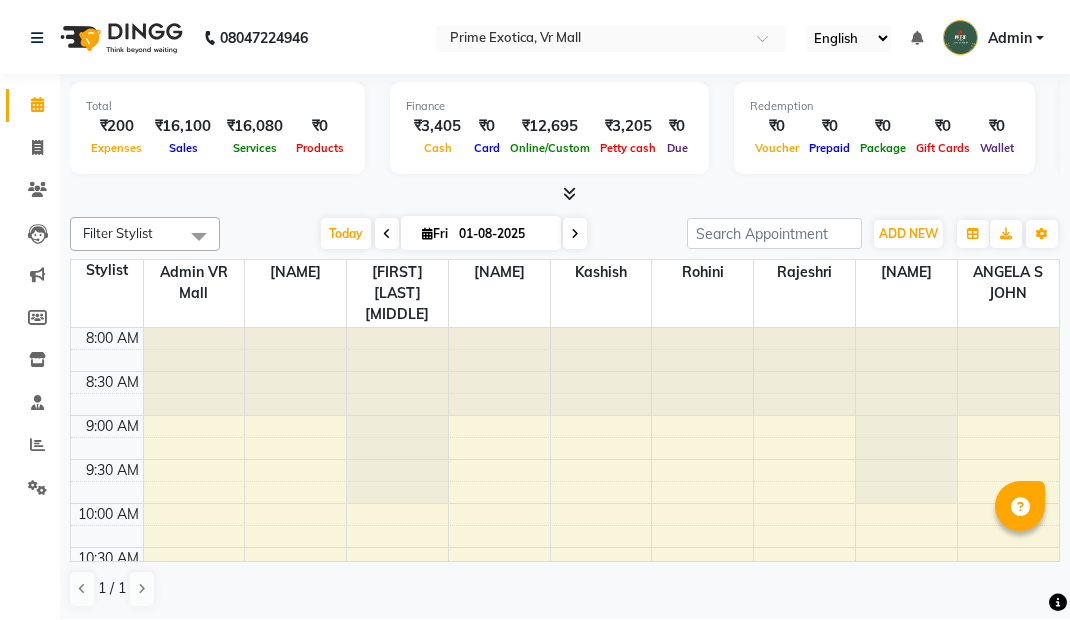 scroll, scrollTop: 0, scrollLeft: 0, axis: both 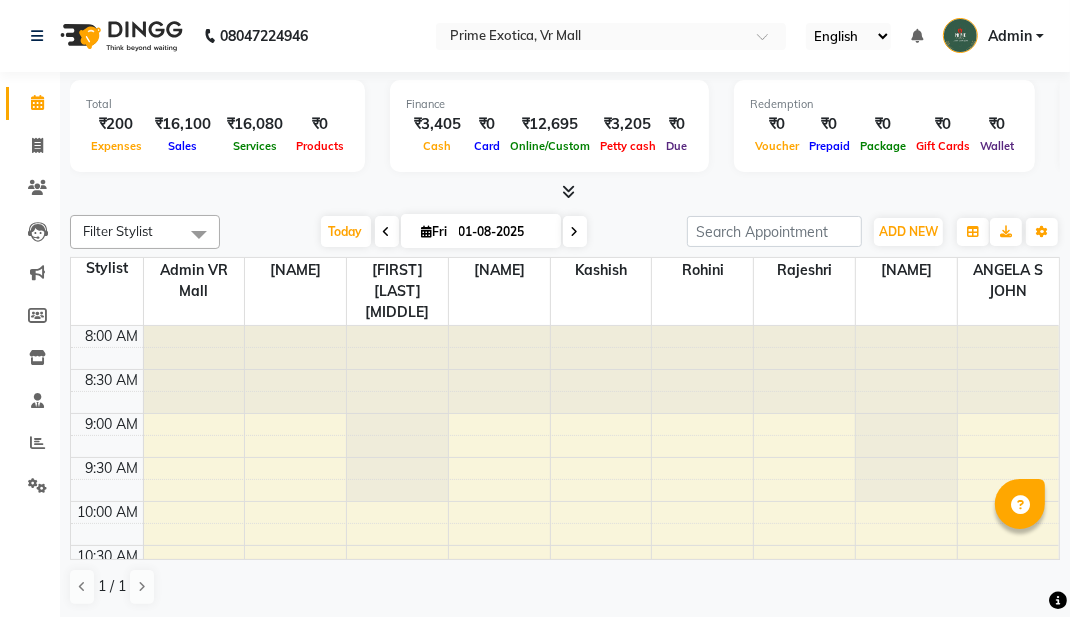 select on "en" 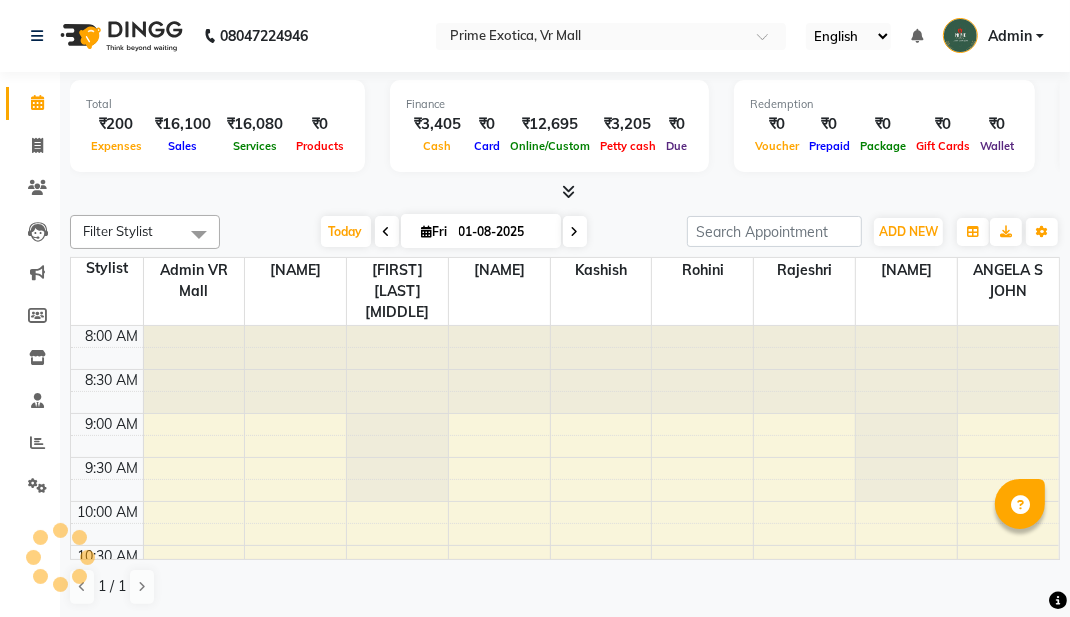 click at bounding box center [769, 42] 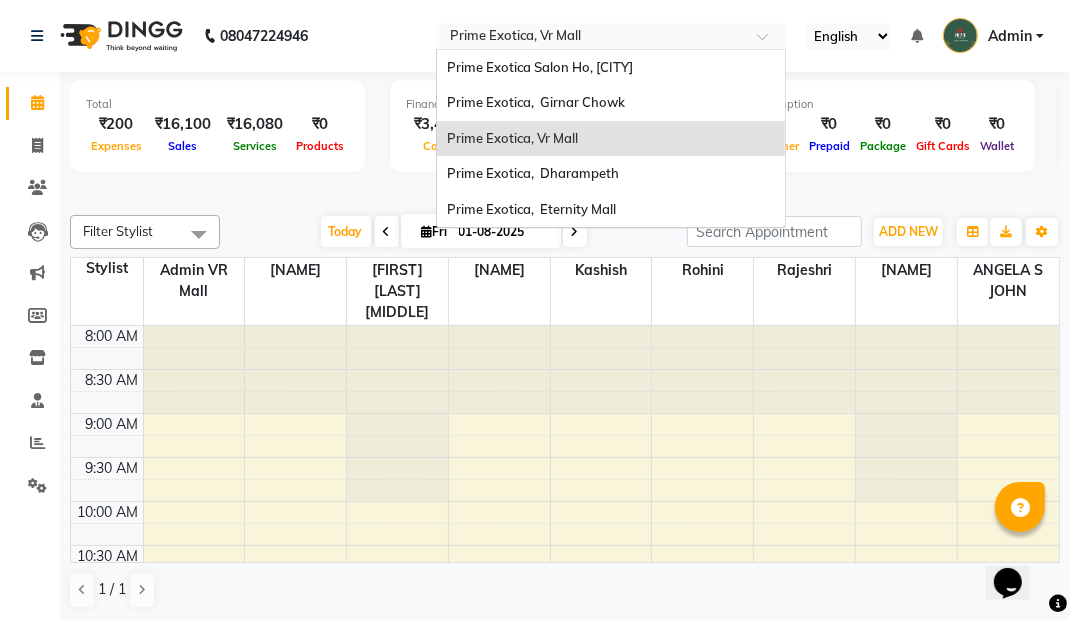 scroll, scrollTop: 0, scrollLeft: 0, axis: both 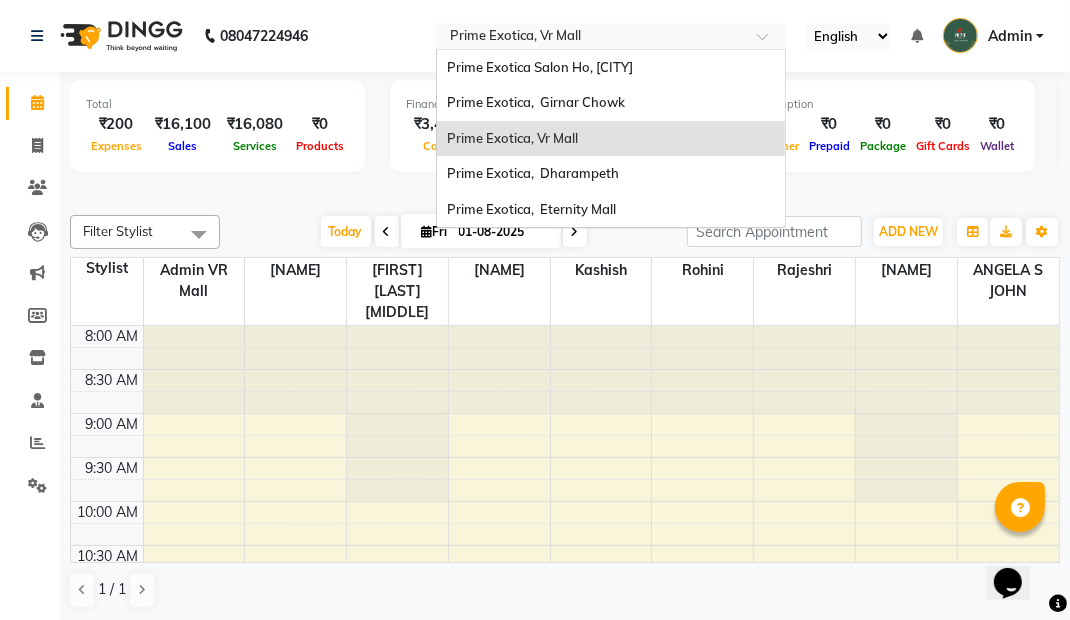 click on "Prime Exotica,  Girnar Chowk" at bounding box center [611, 103] 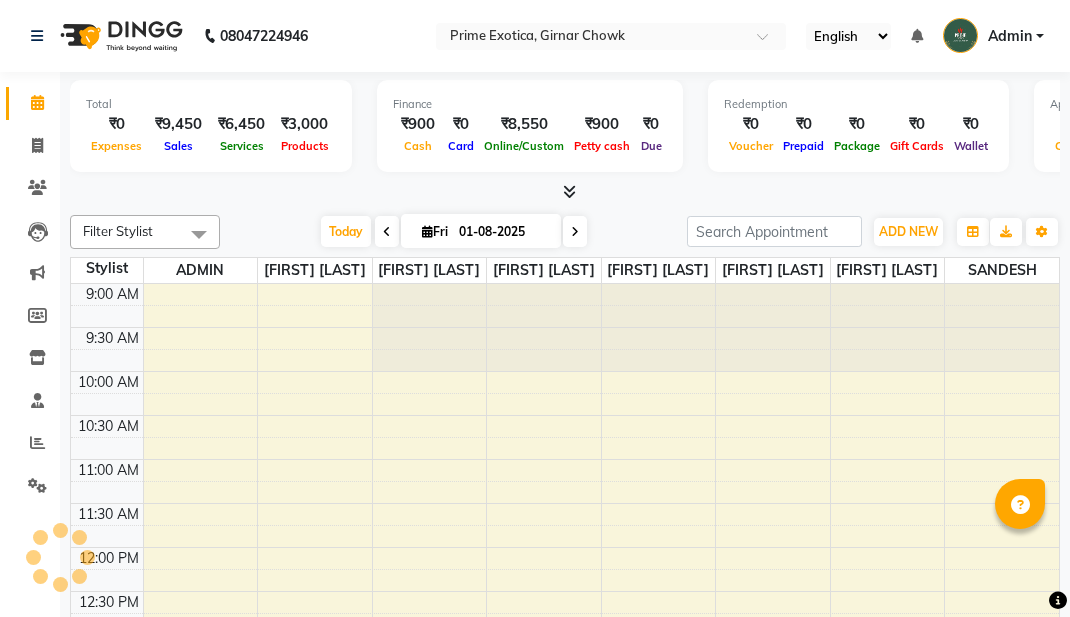 scroll, scrollTop: 0, scrollLeft: 0, axis: both 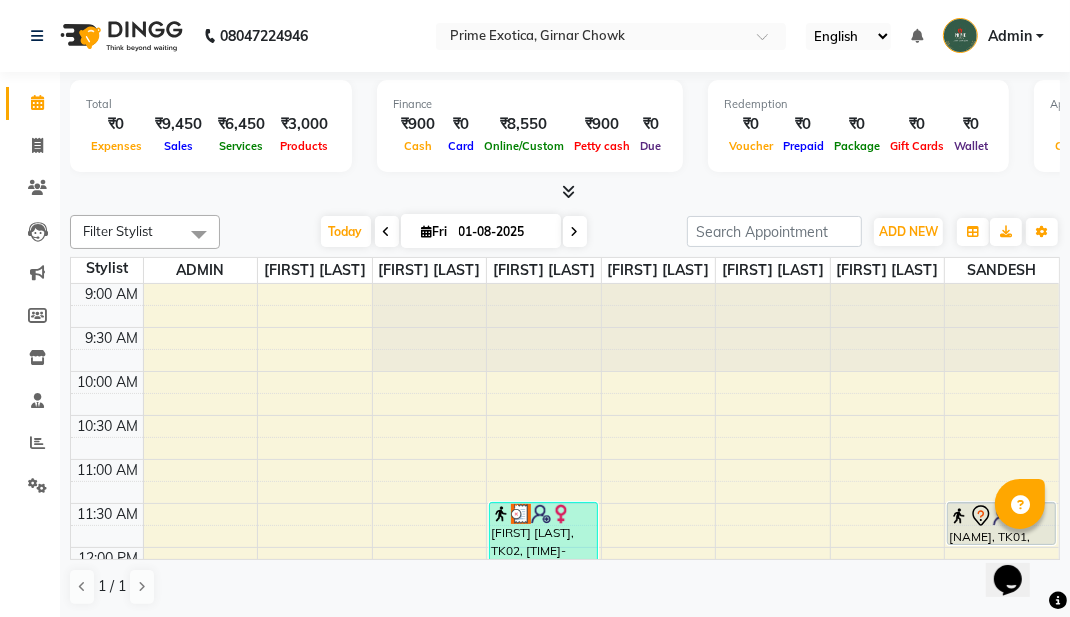 click on "Admin" at bounding box center (1010, 36) 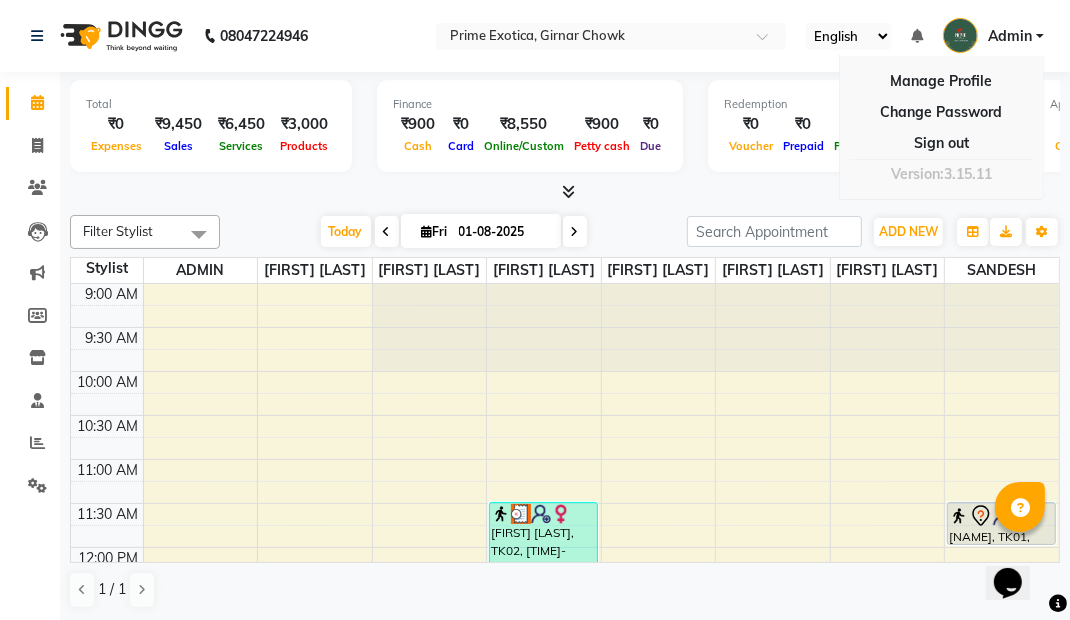 click on "Sign out" at bounding box center (941, 143) 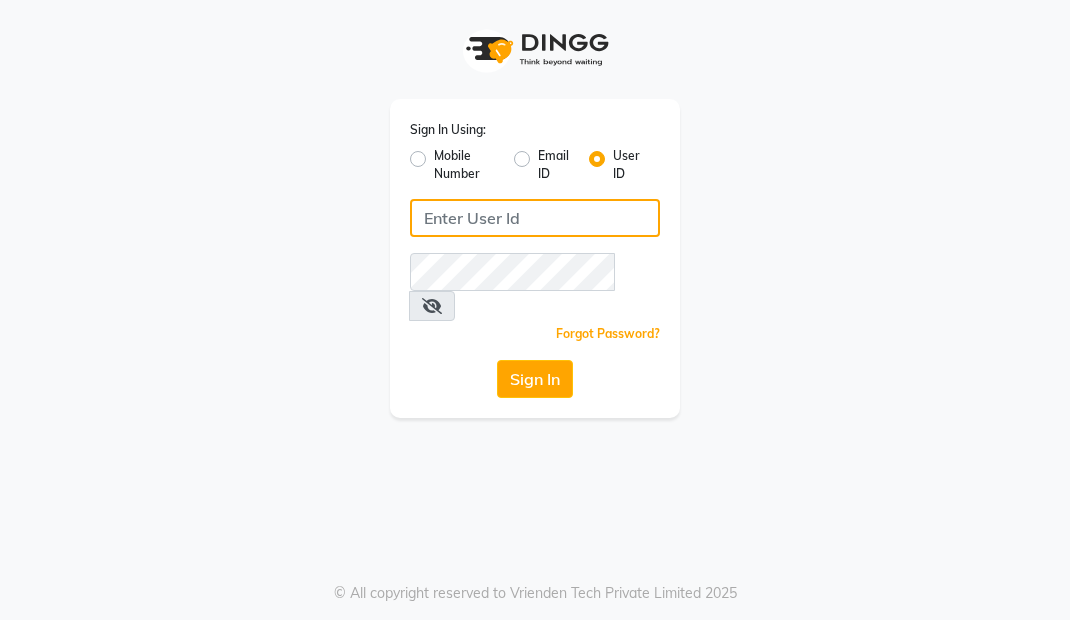 click 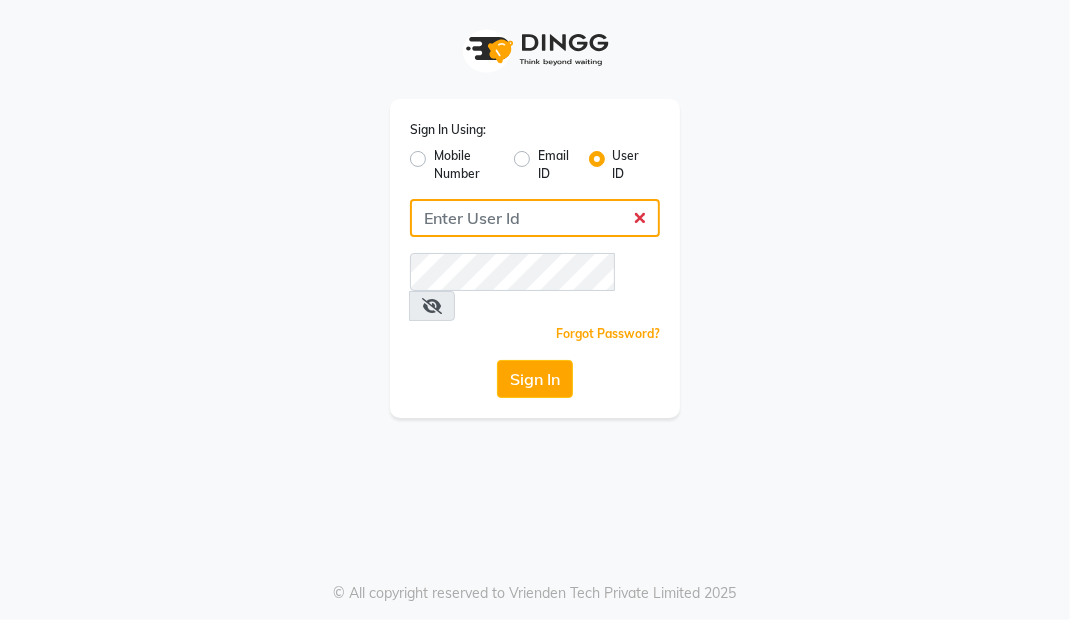 type on "Primeexotica" 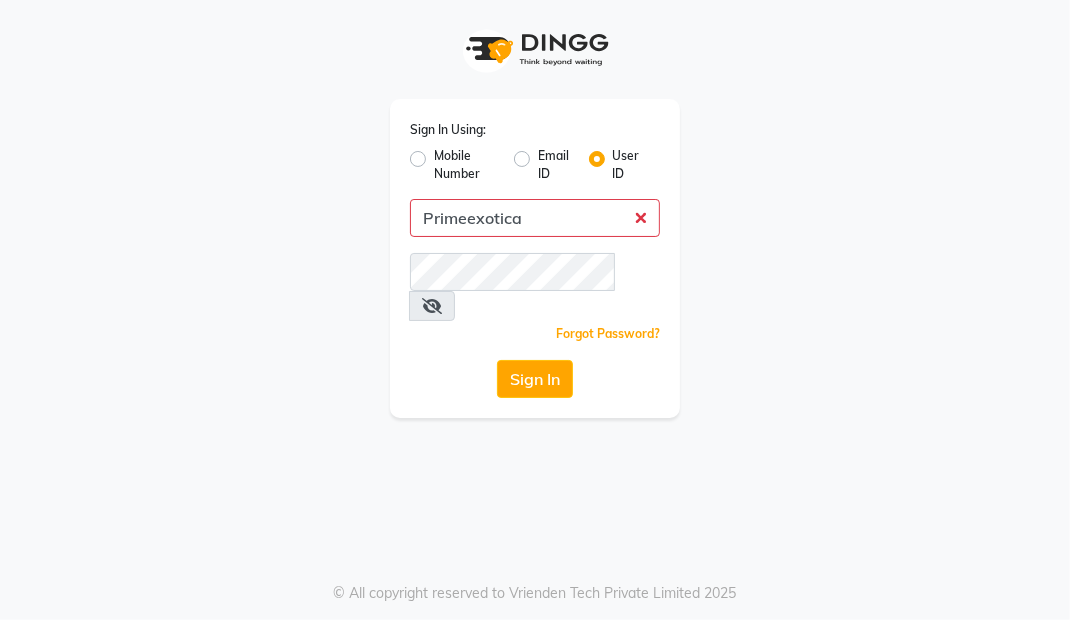 click on "Sign In" 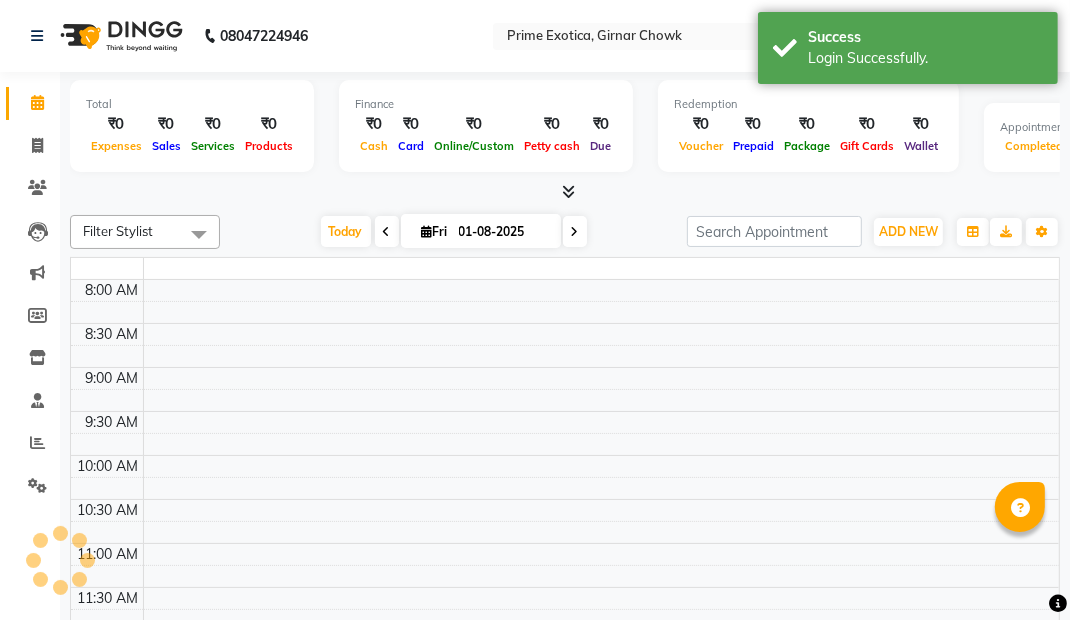 select on "en" 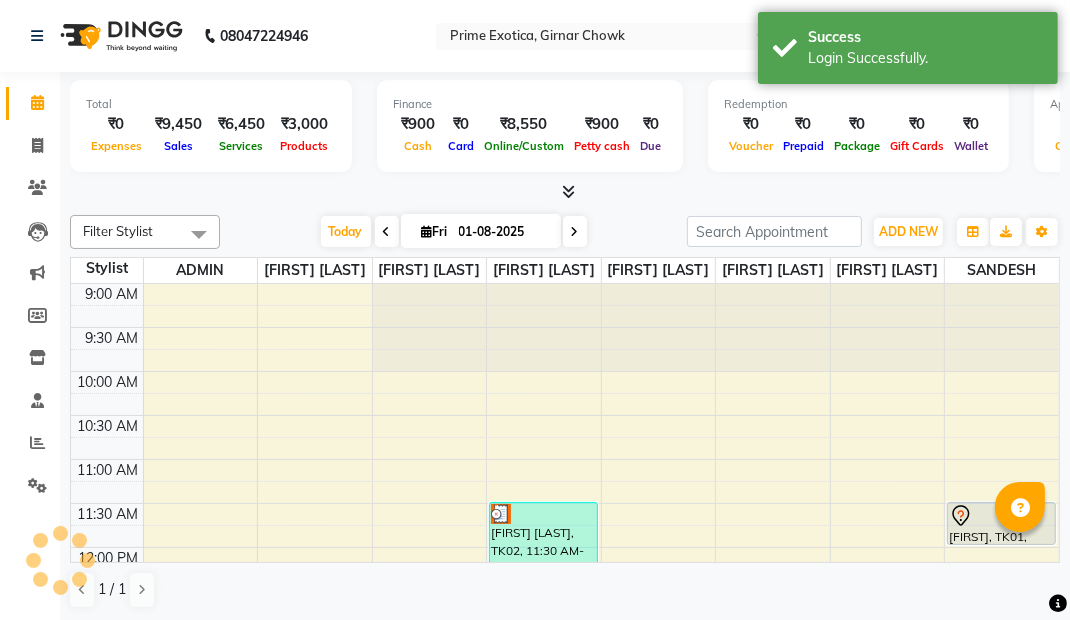 scroll, scrollTop: 0, scrollLeft: 0, axis: both 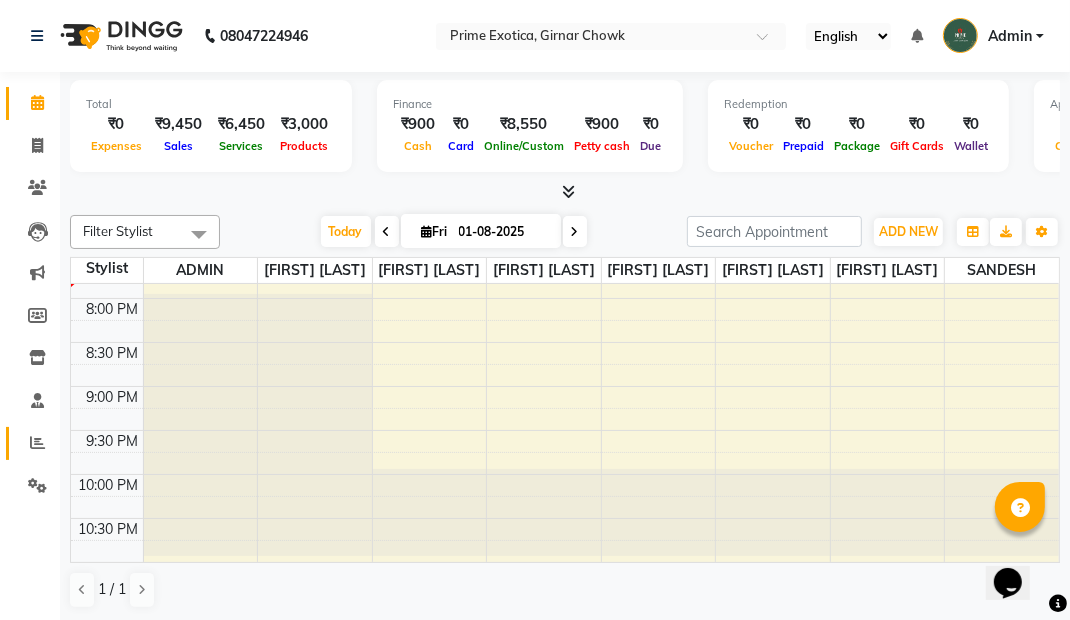 click on "Reports" 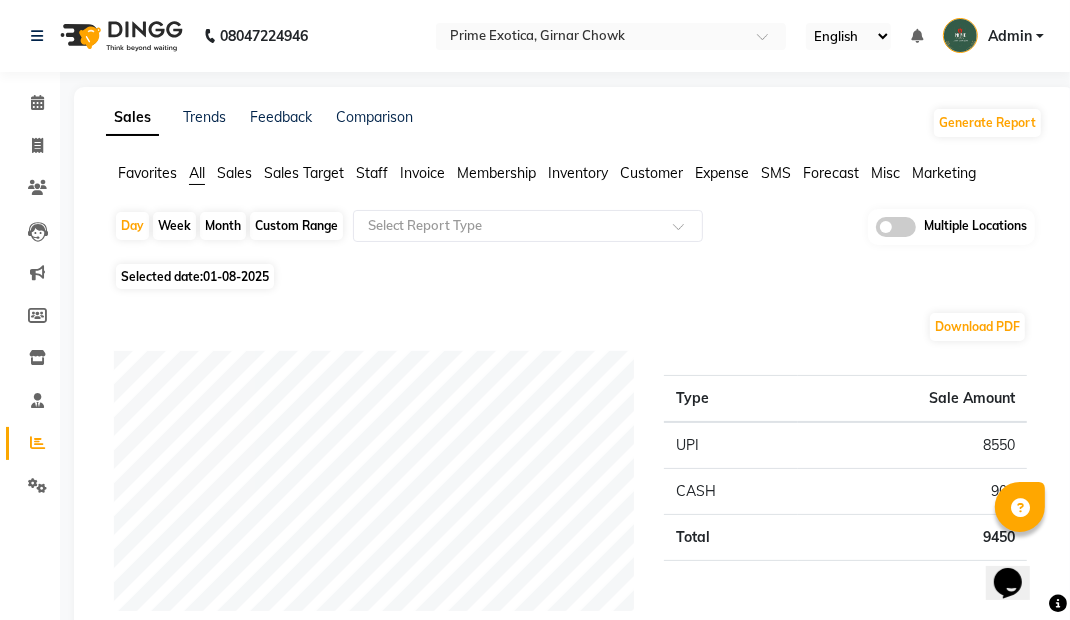 click 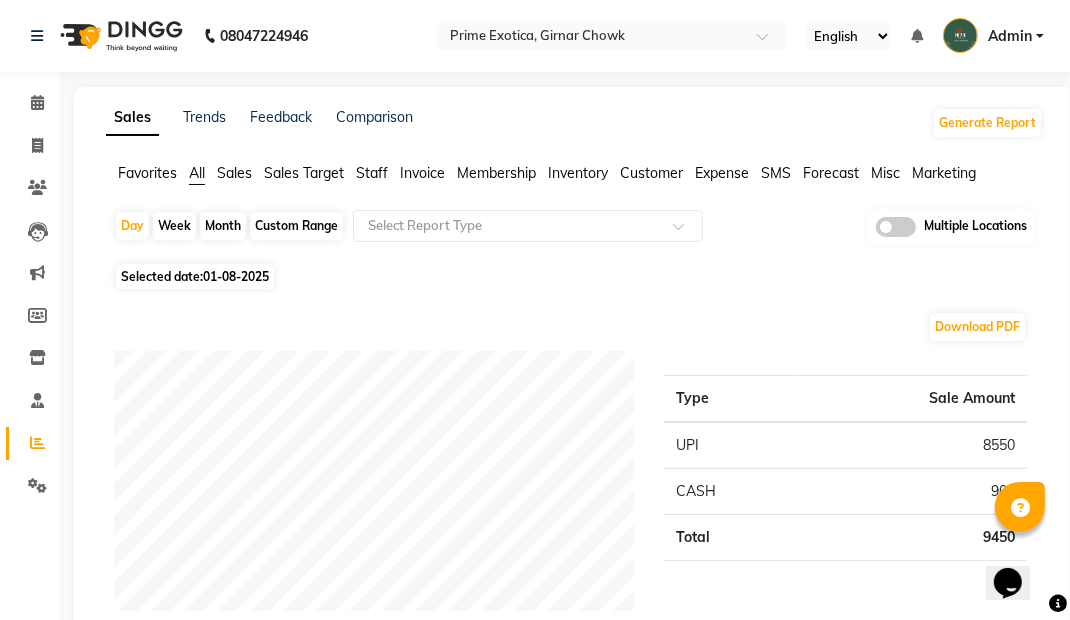 click 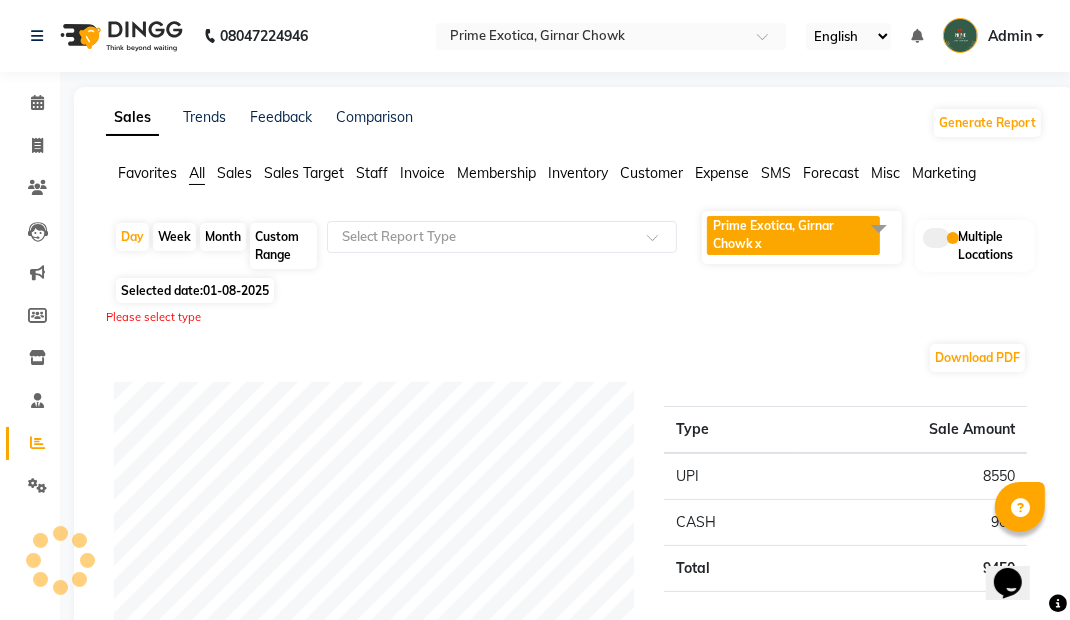 click 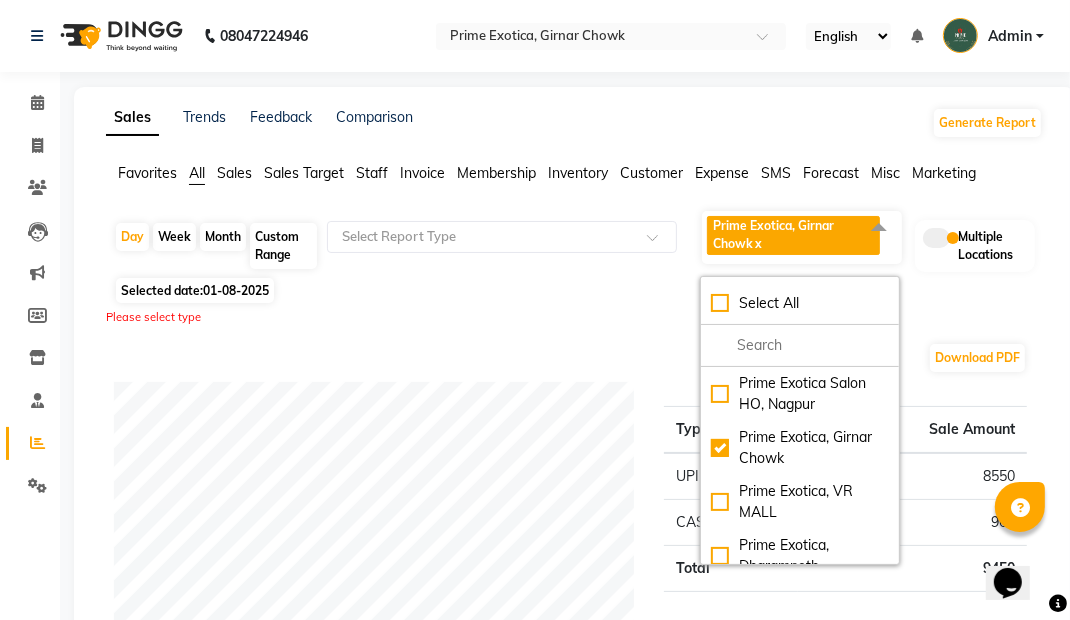 click on "Select All" 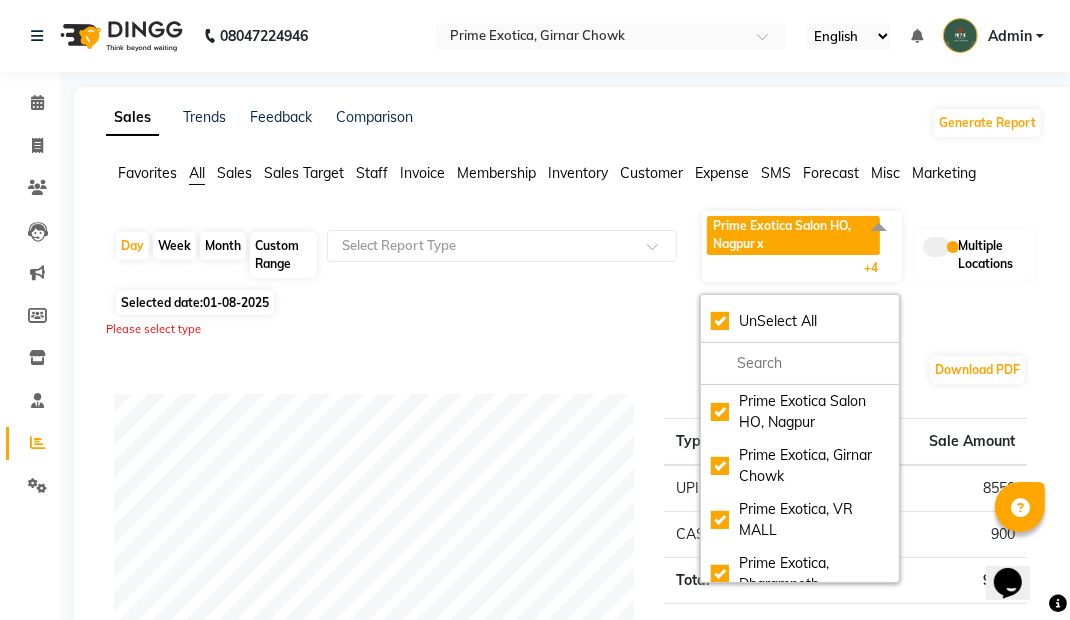 checkbox on "true" 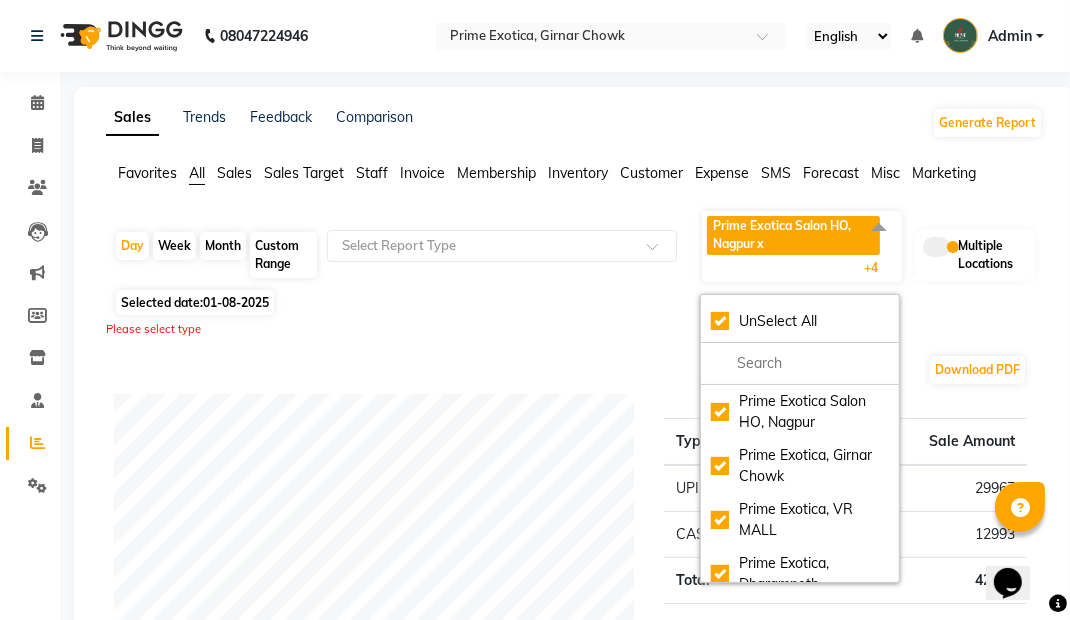click on "Selected date:  01-08-2025" 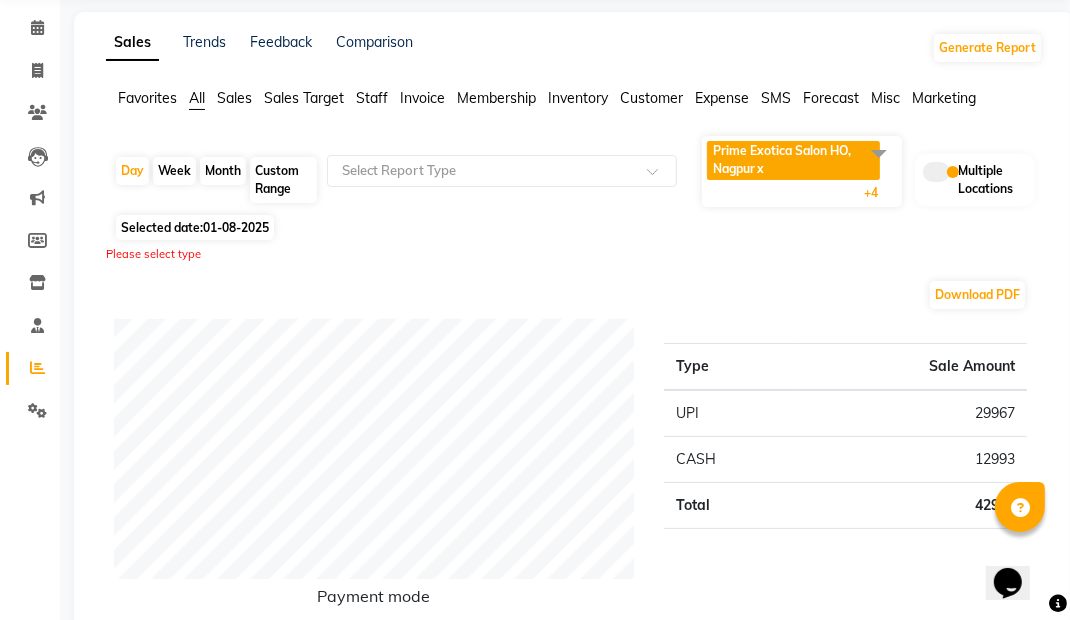 scroll, scrollTop: 0, scrollLeft: 0, axis: both 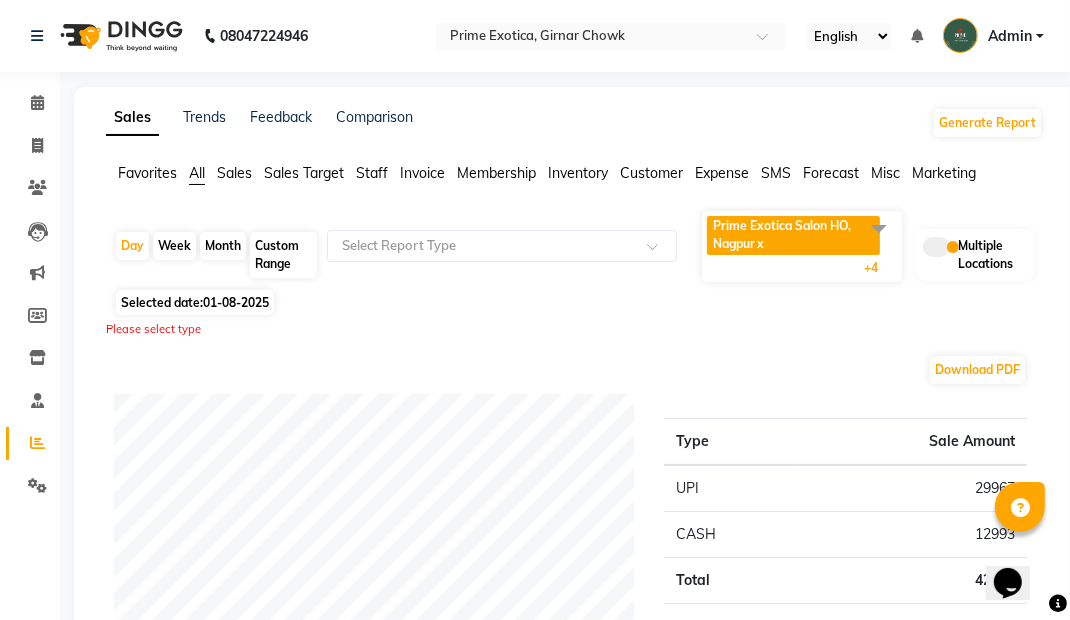 click on "Month" 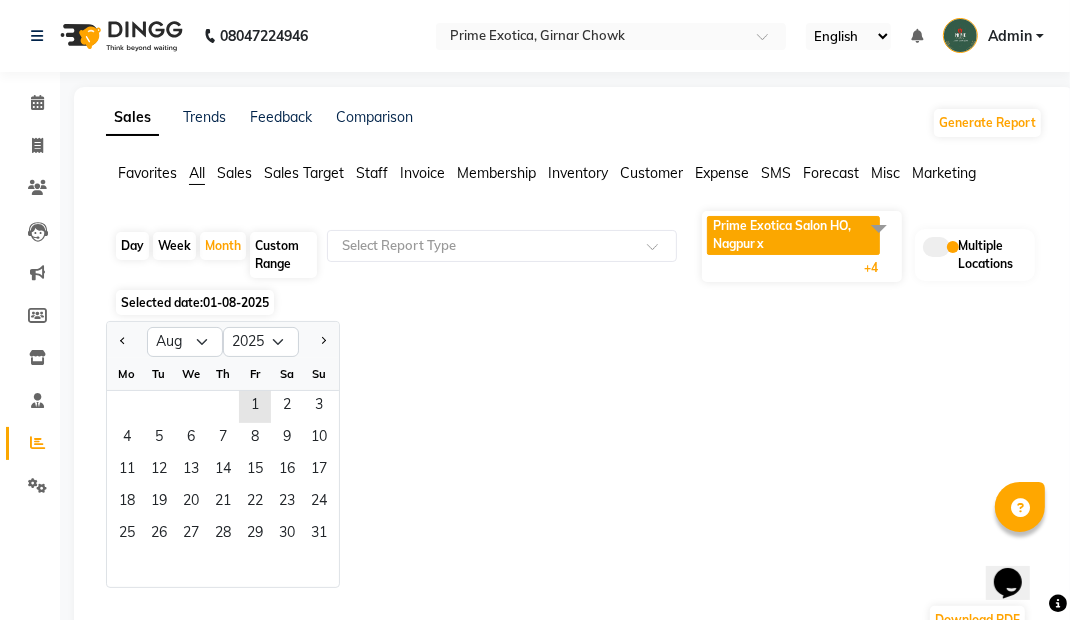 click on "Month" 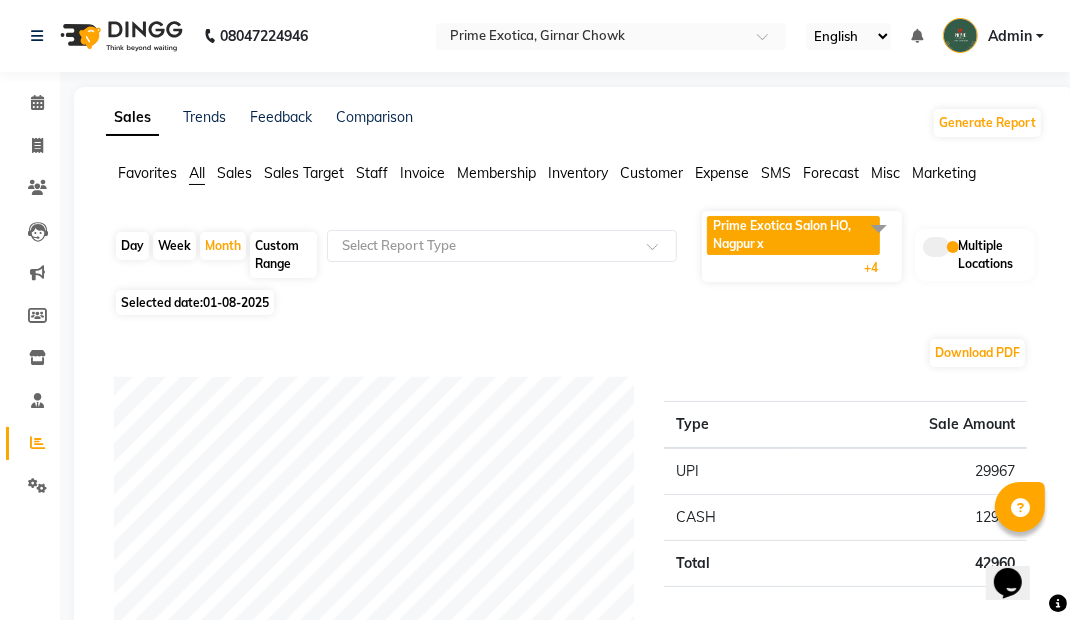 click on "Month" 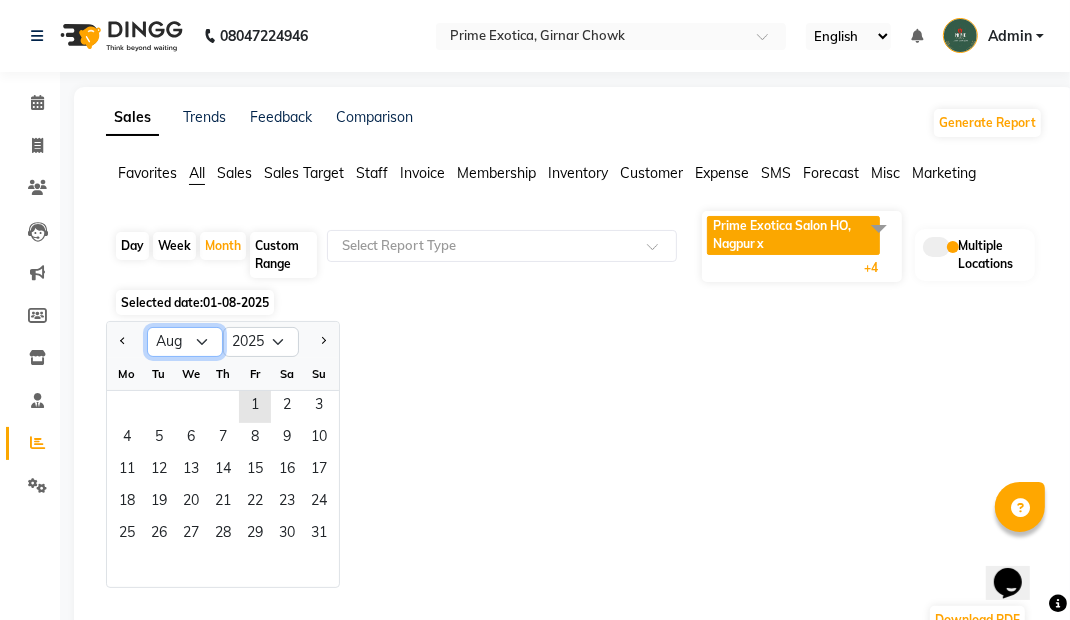 click on "Jan Feb Mar Apr May Jun Jul Aug Sep Oct Nov Dec" 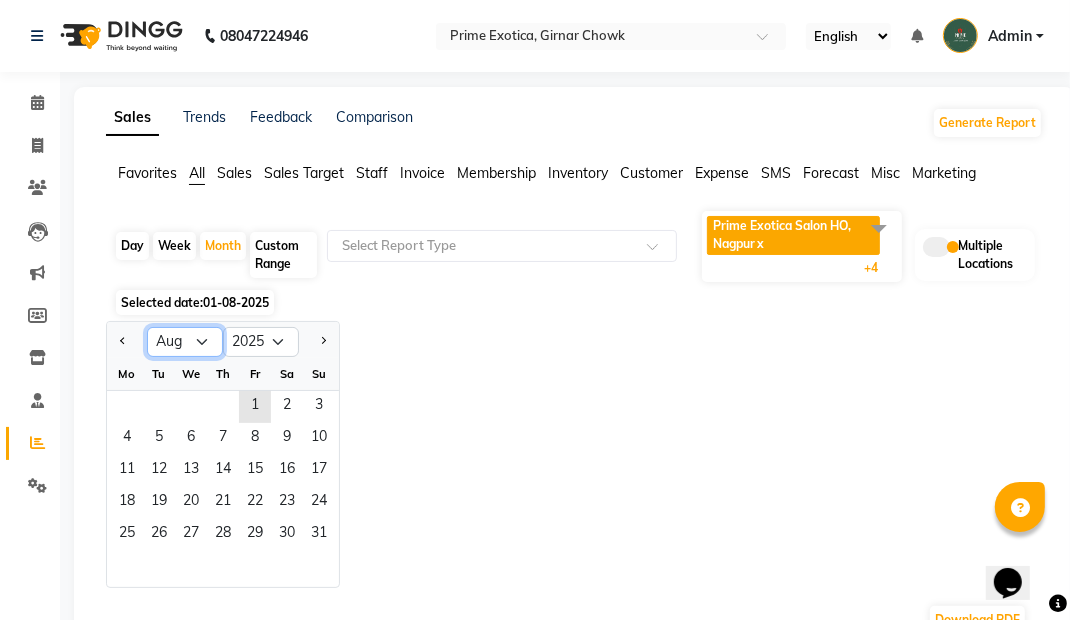 select on "7" 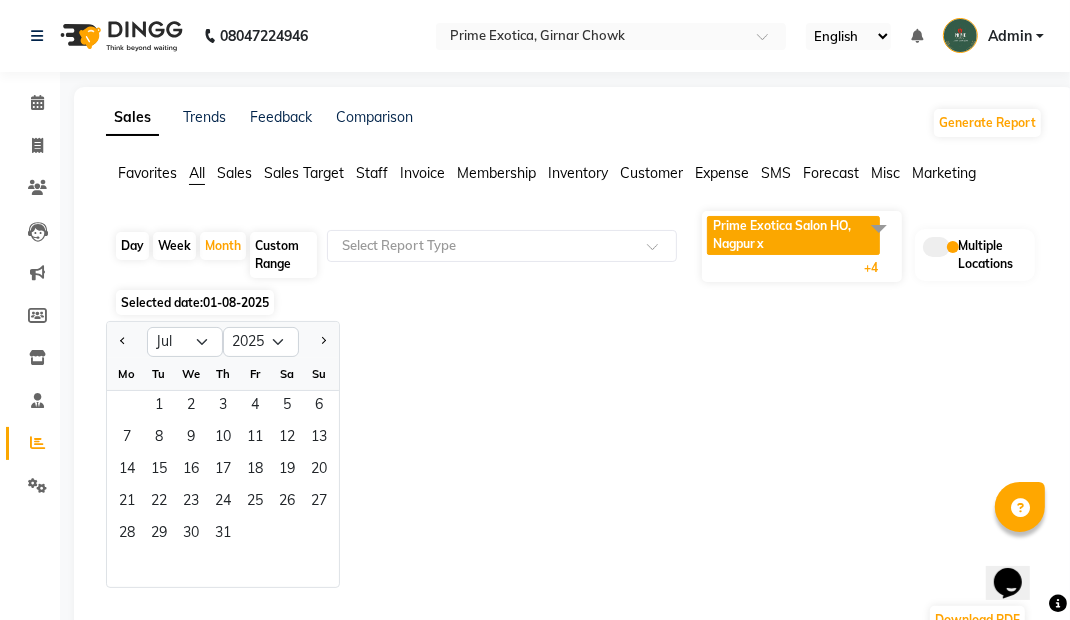 click on "1" 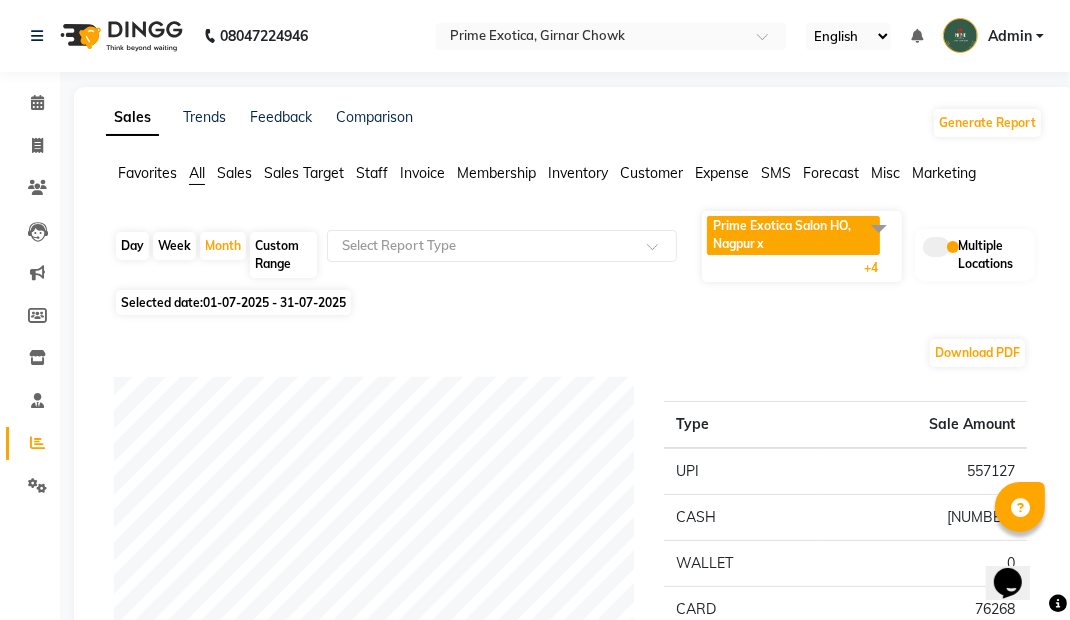 click on "Download PDF" 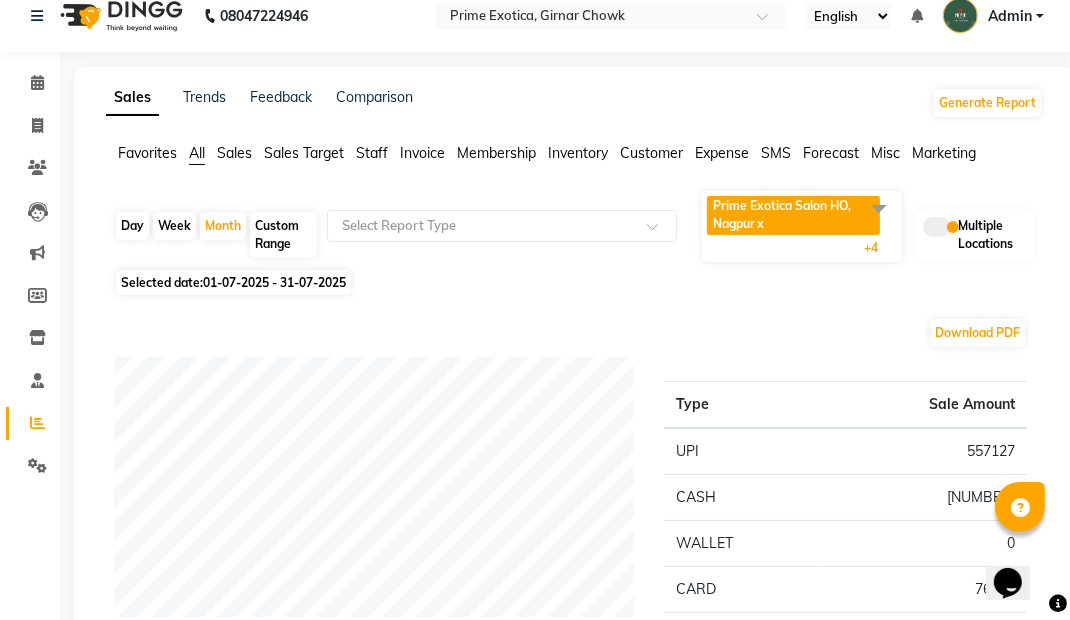 scroll, scrollTop: 0, scrollLeft: 0, axis: both 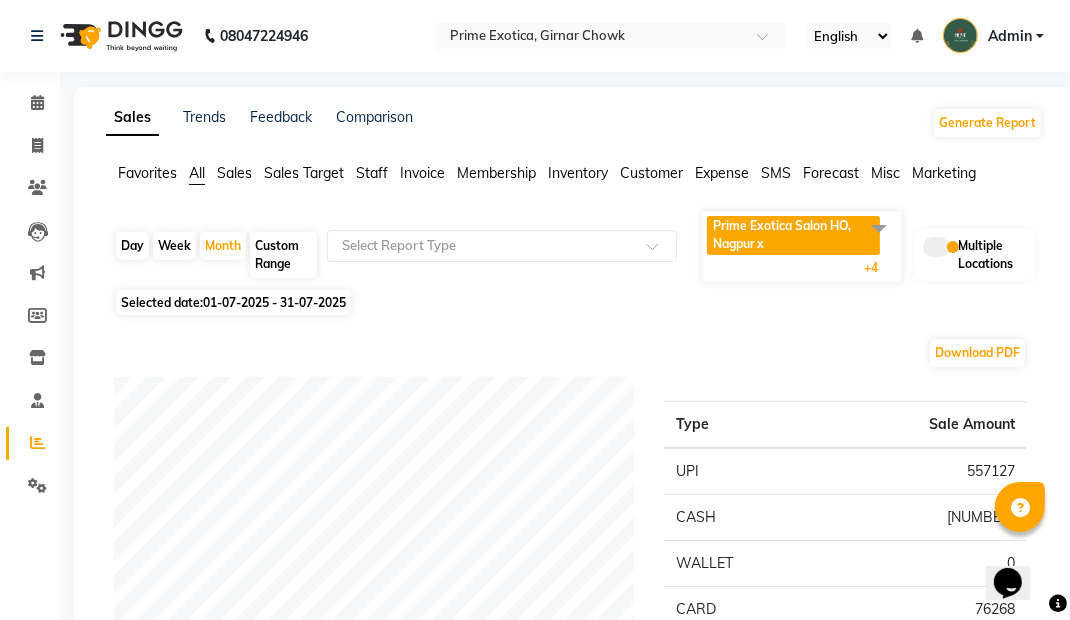 click on "Staff" 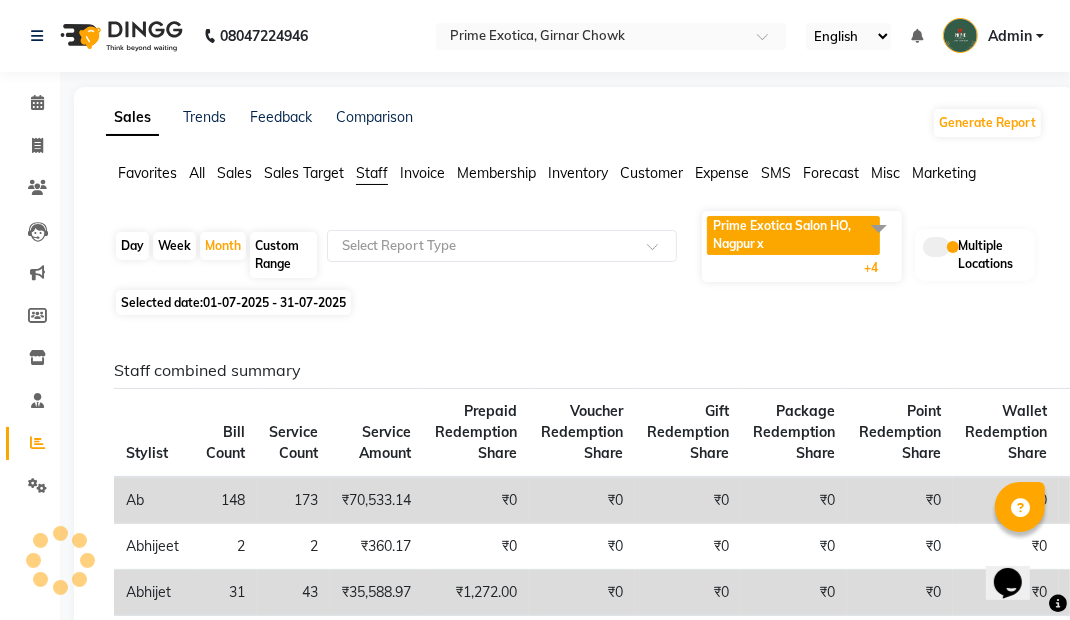 click 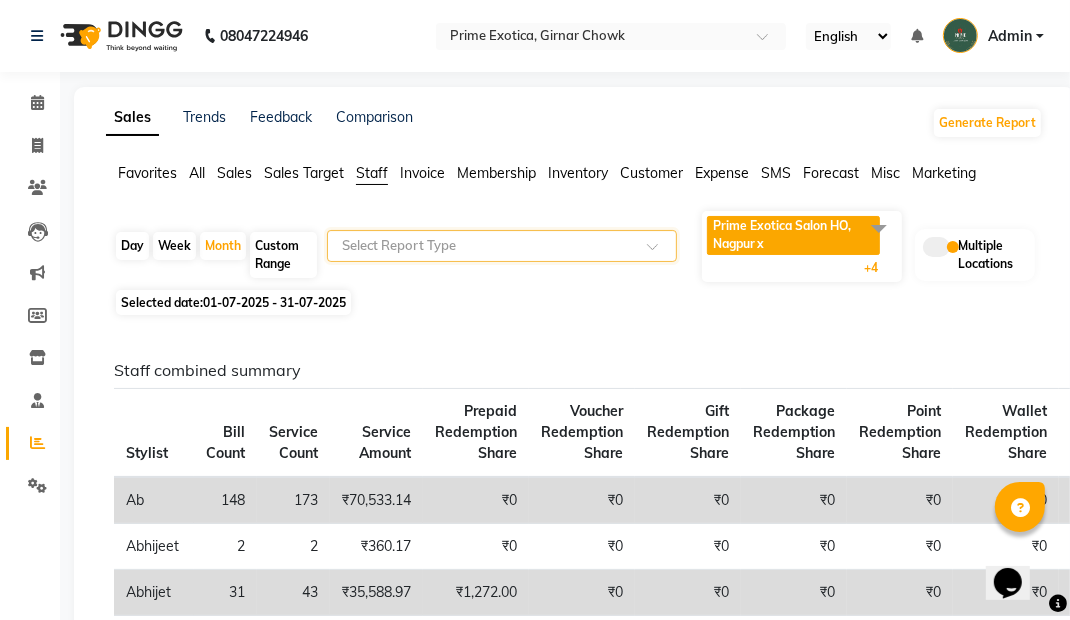 click on "Sales Trends Feedback Comparison Generate Report" 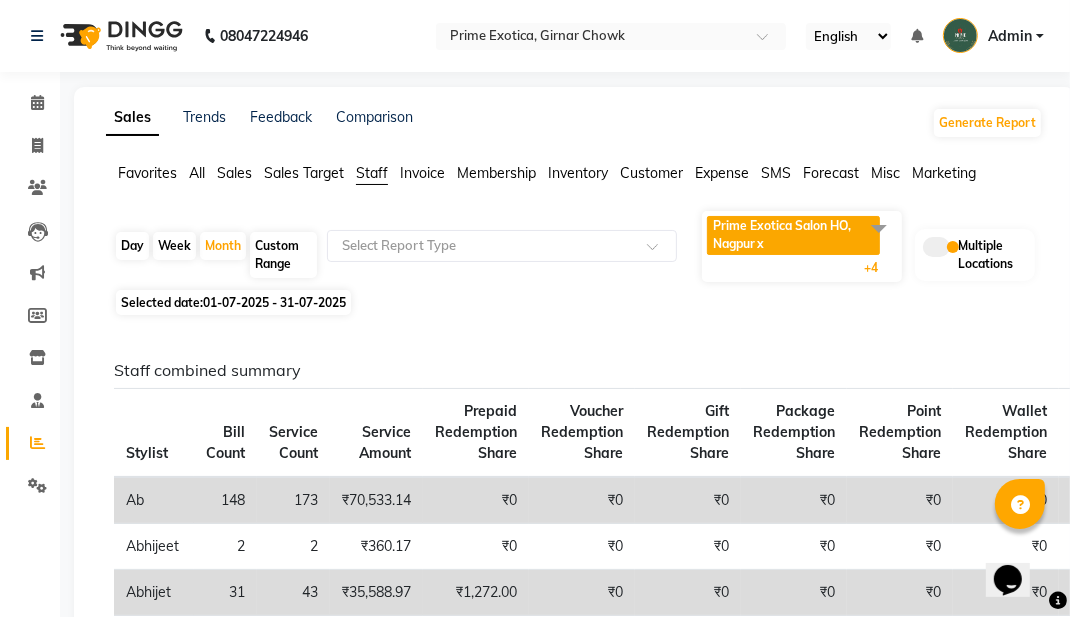 click 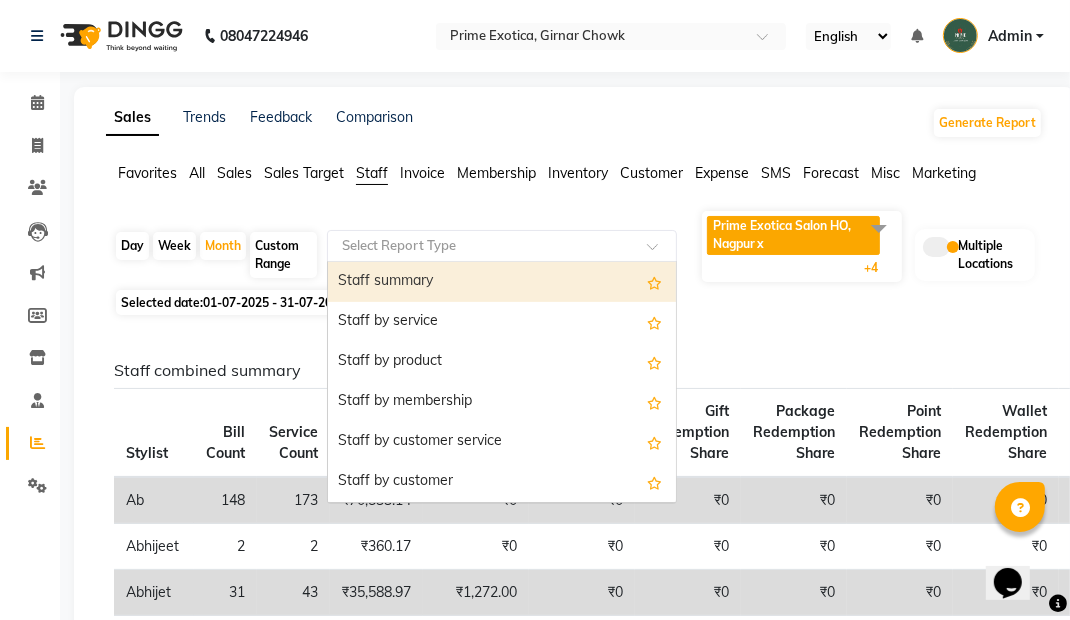 click on "Staff by service" at bounding box center [502, 322] 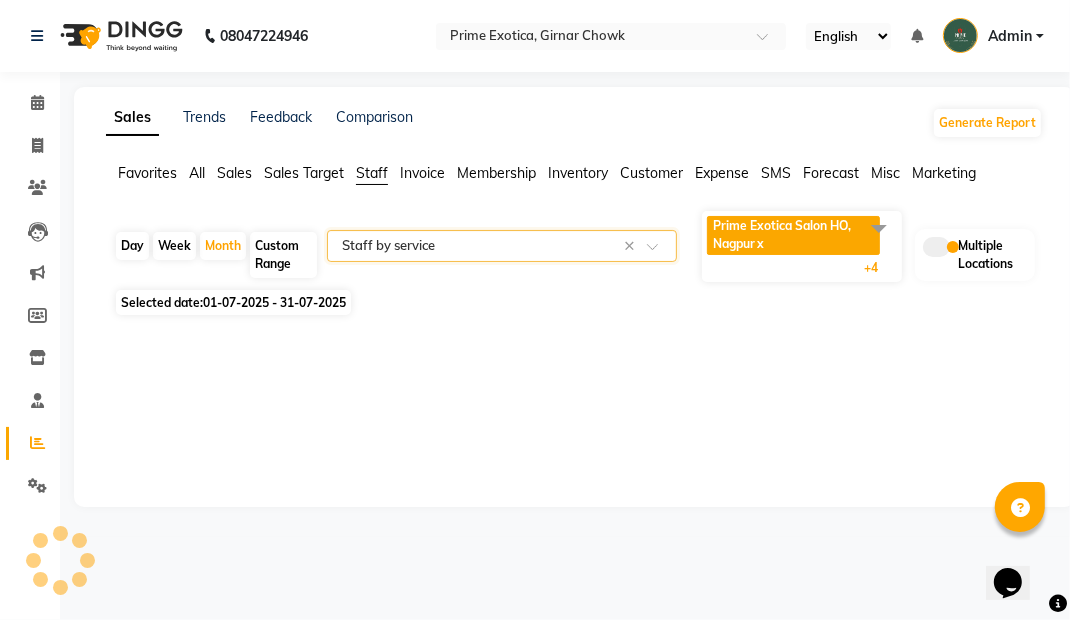 select on "filtered_report" 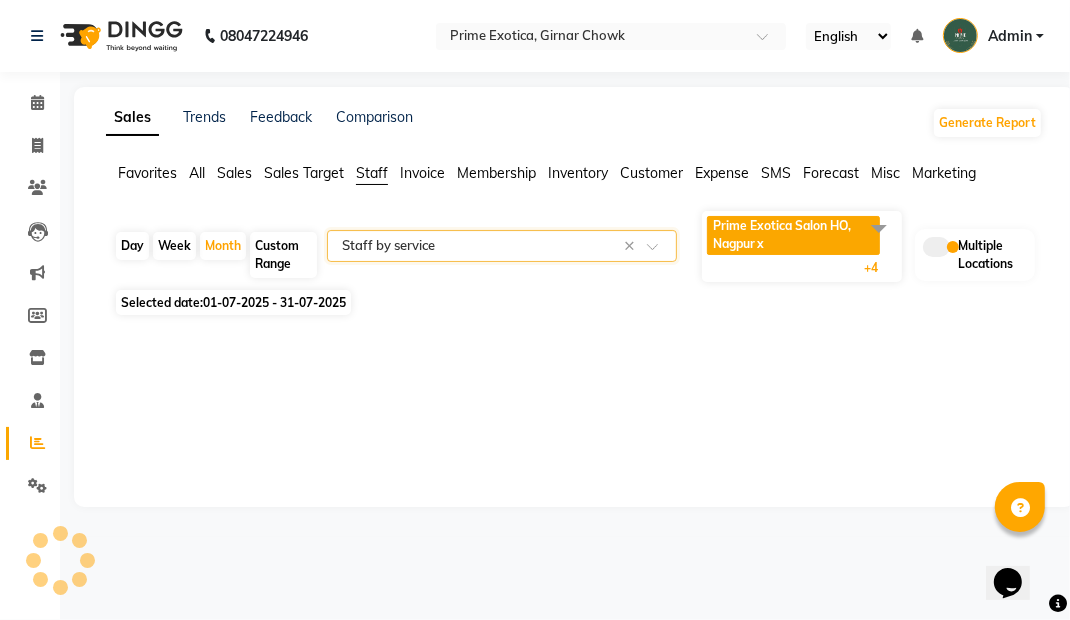select on "pdf" 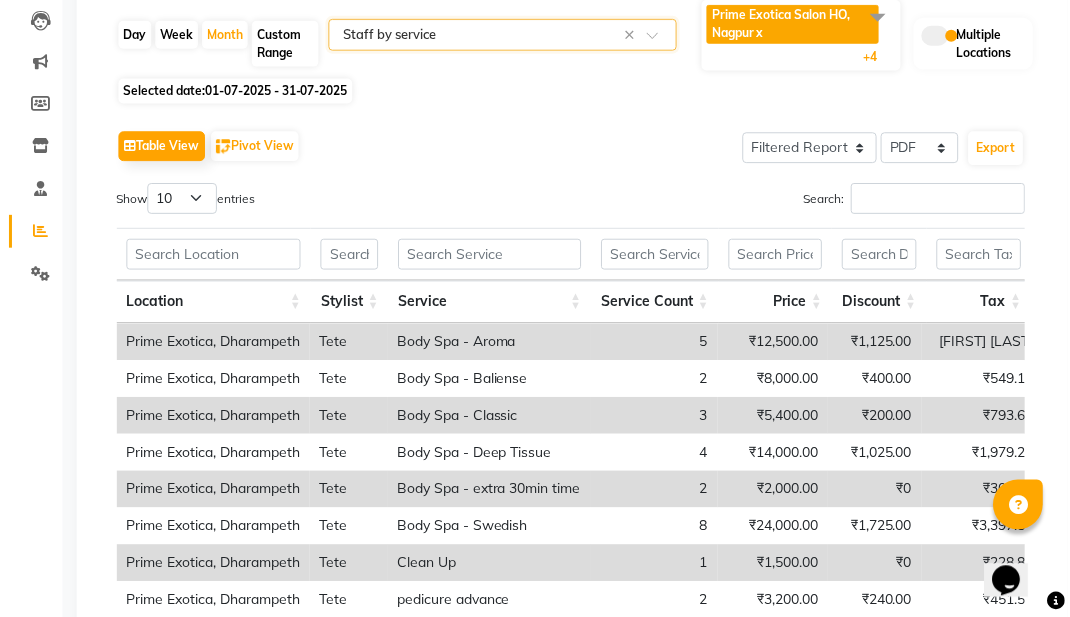 scroll, scrollTop: 0, scrollLeft: 0, axis: both 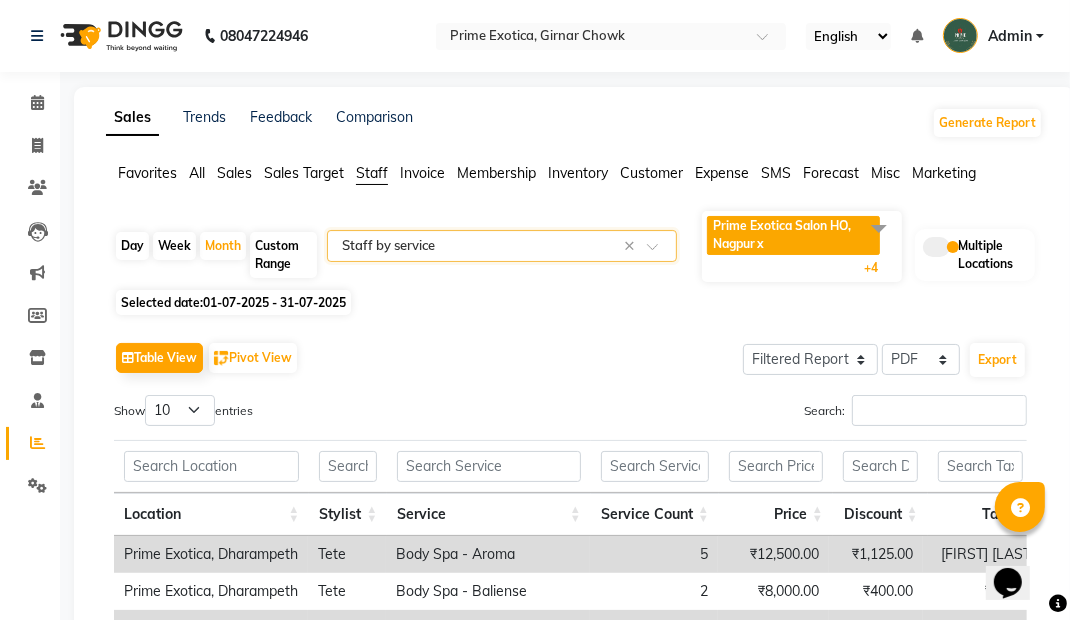 click 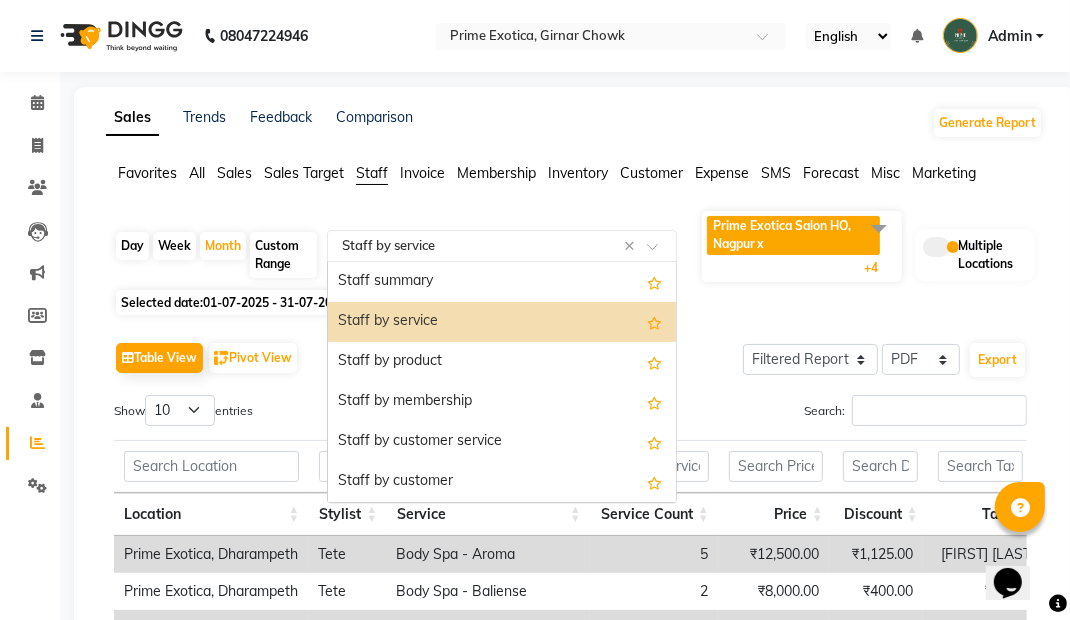 click on "Staff summary" at bounding box center [502, 282] 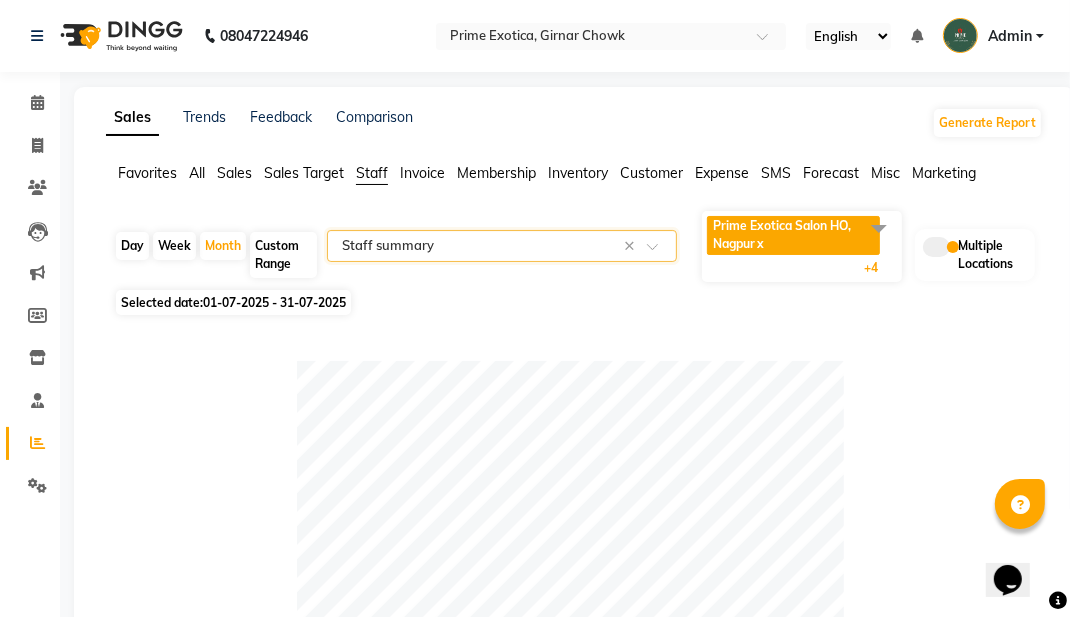 click on "Sales Trends Feedback Comparison Generate Report" 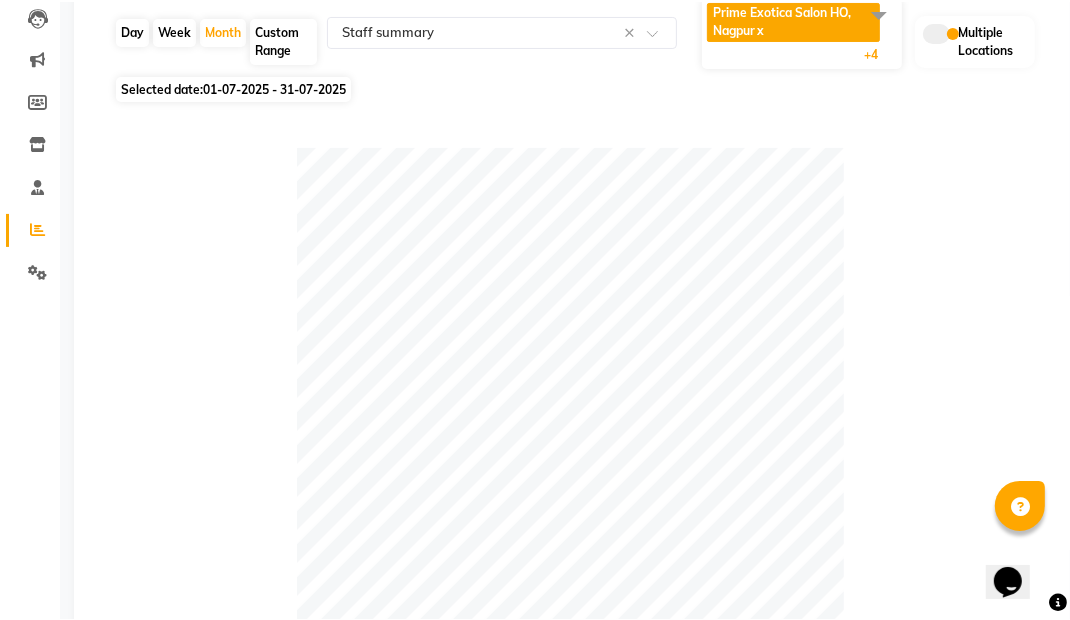 scroll, scrollTop: 212, scrollLeft: 0, axis: vertical 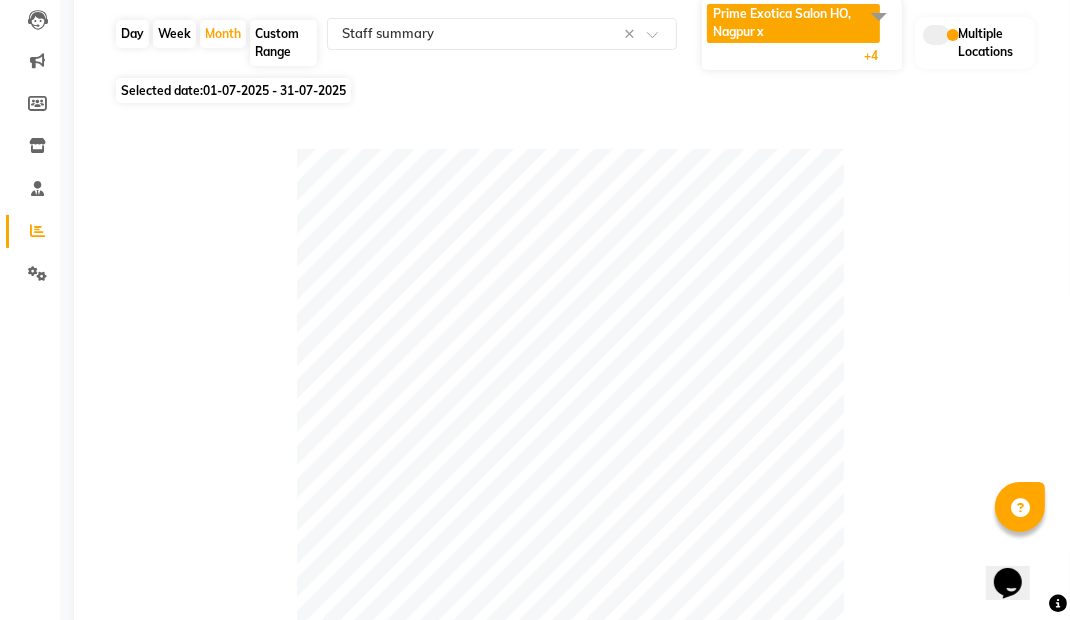 click 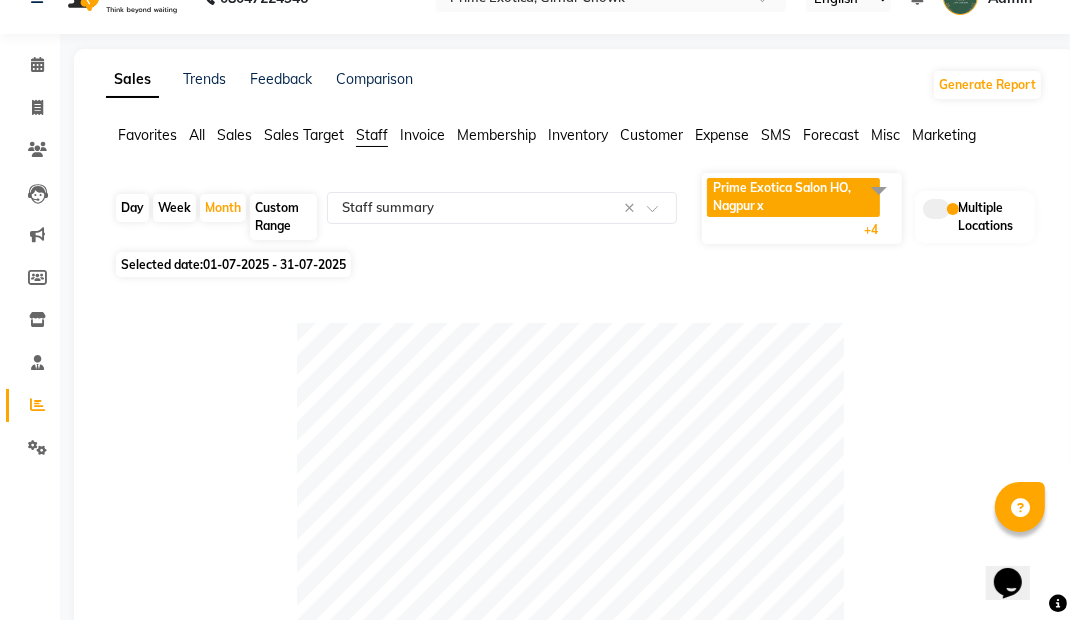 scroll, scrollTop: 0, scrollLeft: 0, axis: both 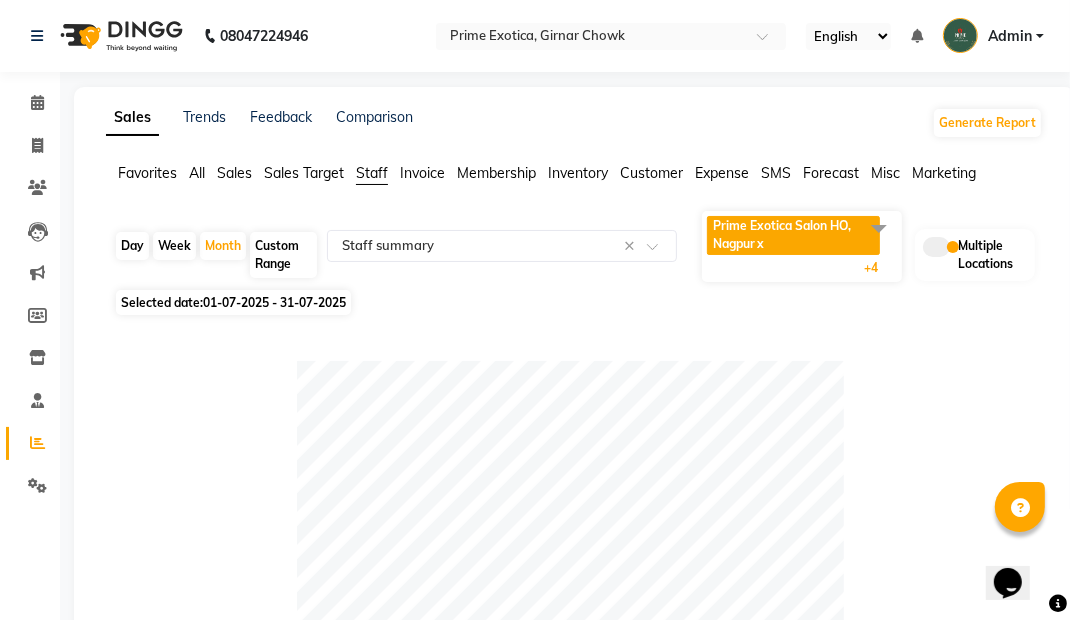 click on "01-07-2025 - 31-07-2025" 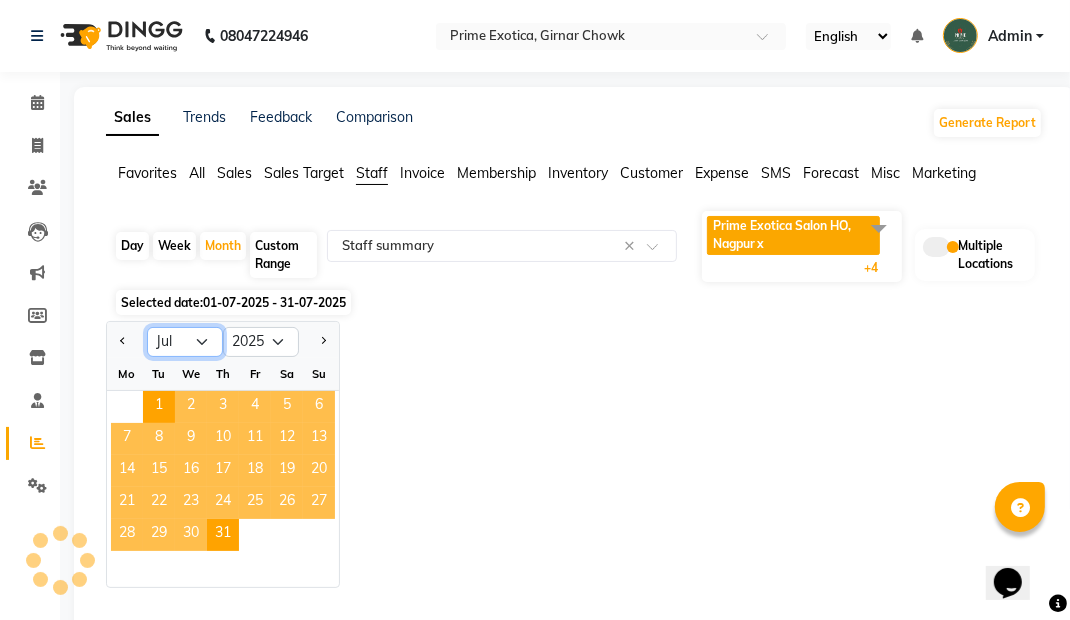 click on "Jan Feb Mar Apr May Jun Jul Aug Sep Oct Nov Dec" 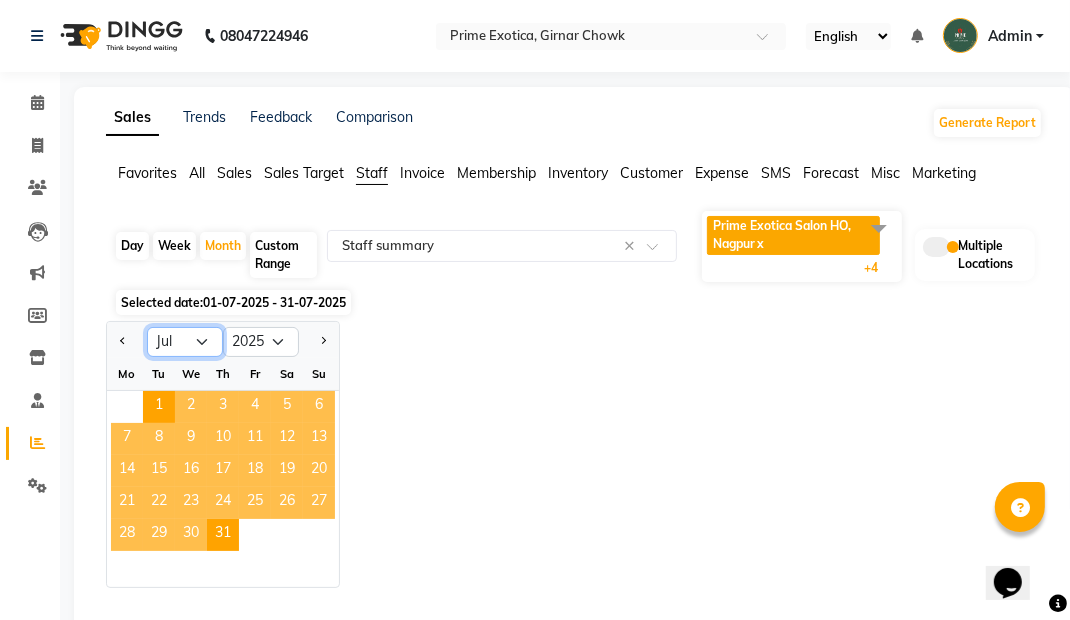 select on "6" 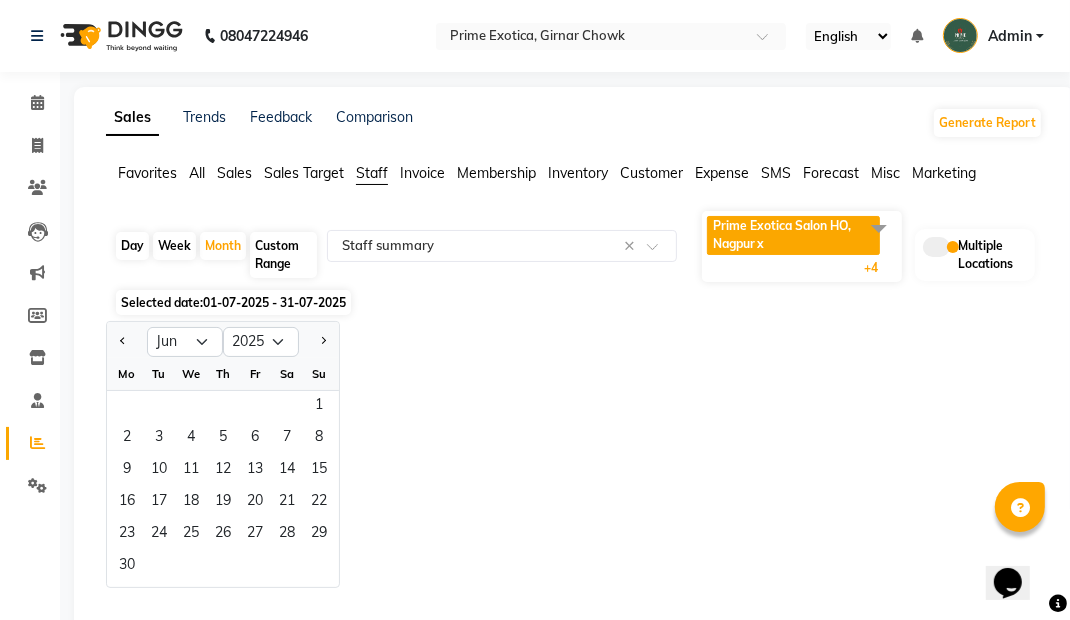 click on "1" 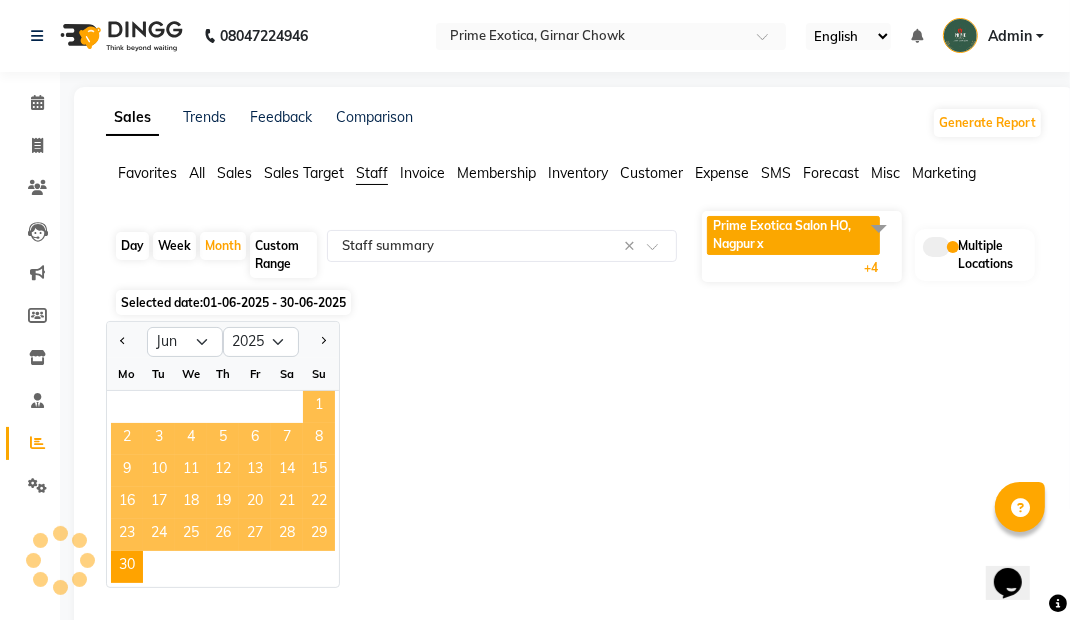 click on "Jan Feb Mar Apr May Jun Jul Aug Sep Oct Nov Dec 2015 2016 2017 2018 2019 2020 2021 2022 2023 2024 2025 2026 2027 2028 2029 2030 2031 2032 2033 2034 2035 Mo Tu We Th Fr Sa Su  1   2   3   4   5   6   7   8   9   10   11   12   13   14   15   16   17   18   19   20   21   22   23   24   25   26   27   28   29   30" 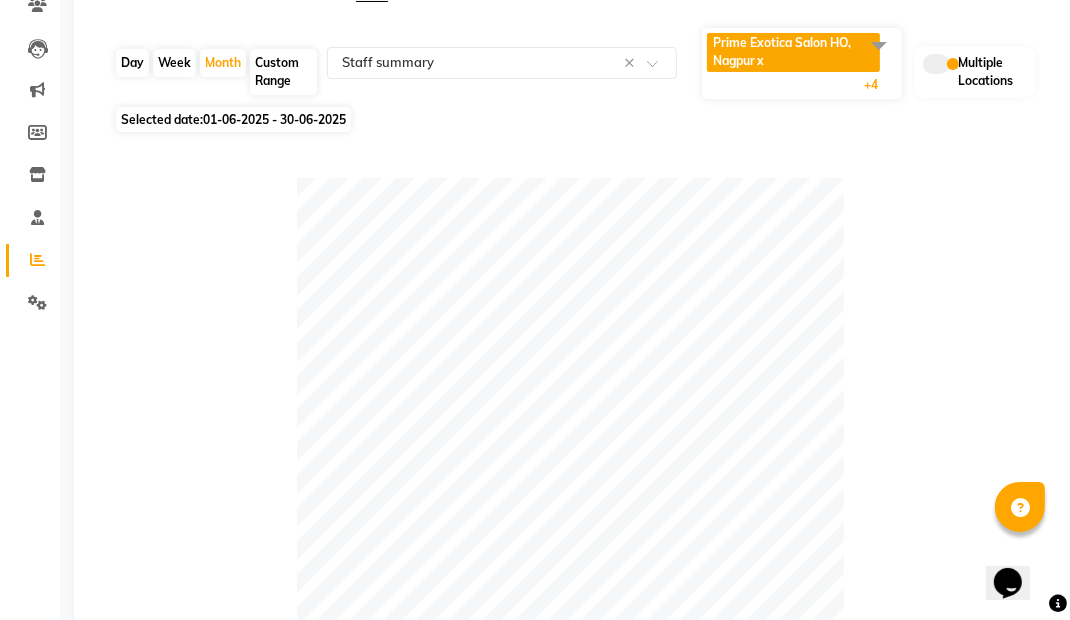 scroll, scrollTop: 189, scrollLeft: 0, axis: vertical 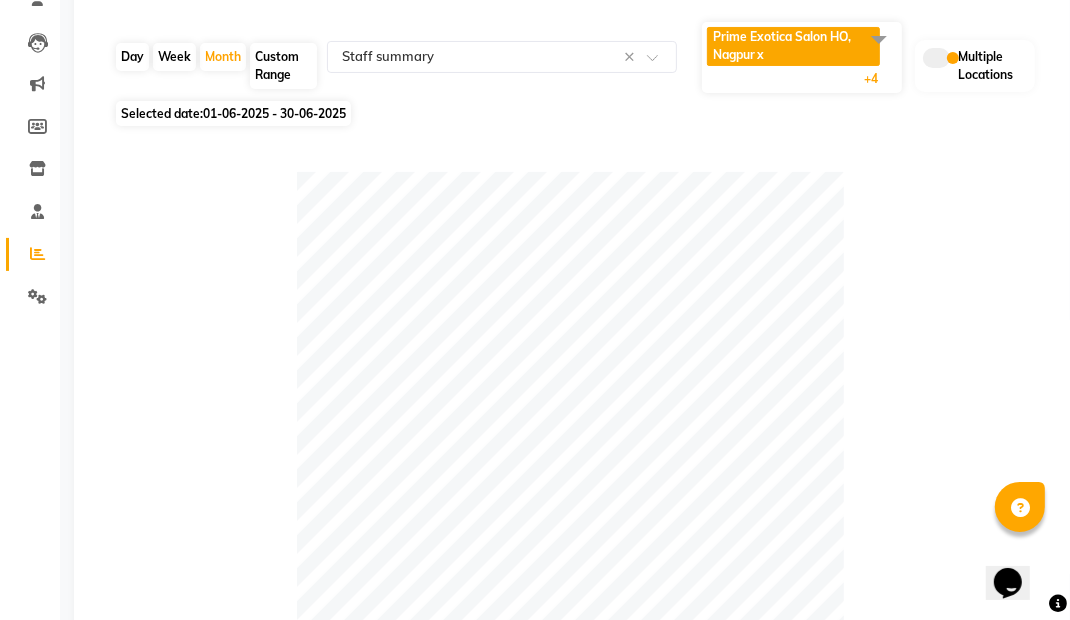 click 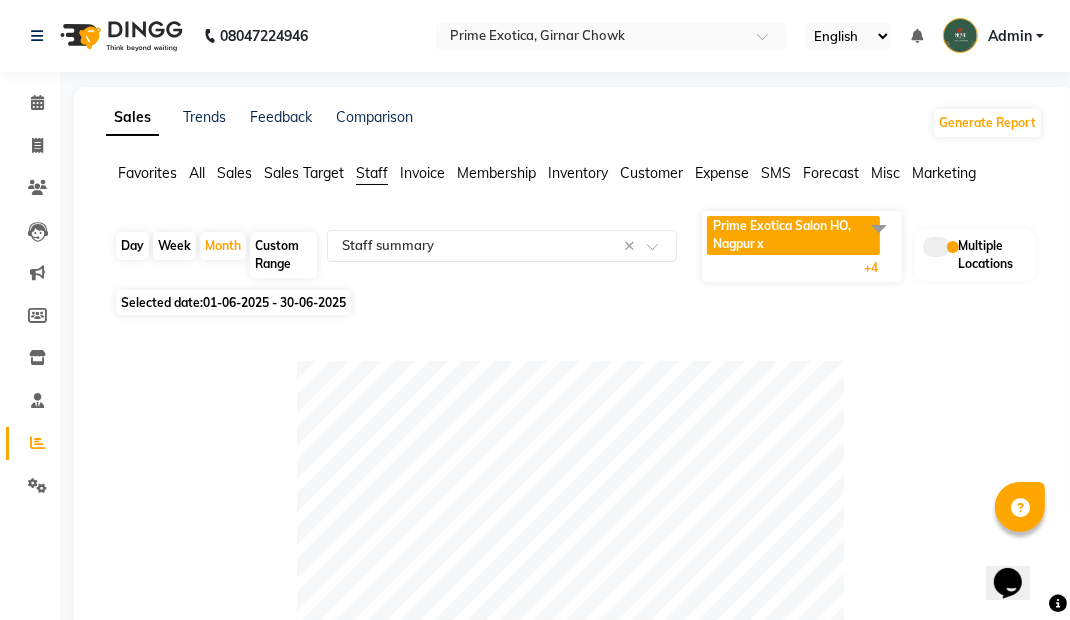 click on "Admin" at bounding box center (1010, 36) 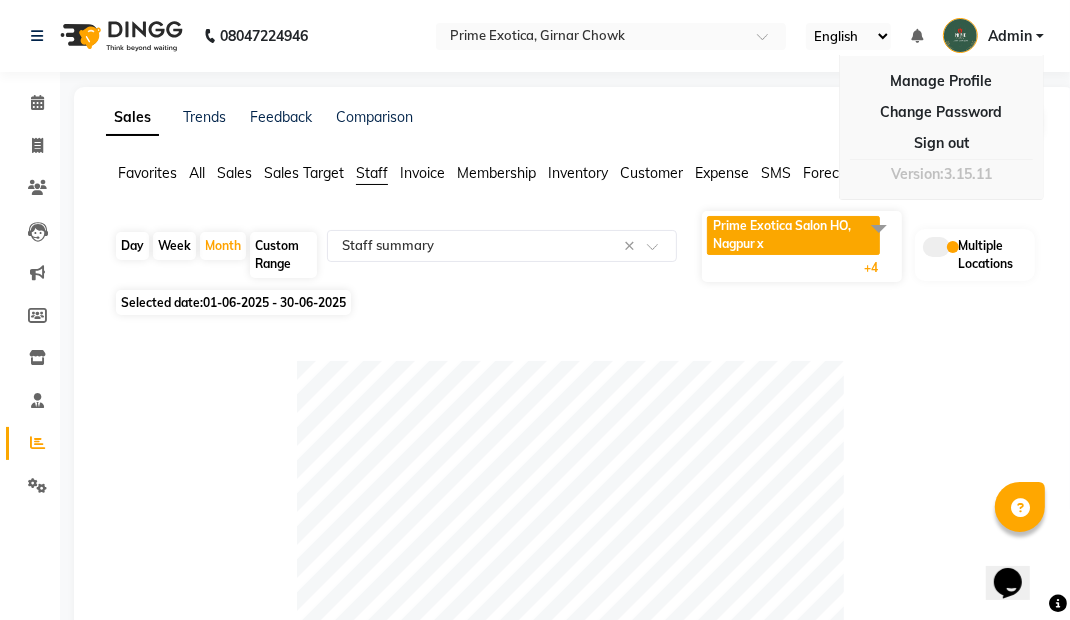 click on "Sign out" at bounding box center [941, 143] 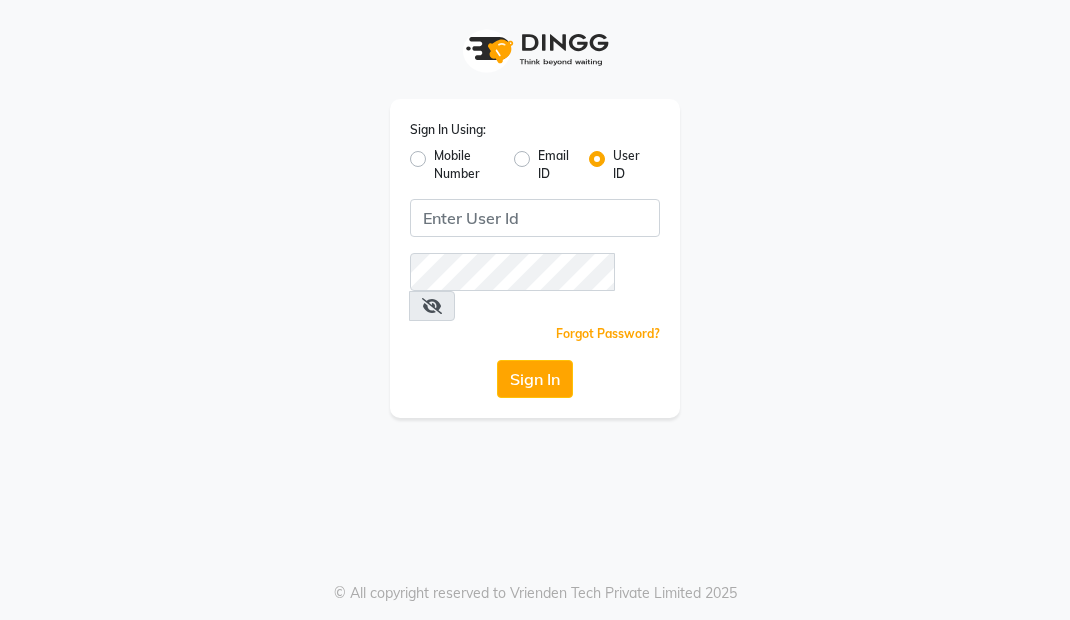 scroll, scrollTop: 0, scrollLeft: 0, axis: both 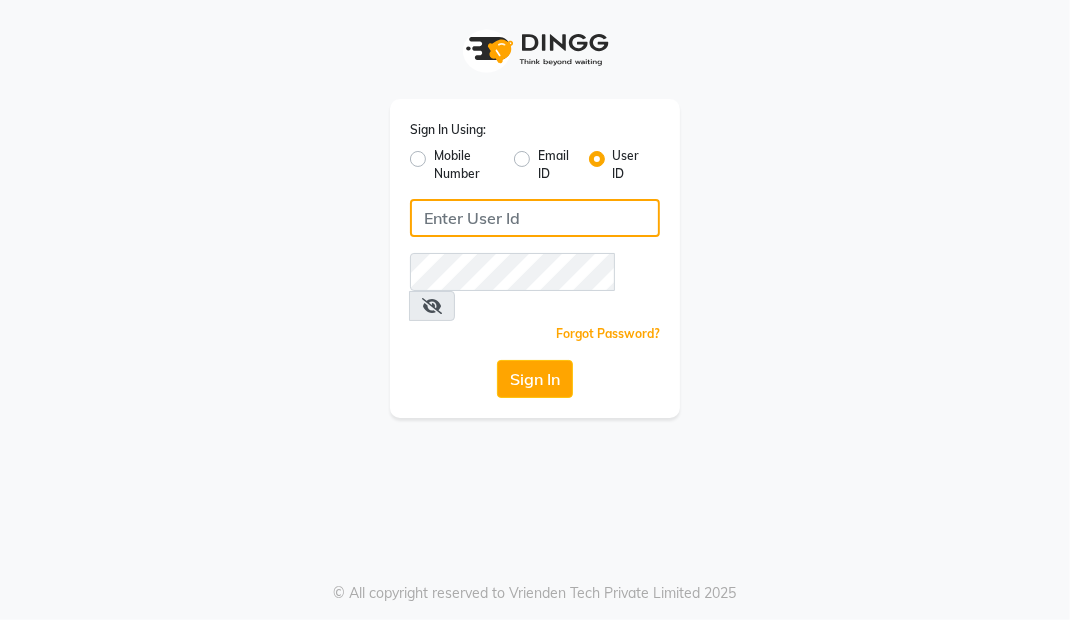 click 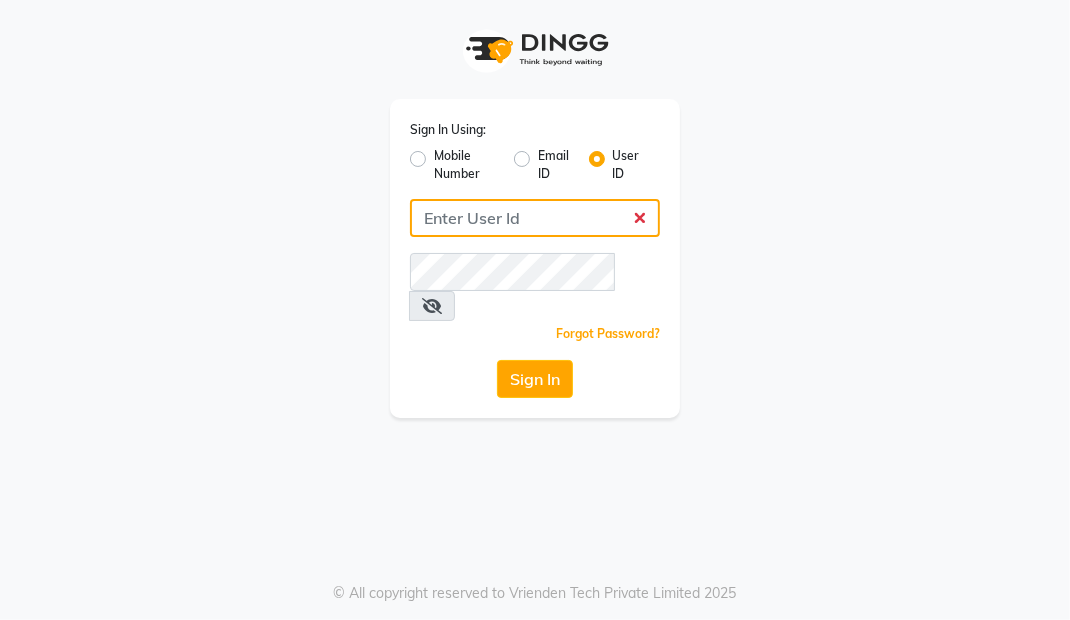 type on "Primeexotica" 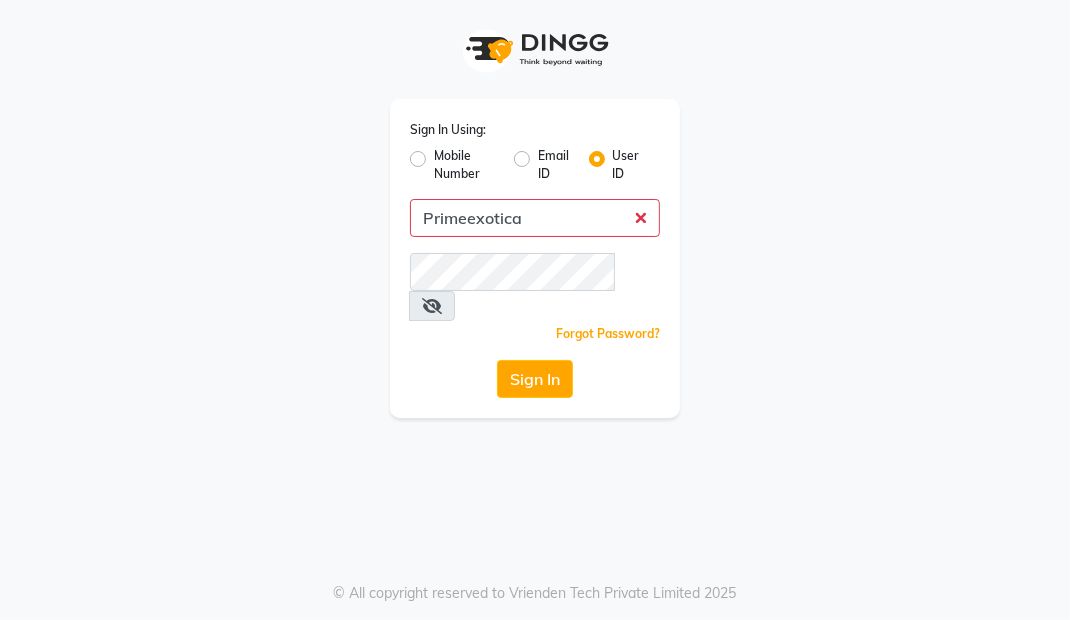 click on "Sign In" 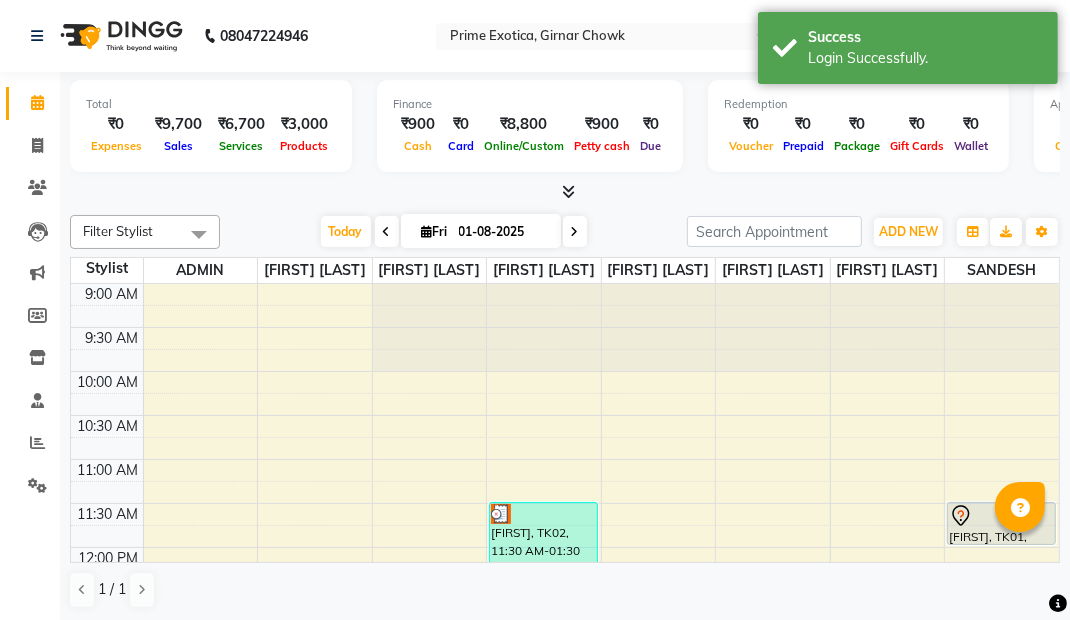 scroll, scrollTop: 0, scrollLeft: 0, axis: both 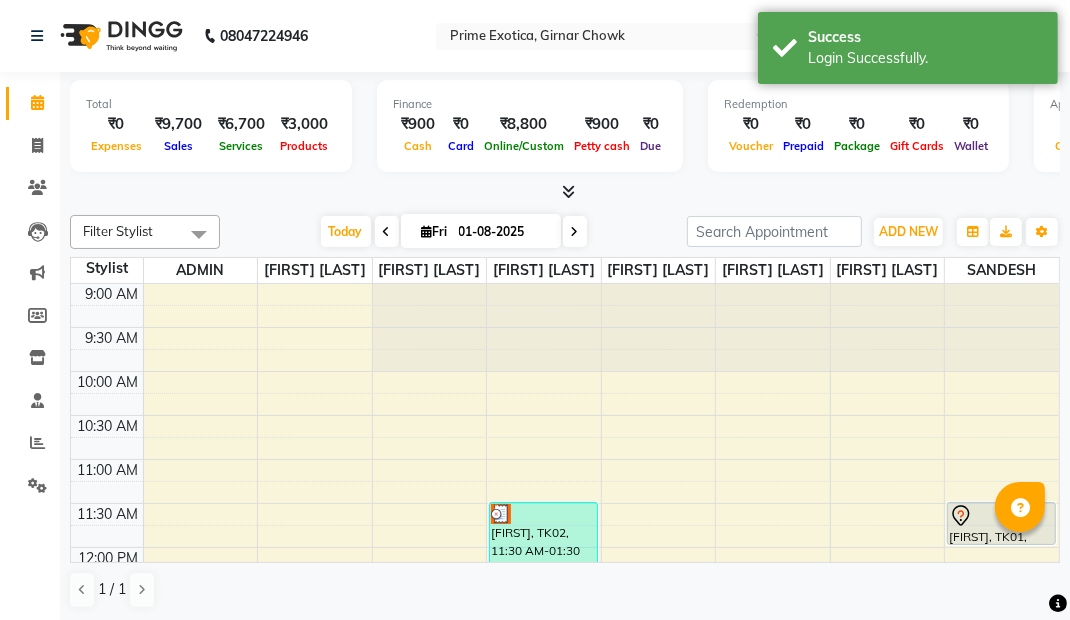 click at bounding box center (569, 191) 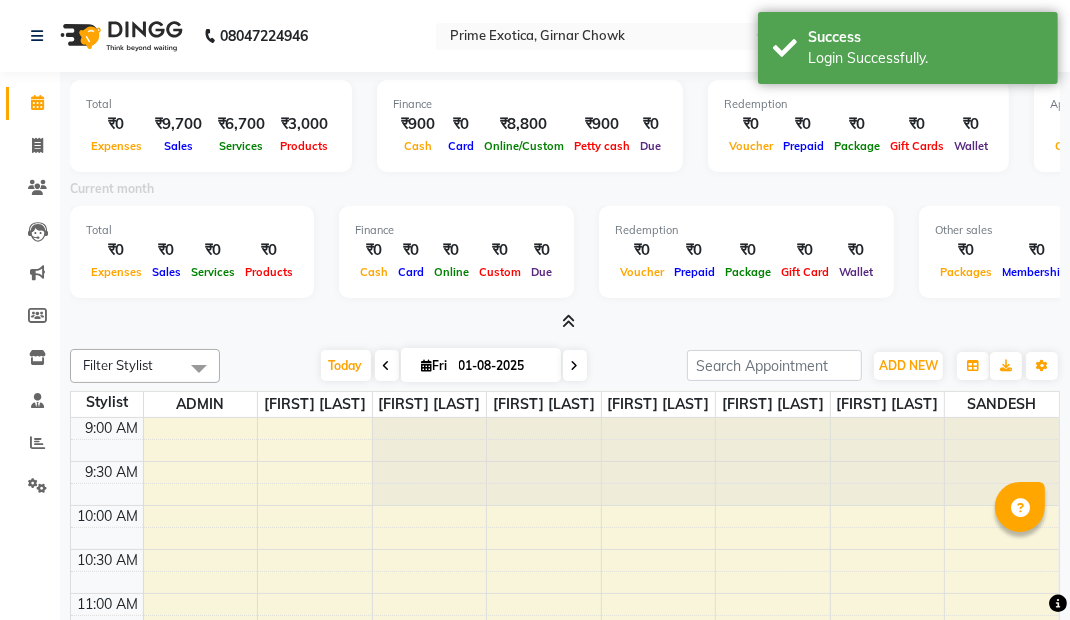 click at bounding box center [569, 321] 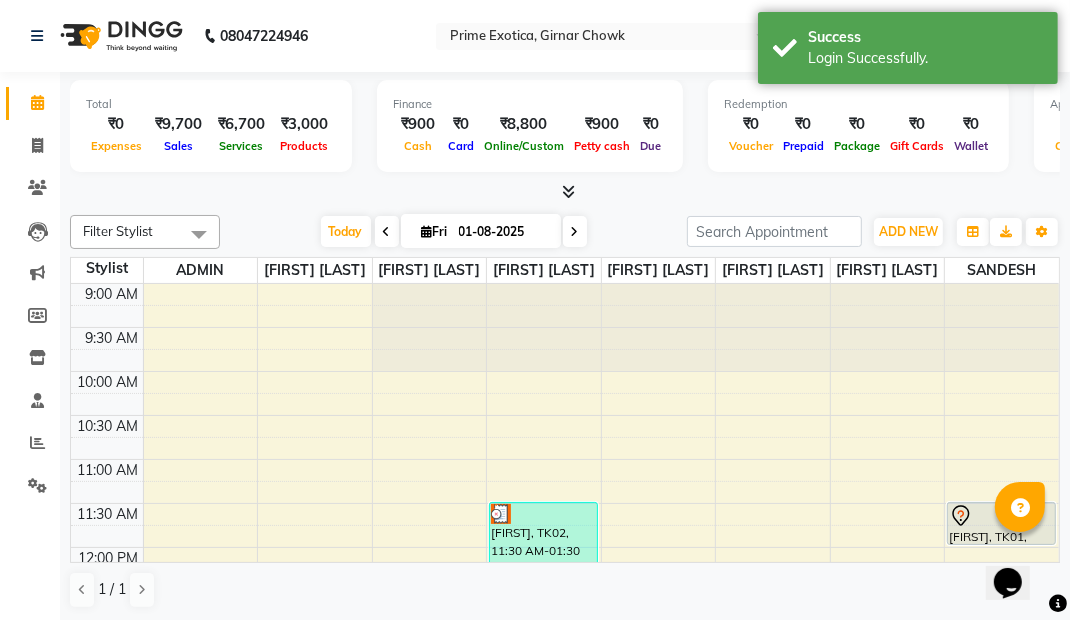 scroll, scrollTop: 0, scrollLeft: 0, axis: both 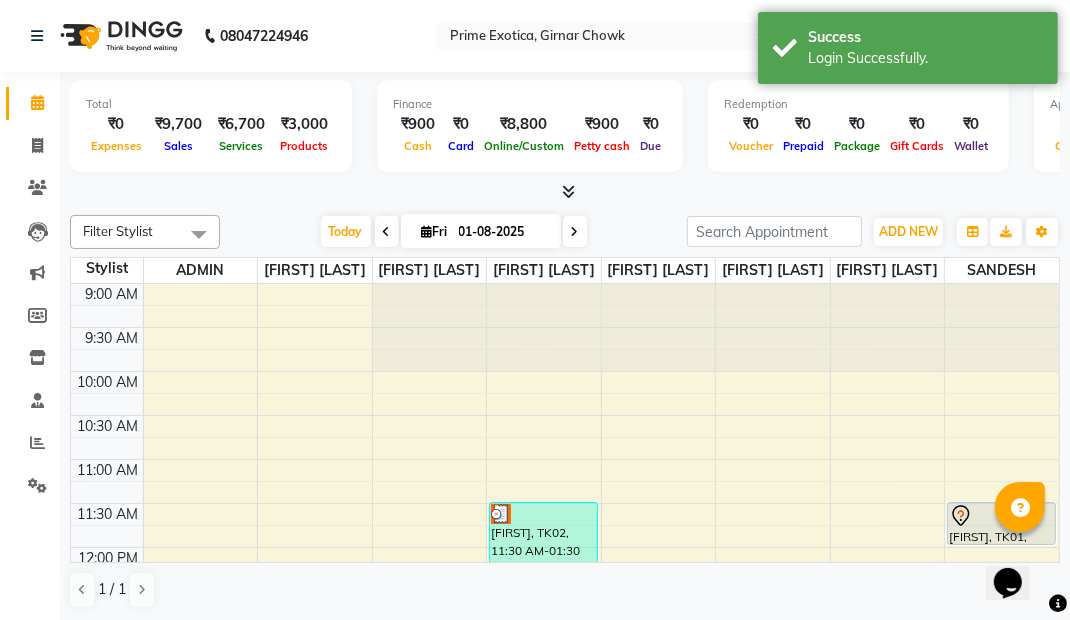 click at bounding box center (569, 191) 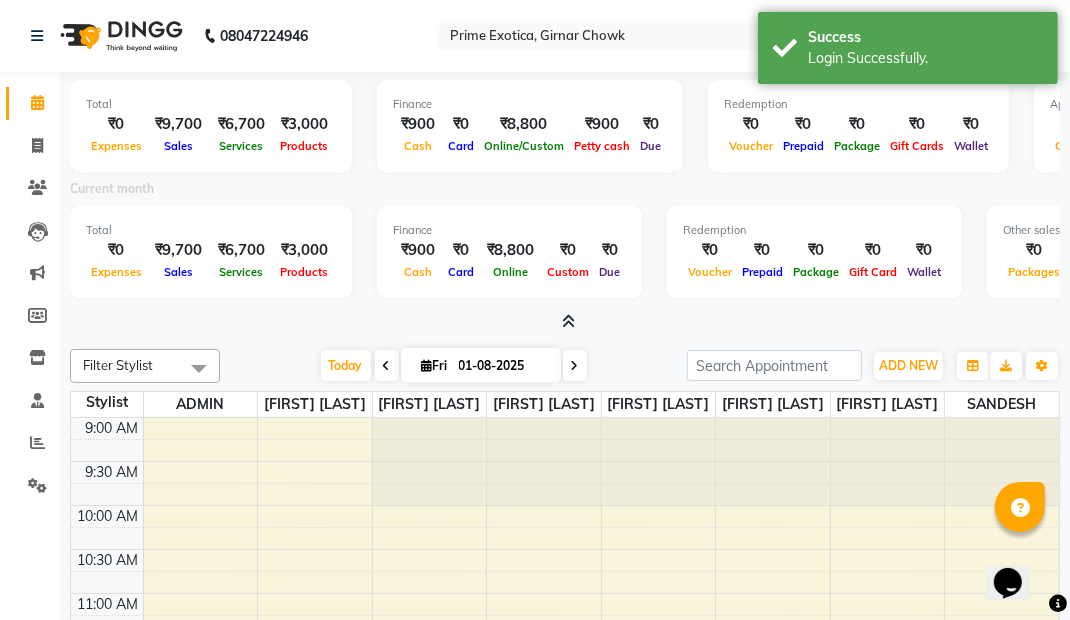 click at bounding box center [569, 321] 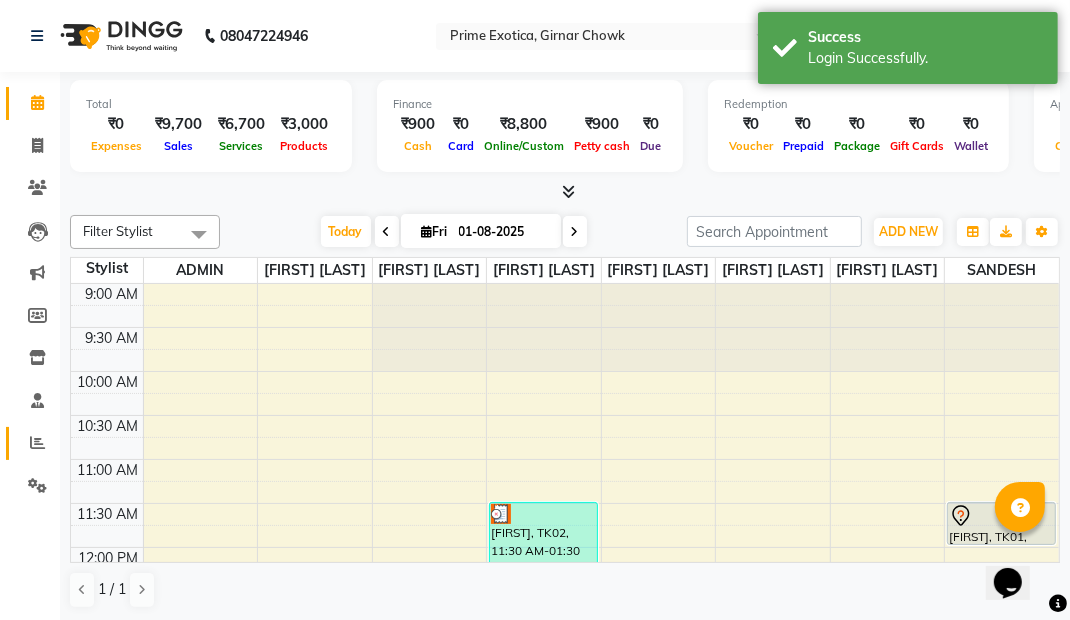 click 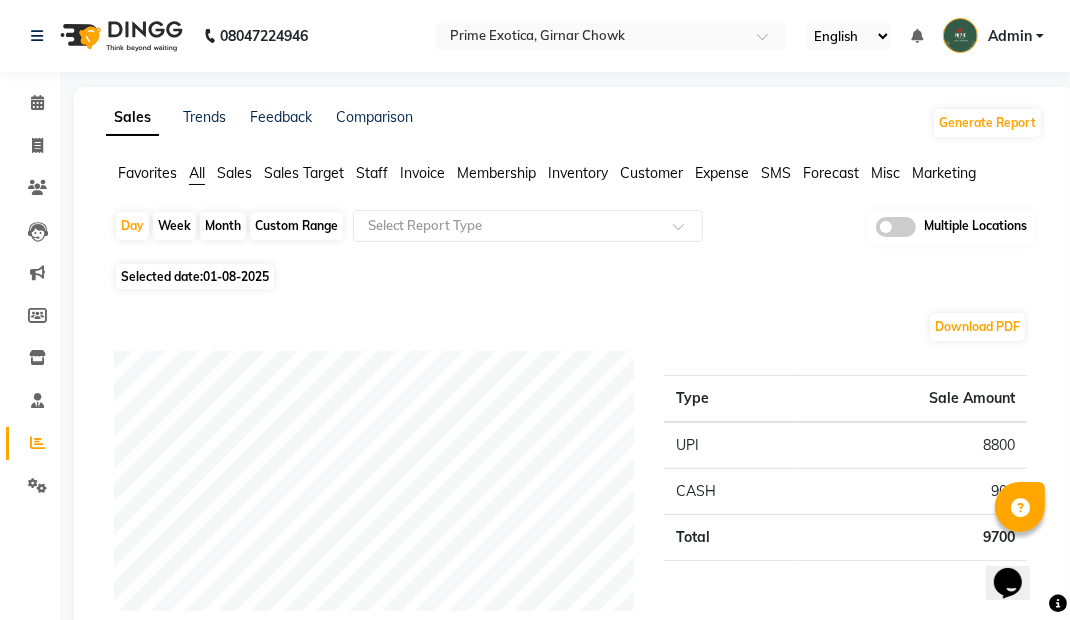 click on "Month" 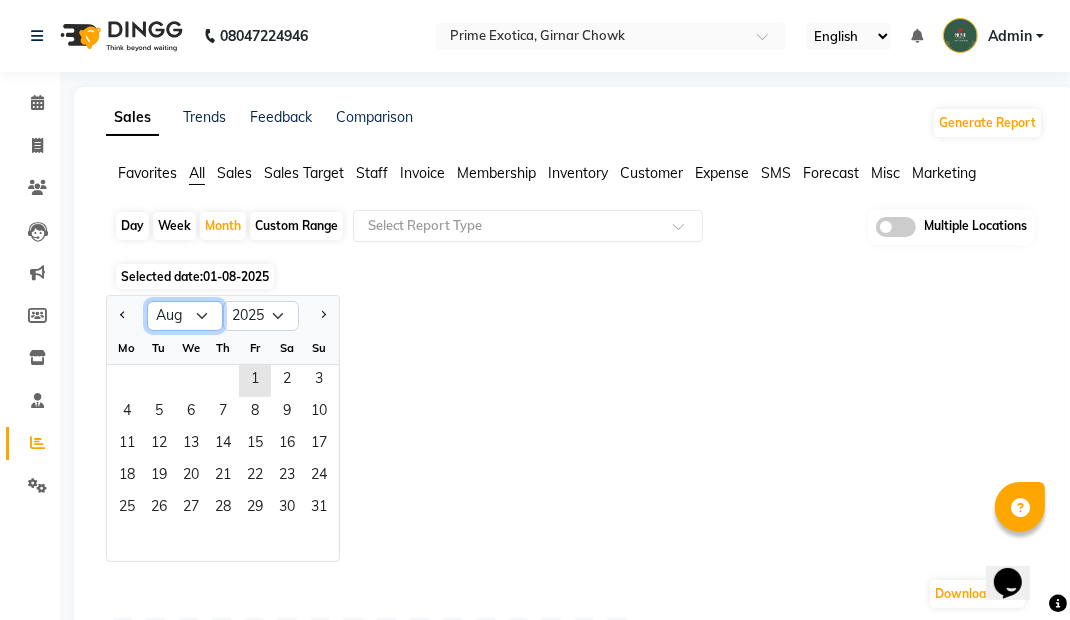 click on "Jan Feb Mar Apr May Jun Jul Aug Sep Oct Nov Dec" 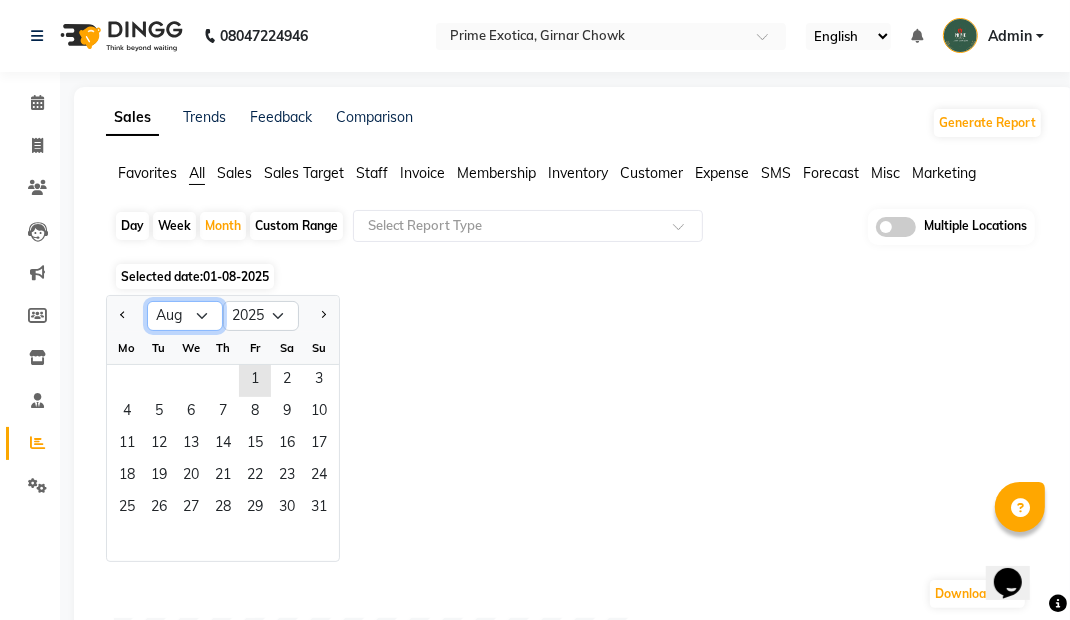 select on "7" 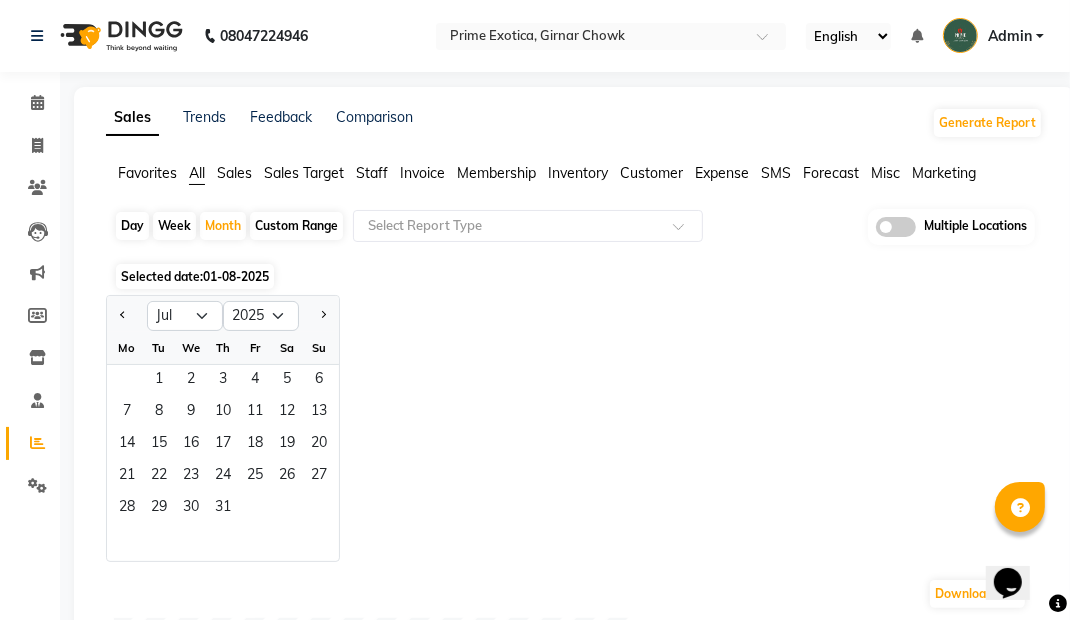 click on "1" 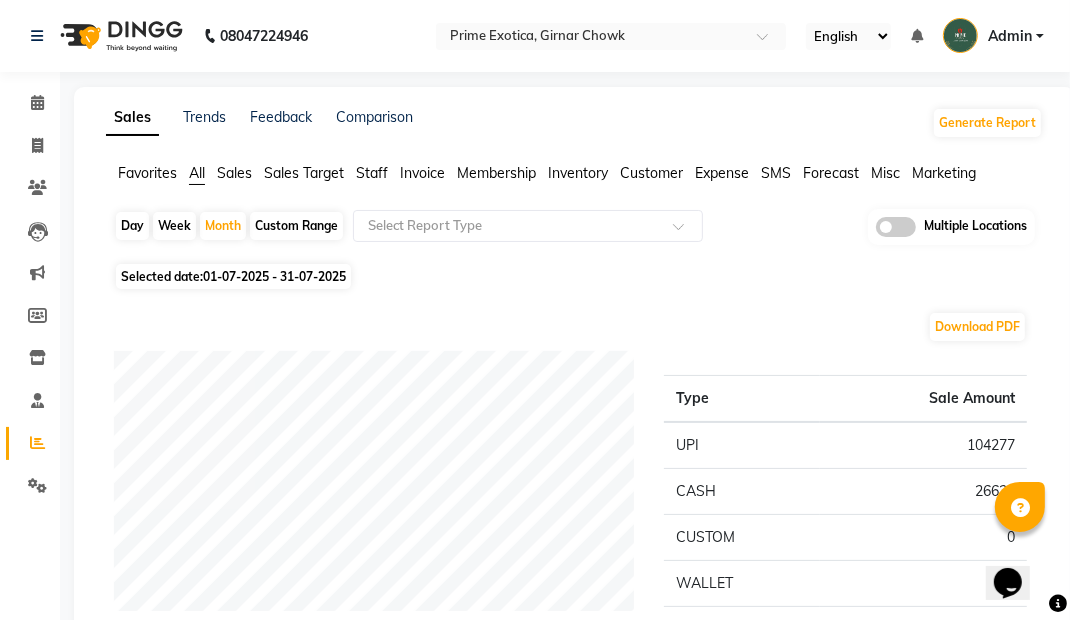 click on "Download PDF" 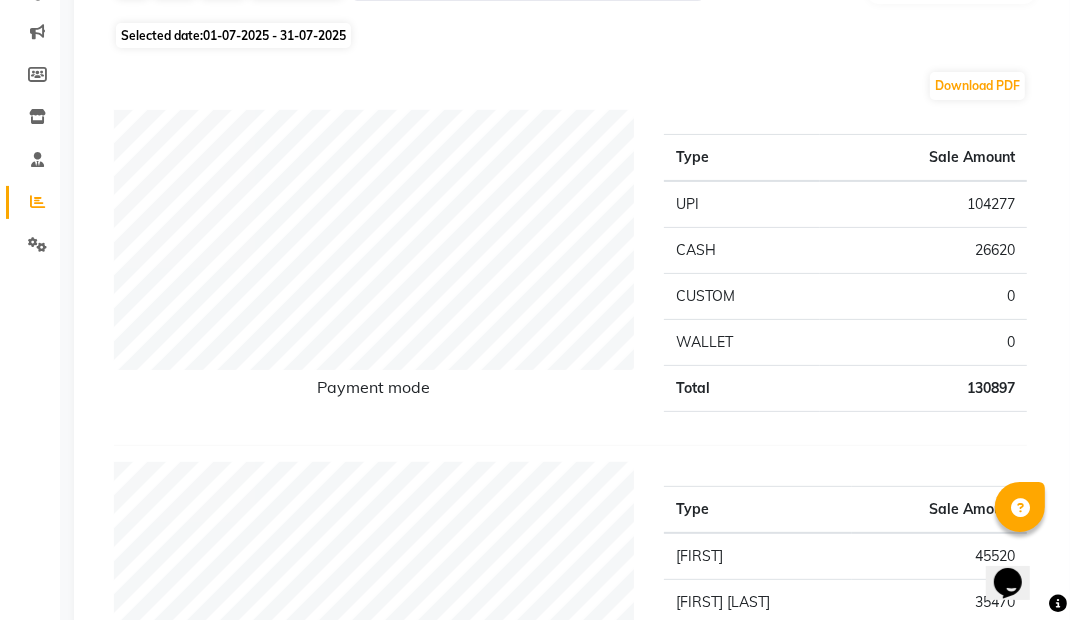 scroll, scrollTop: 0, scrollLeft: 0, axis: both 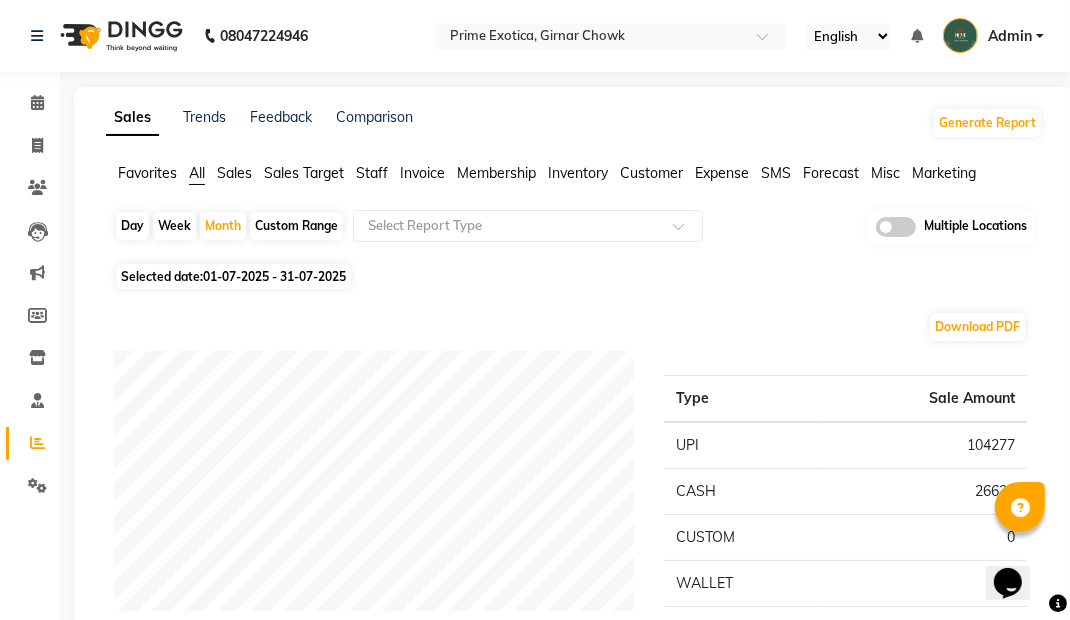 click 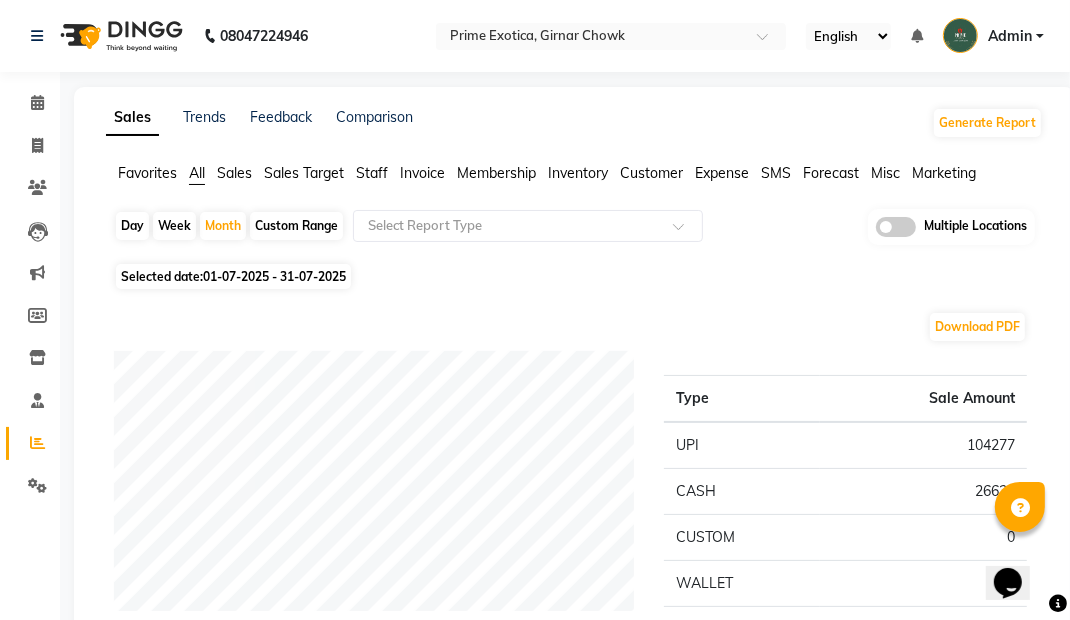 click 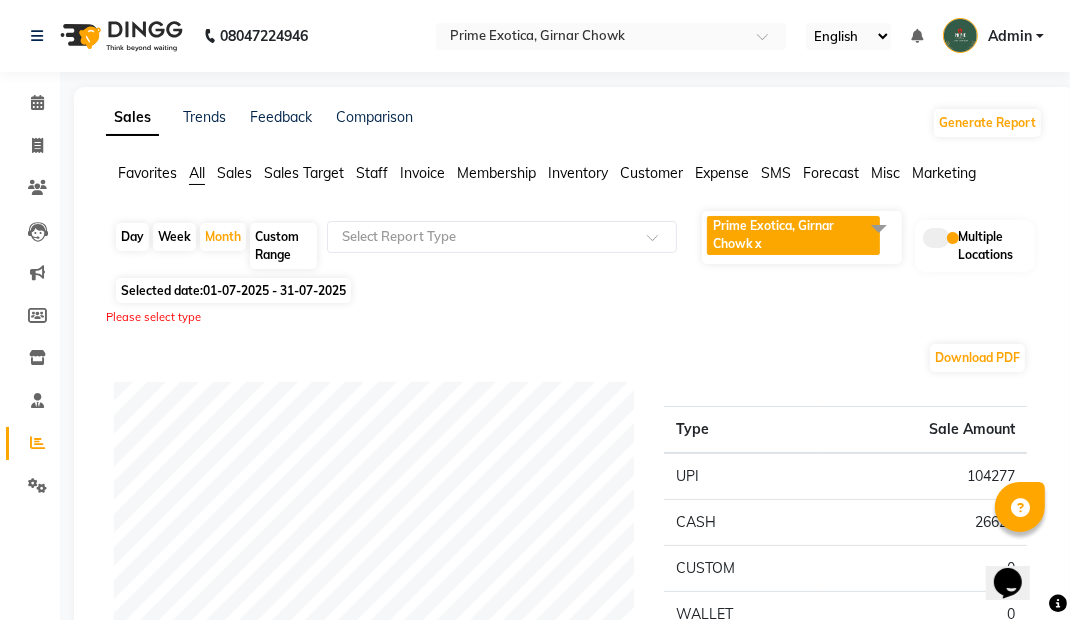 click 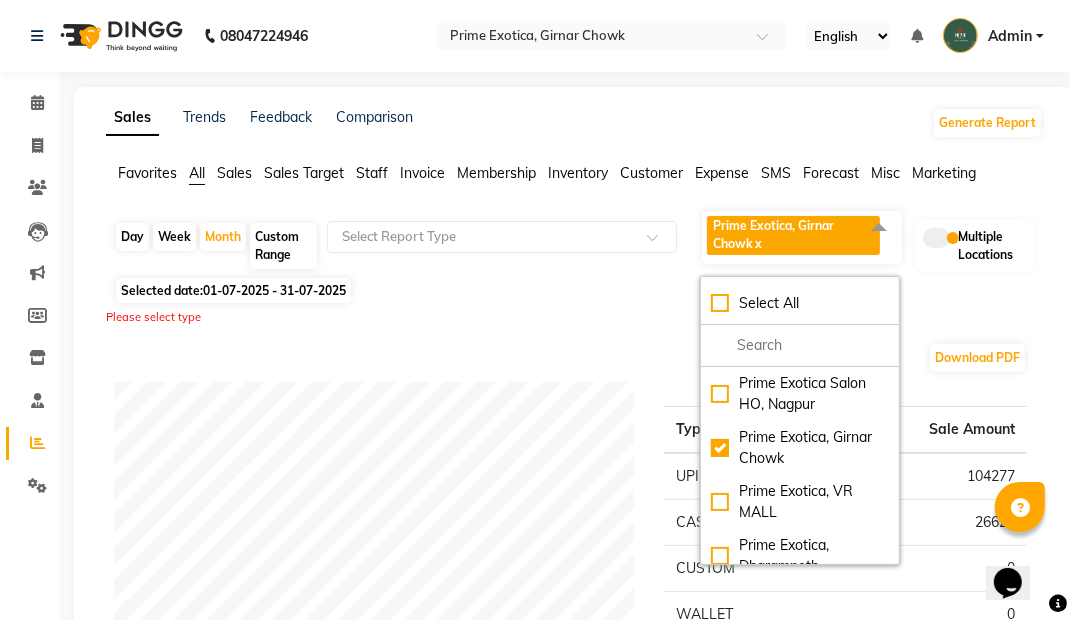 click on "Prime Exotica,  Girnar Chowk" 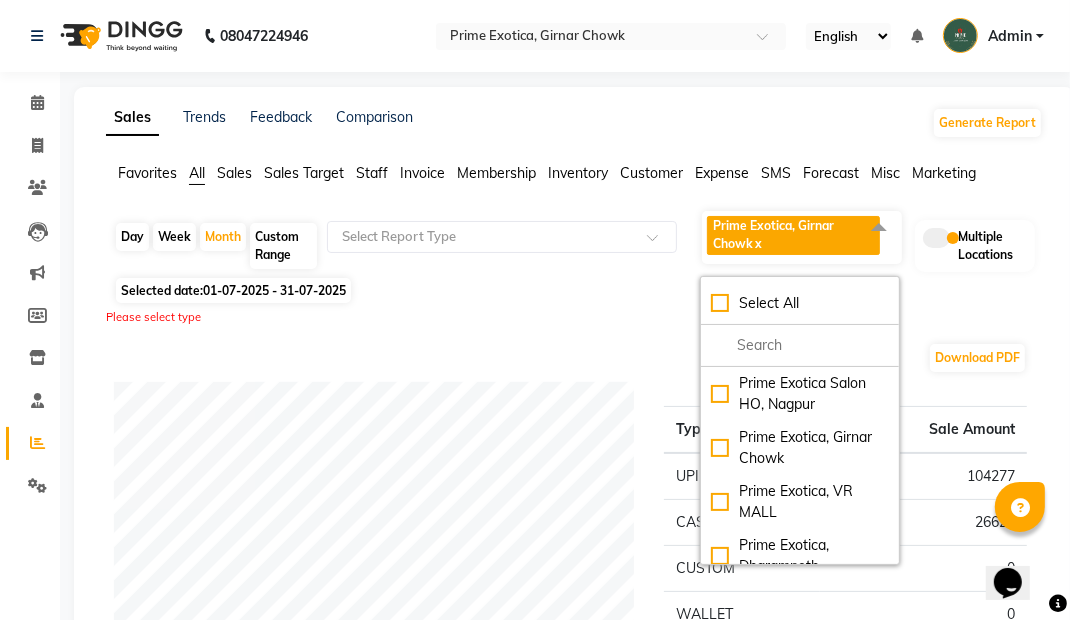 checkbox on "false" 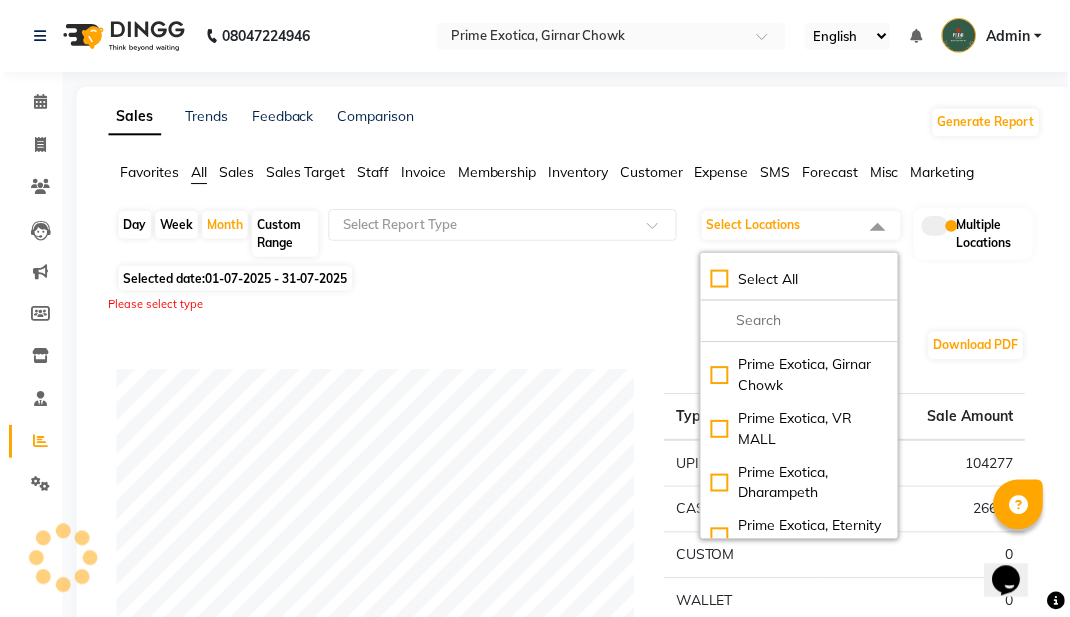 scroll, scrollTop: 72, scrollLeft: 0, axis: vertical 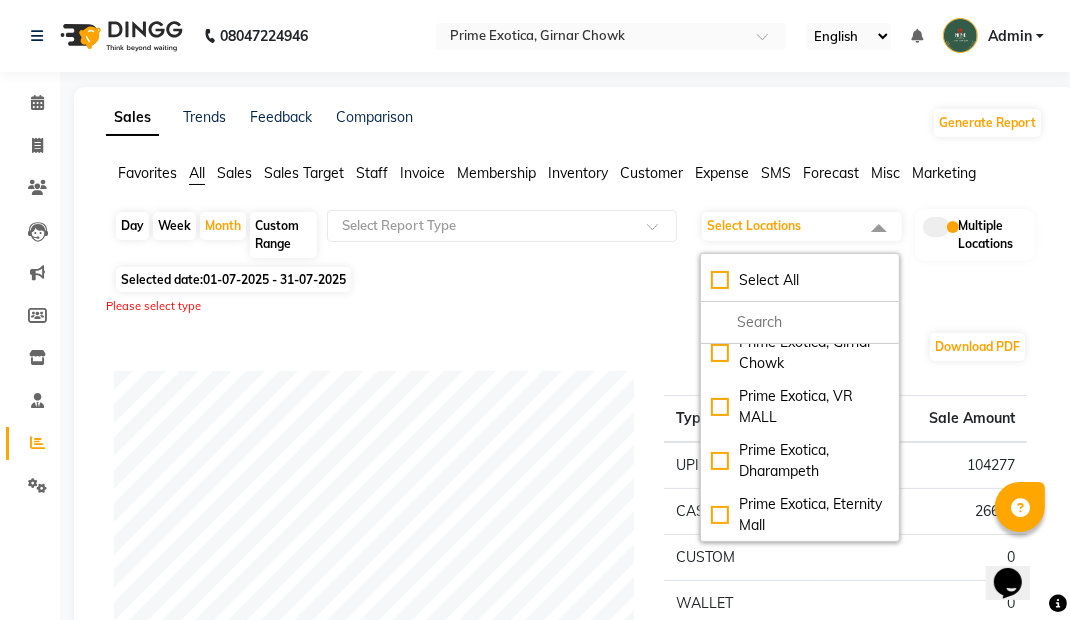 click on "Prime Exotica,  Dharampeth" 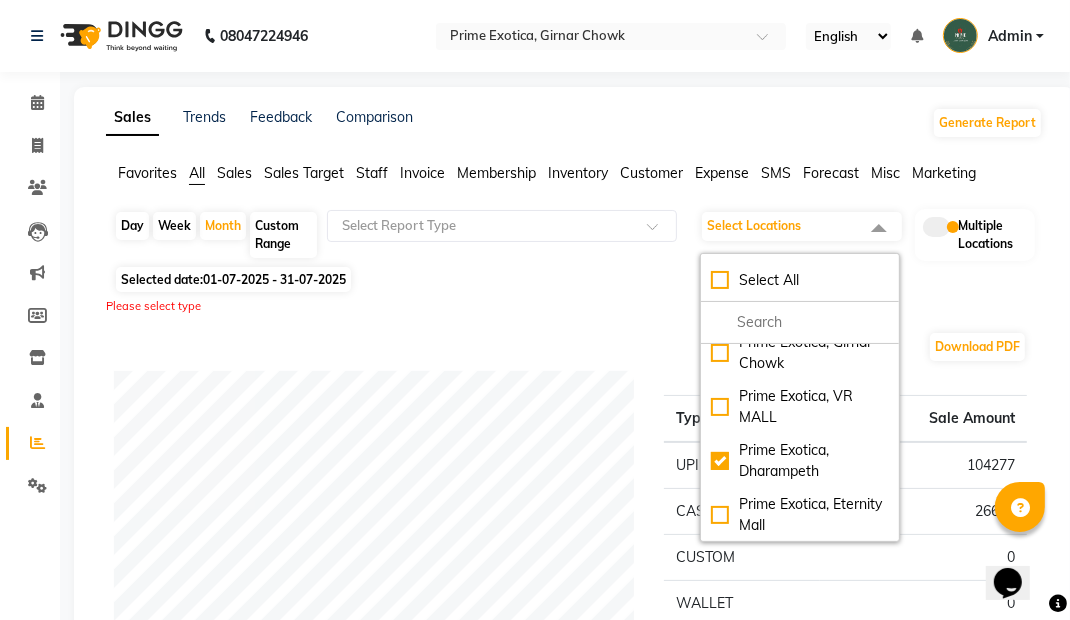 checkbox on "true" 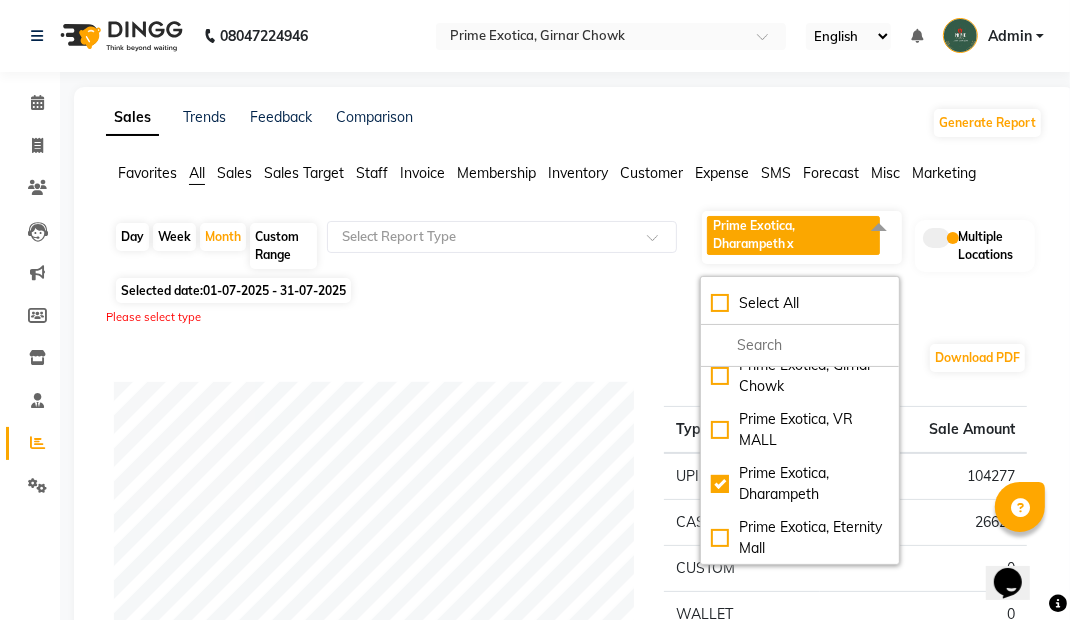 click on "Download PDF" 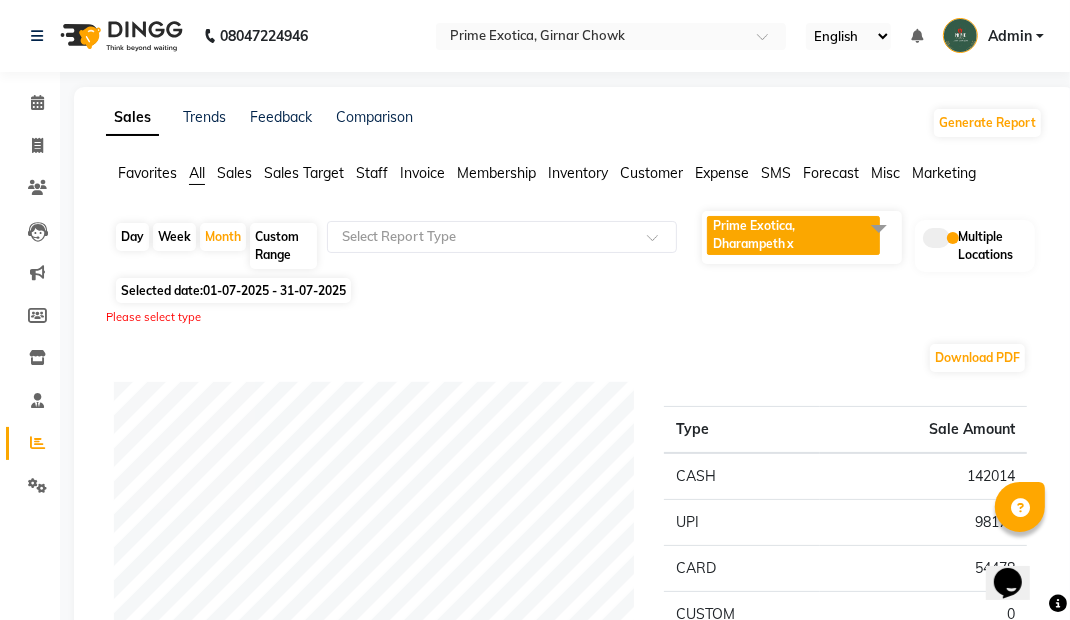click on "Staff" 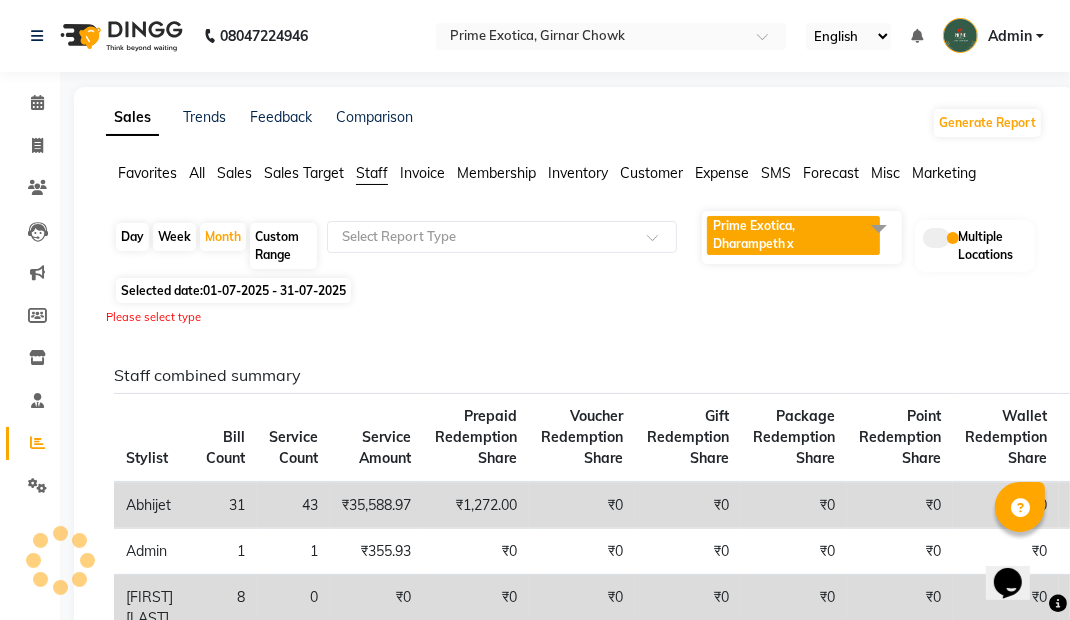click 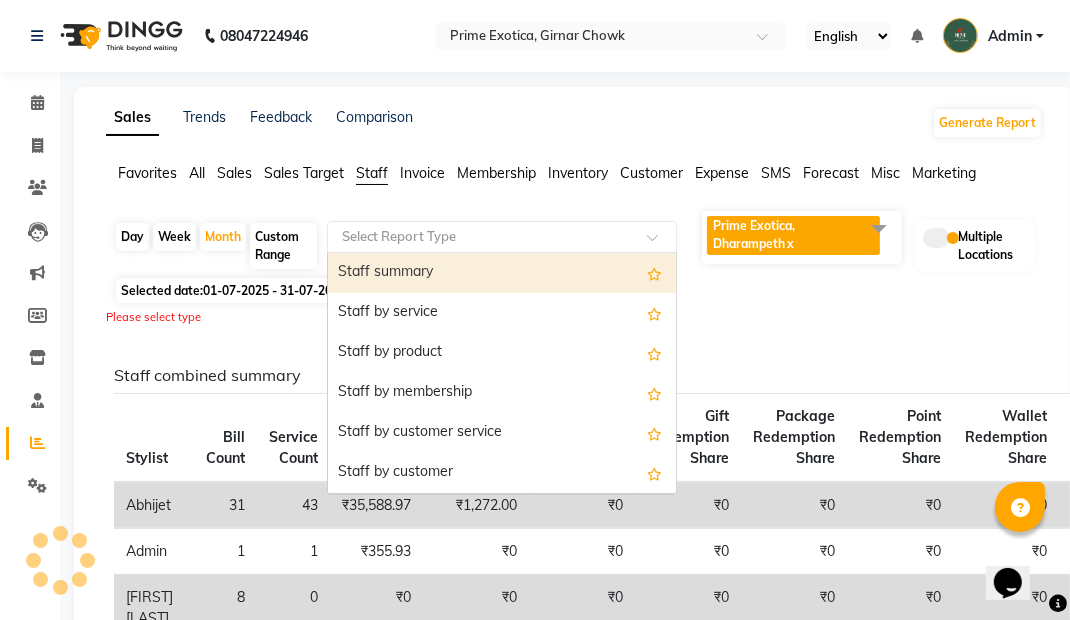 click on "Staff summary" at bounding box center (502, 273) 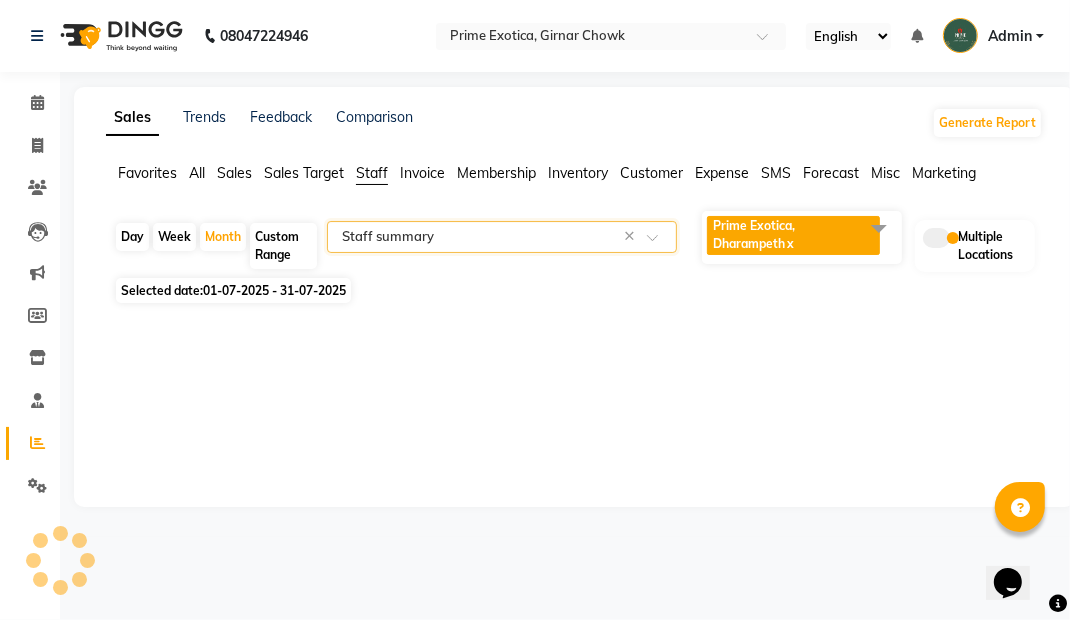 select on "filtered_report" 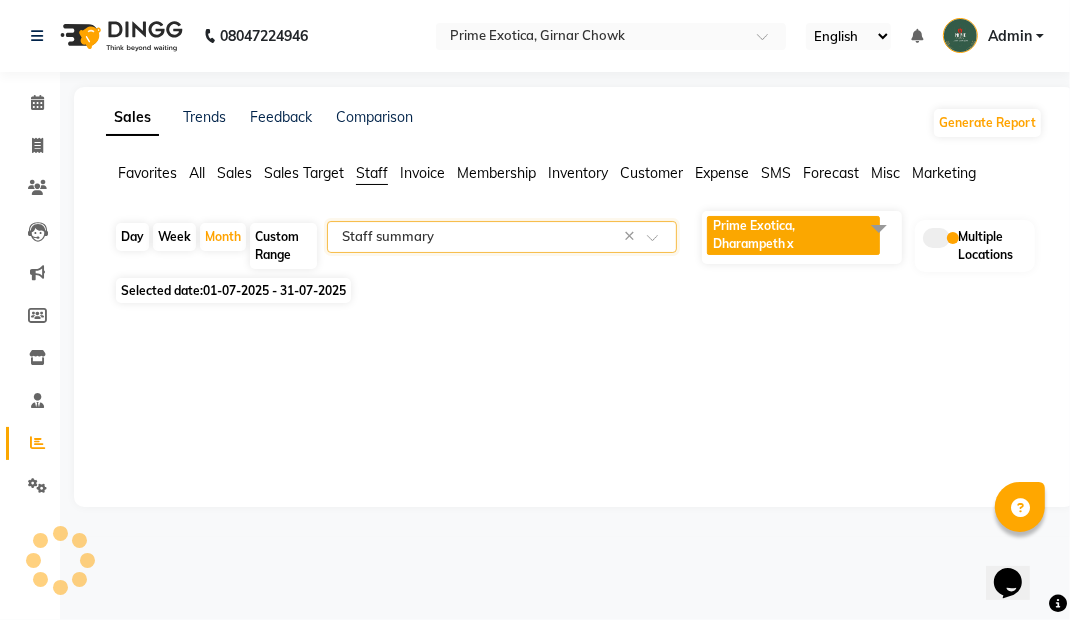 select on "pdf" 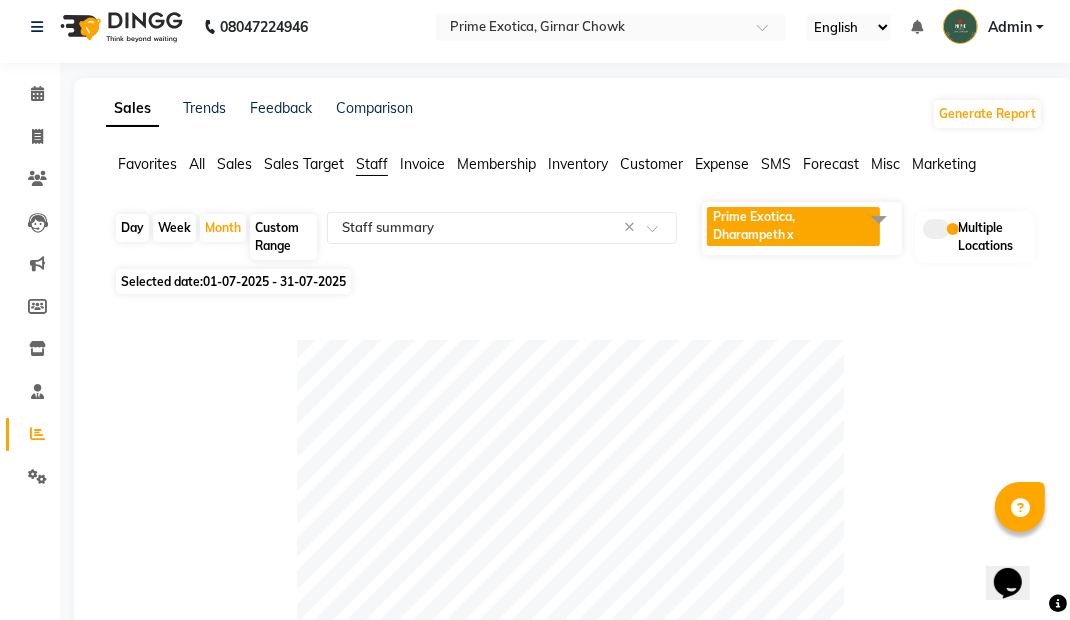 scroll, scrollTop: 5, scrollLeft: 0, axis: vertical 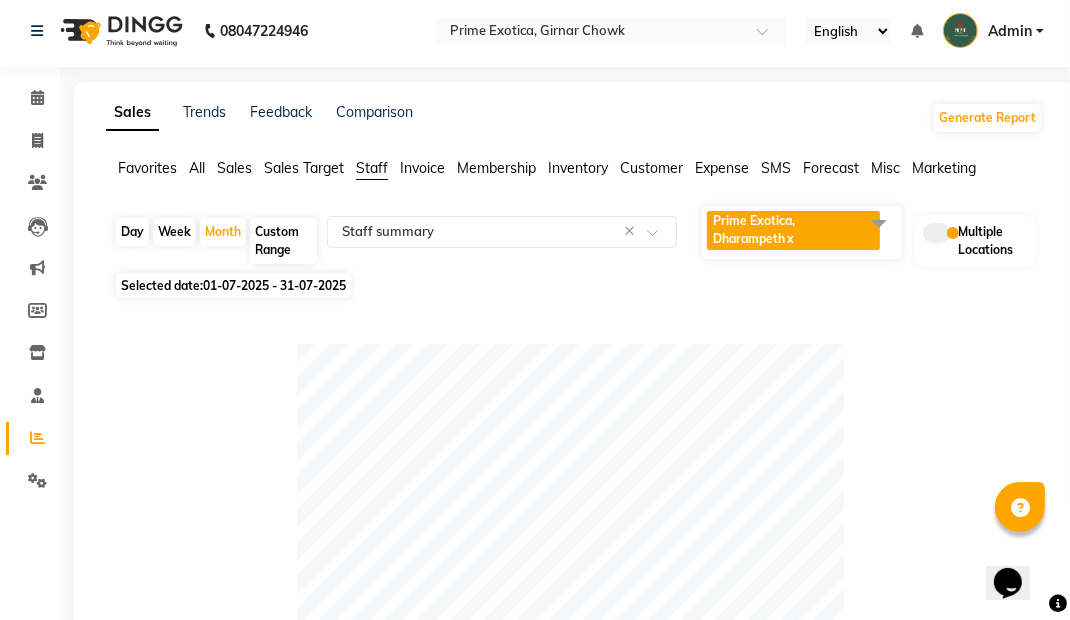 click on "Selected date:  01-07-2025 - 31-07-2025" 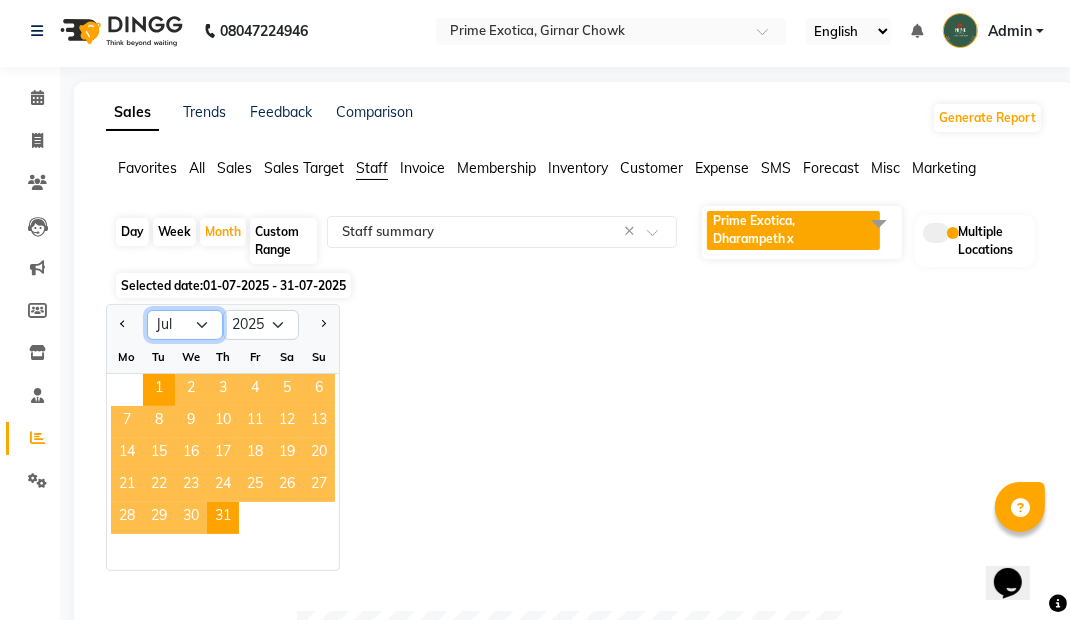 click on "Jan Feb Mar Apr May Jun Jul Aug Sep Oct Nov Dec" 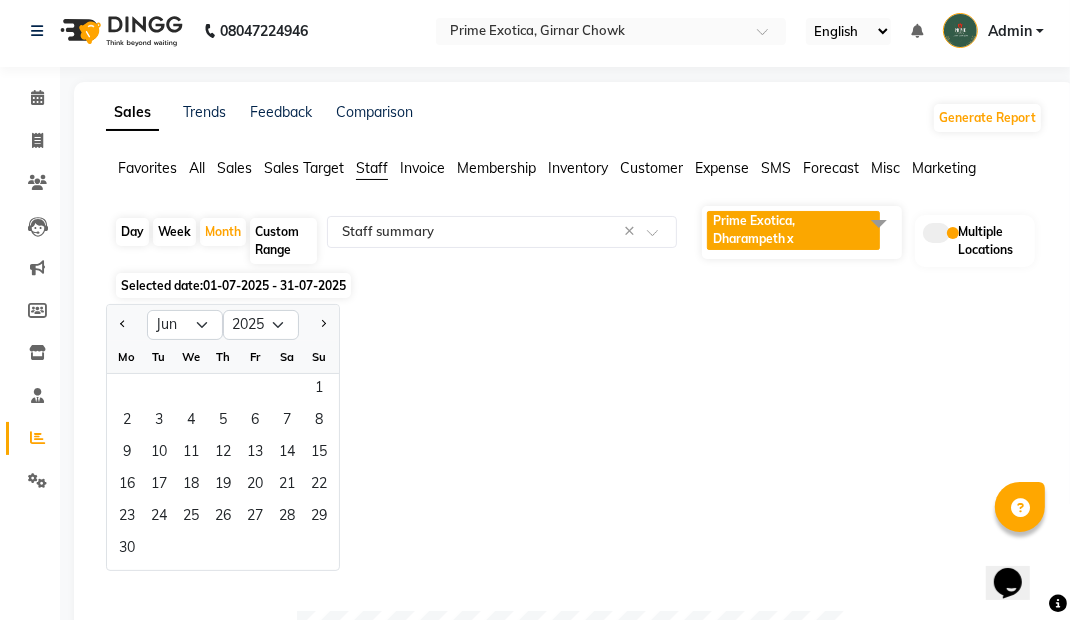click on "1" 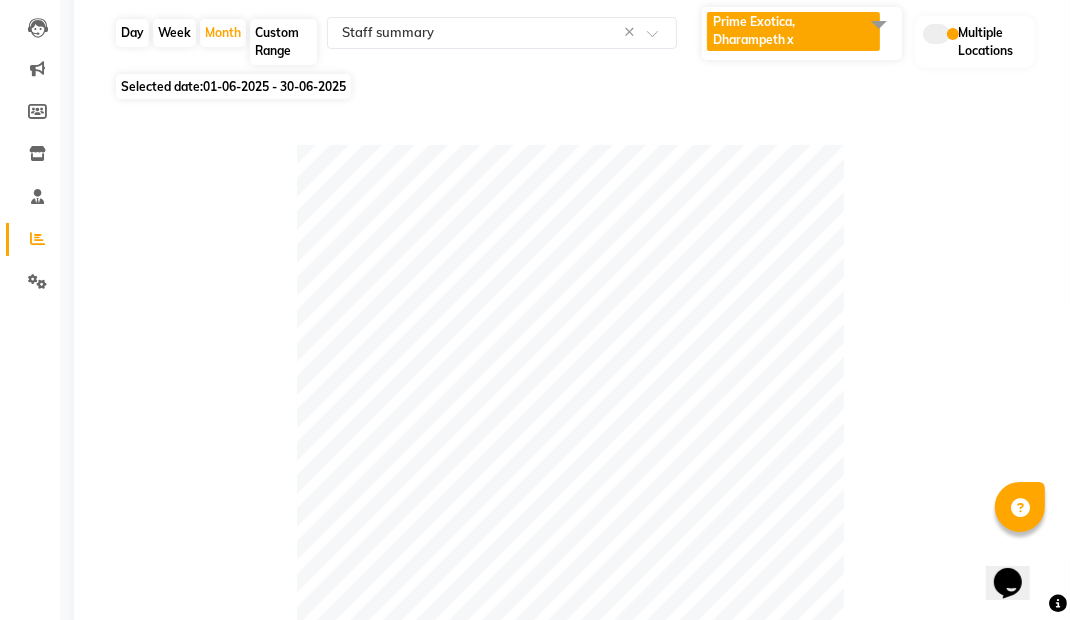 scroll, scrollTop: 205, scrollLeft: 0, axis: vertical 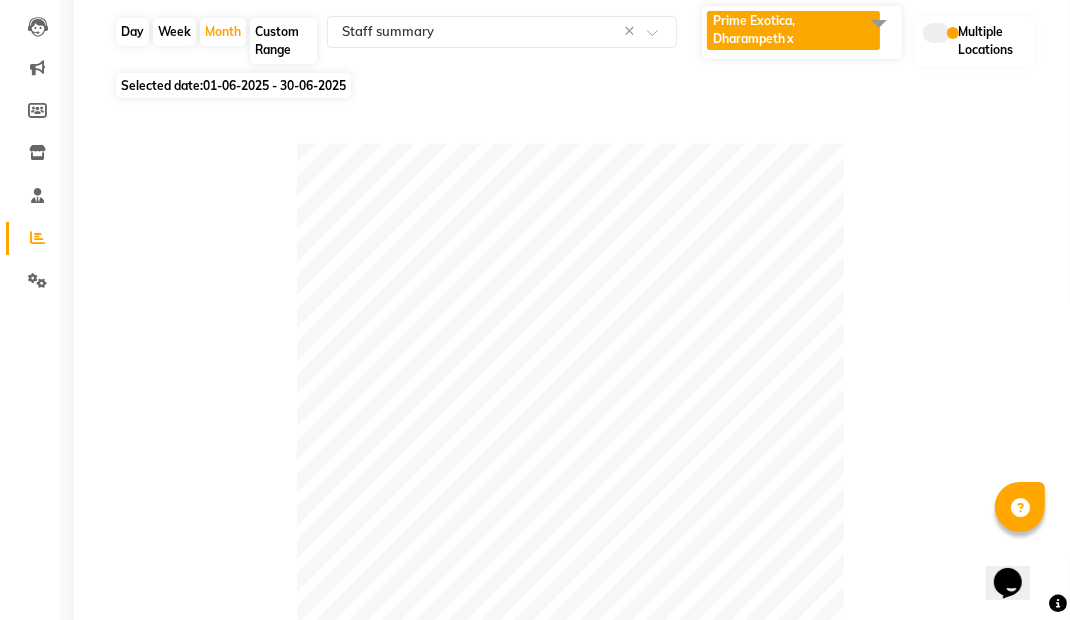 click 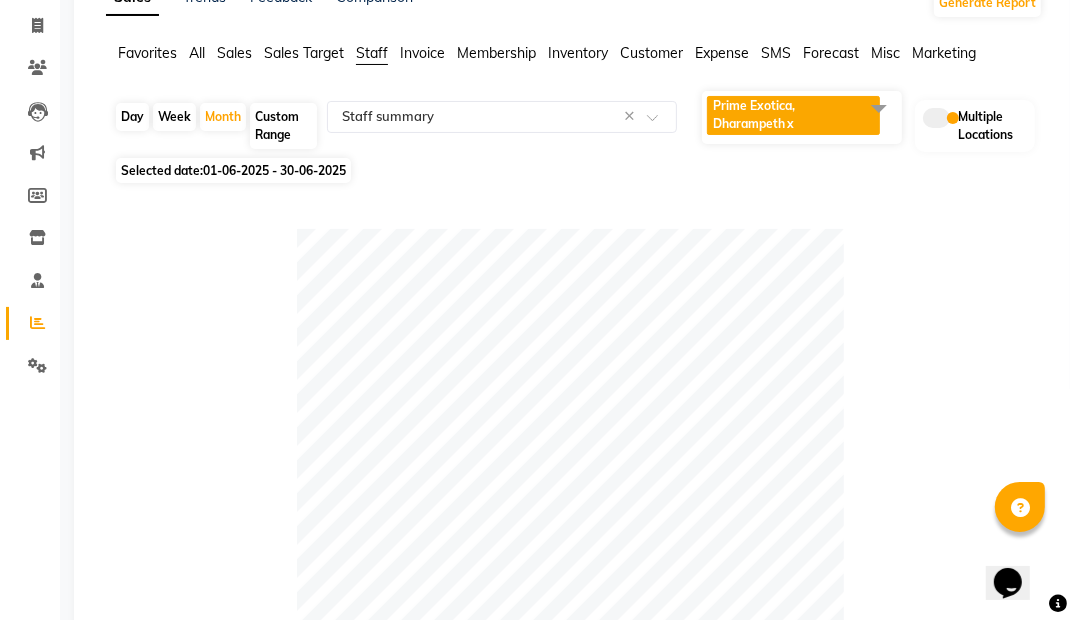 scroll, scrollTop: 0, scrollLeft: 0, axis: both 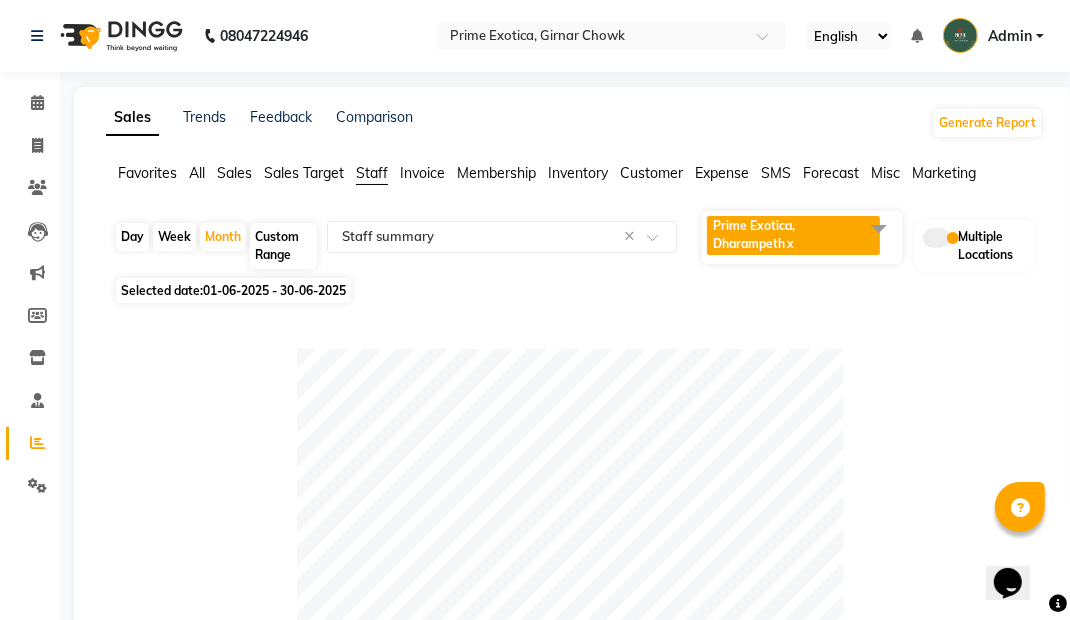click on "Admin" at bounding box center (1010, 36) 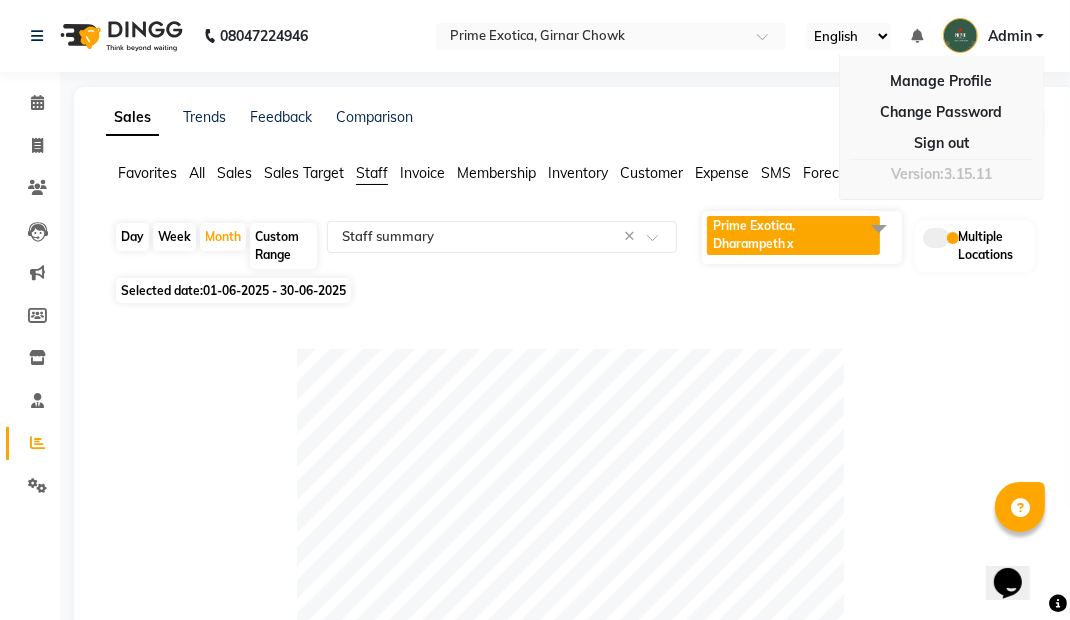 click on "Sign out" at bounding box center (941, 143) 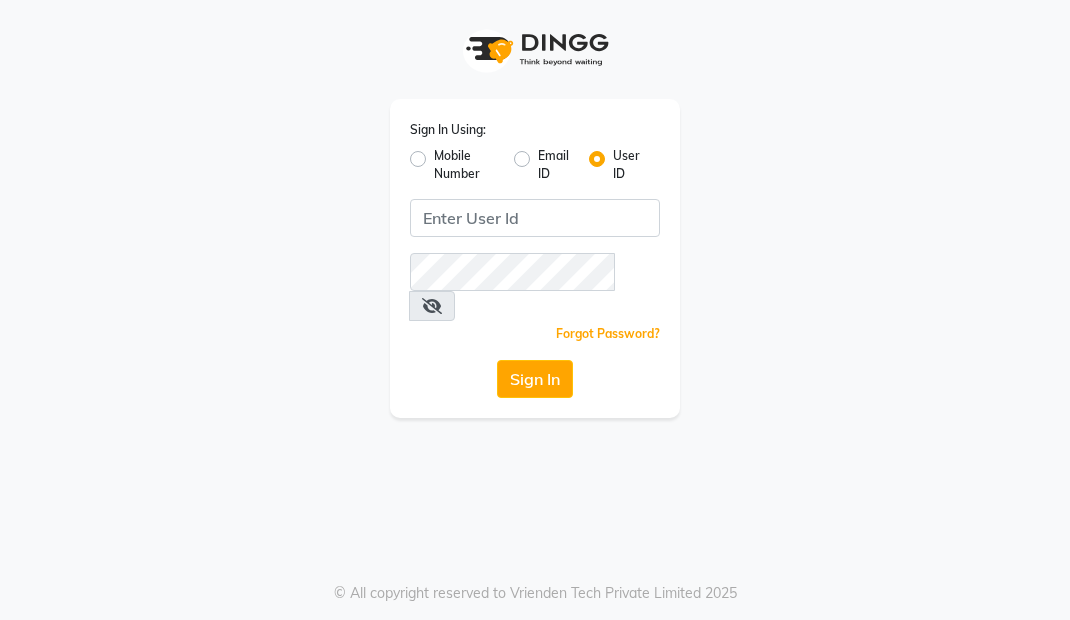 scroll, scrollTop: 0, scrollLeft: 0, axis: both 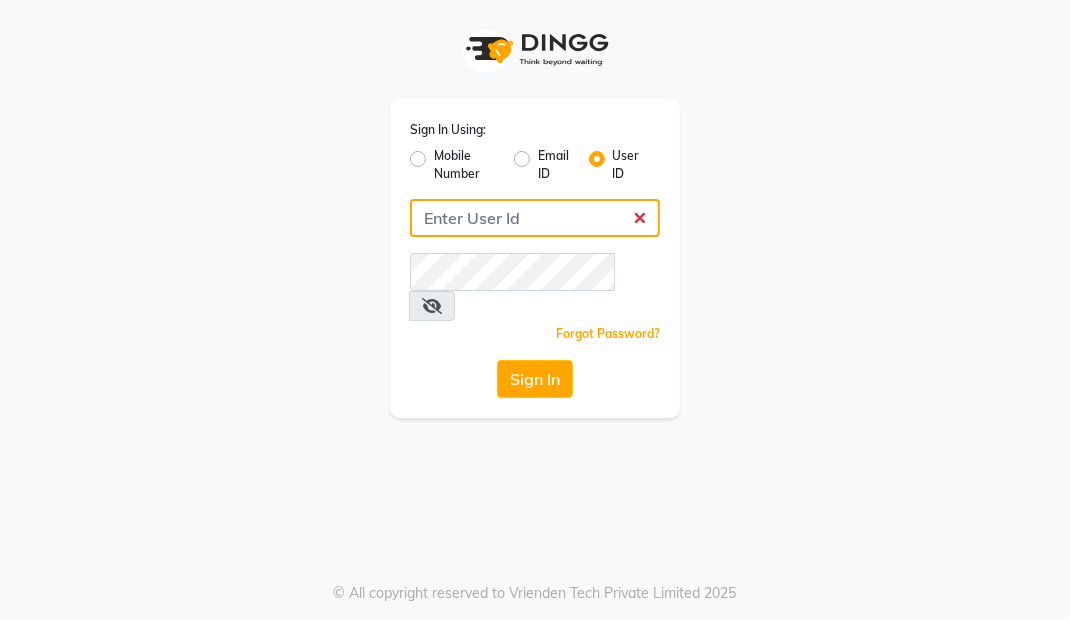 type on "Primeexotica" 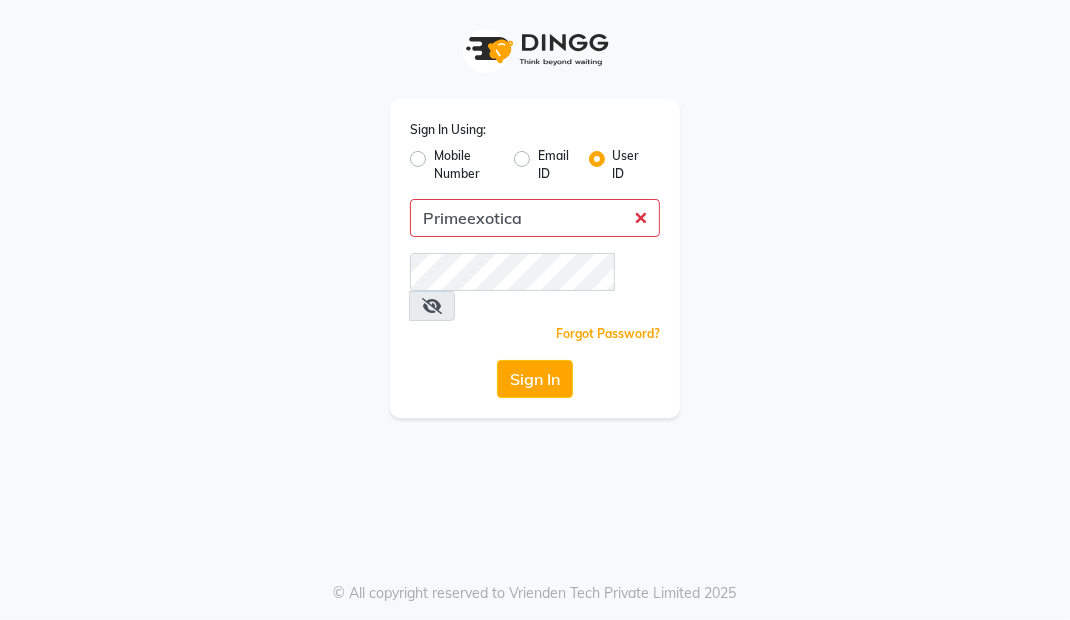 click on "Sign In" 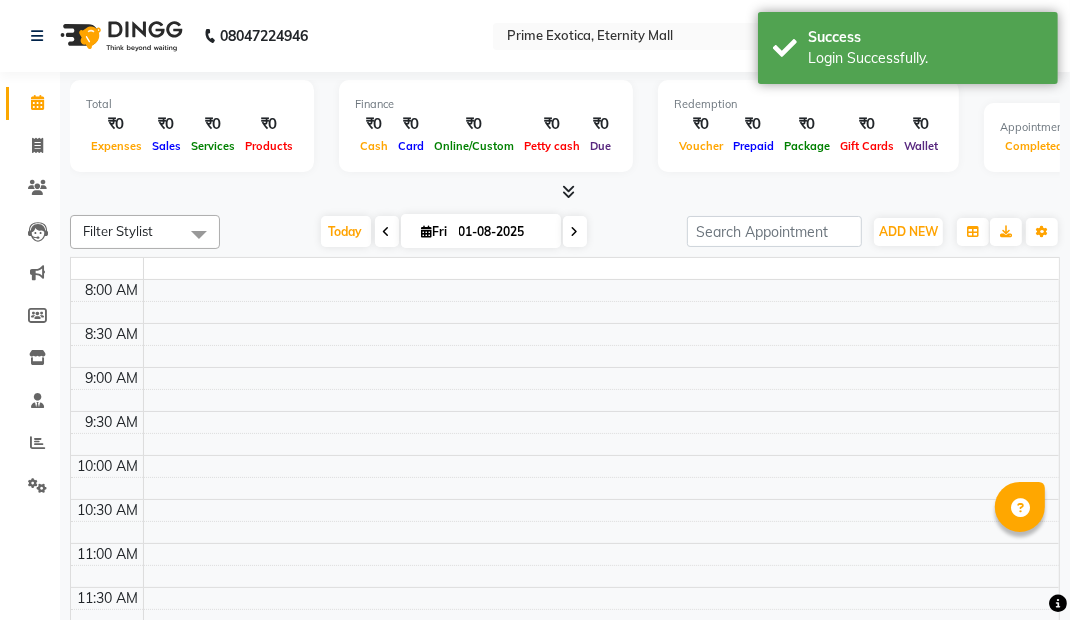 select on "en" 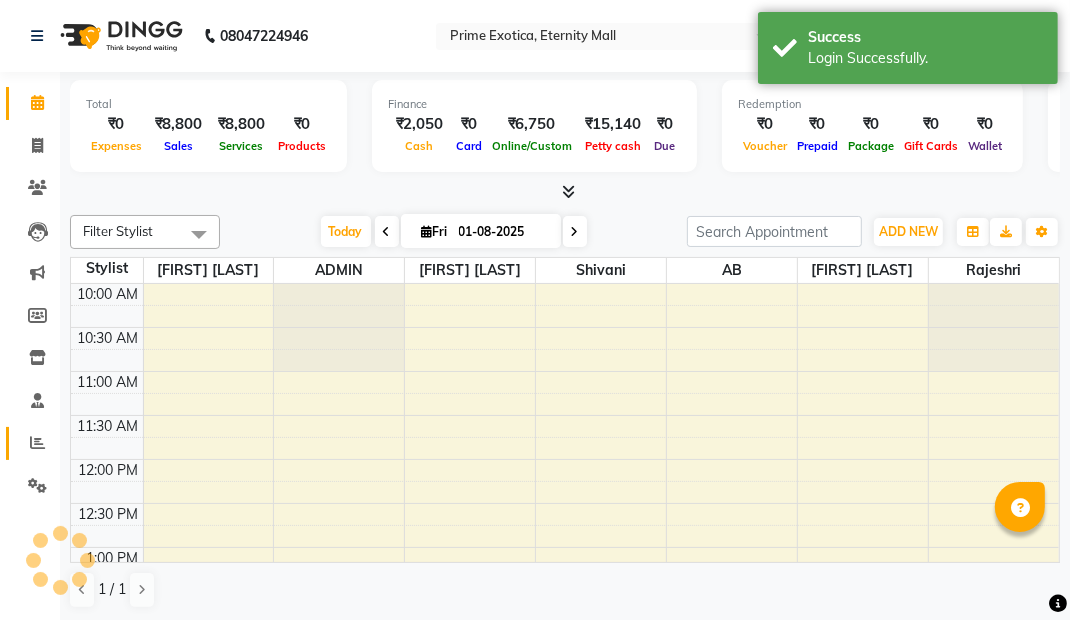 click 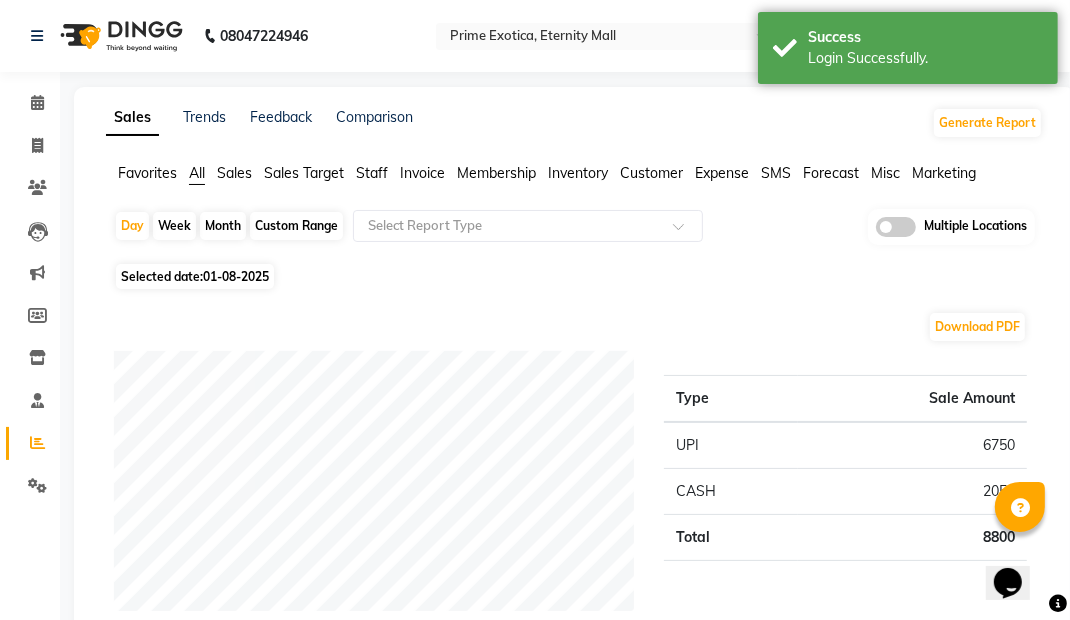 scroll, scrollTop: 0, scrollLeft: 0, axis: both 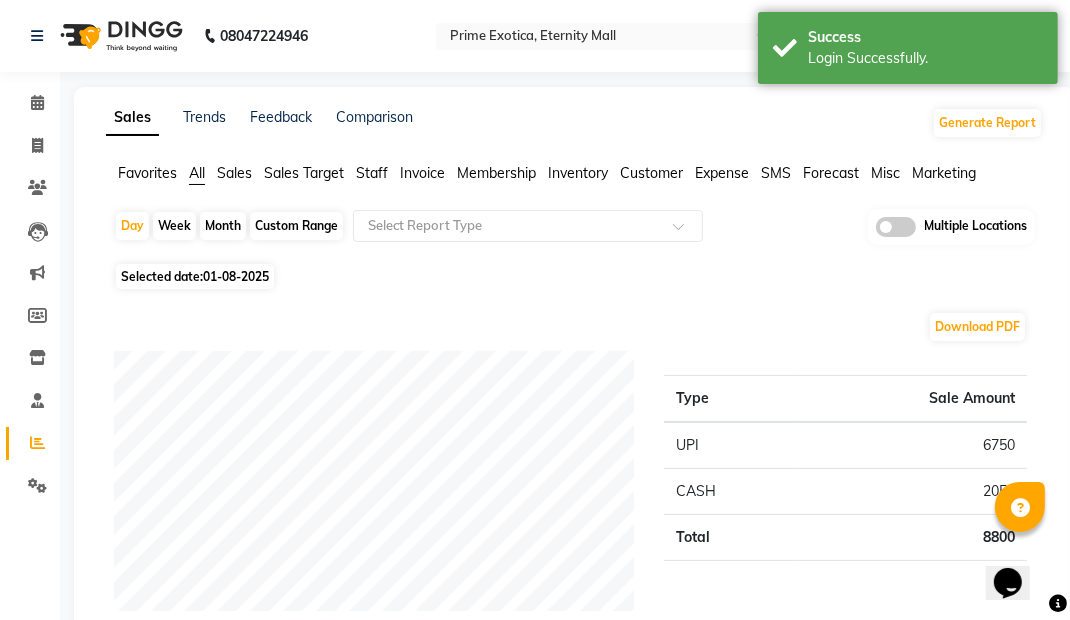 click 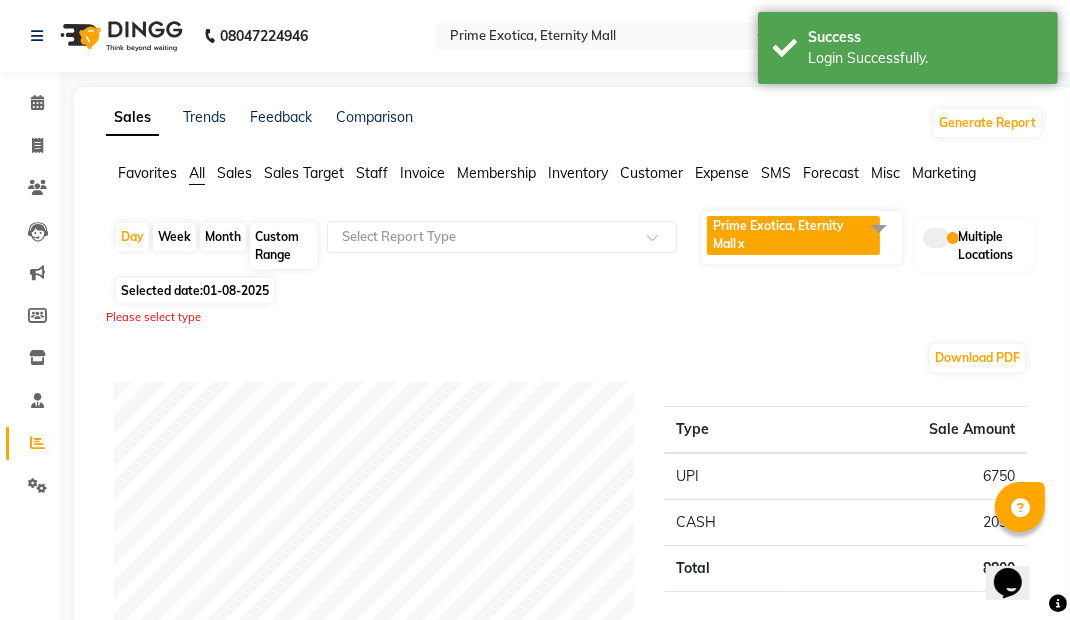 click 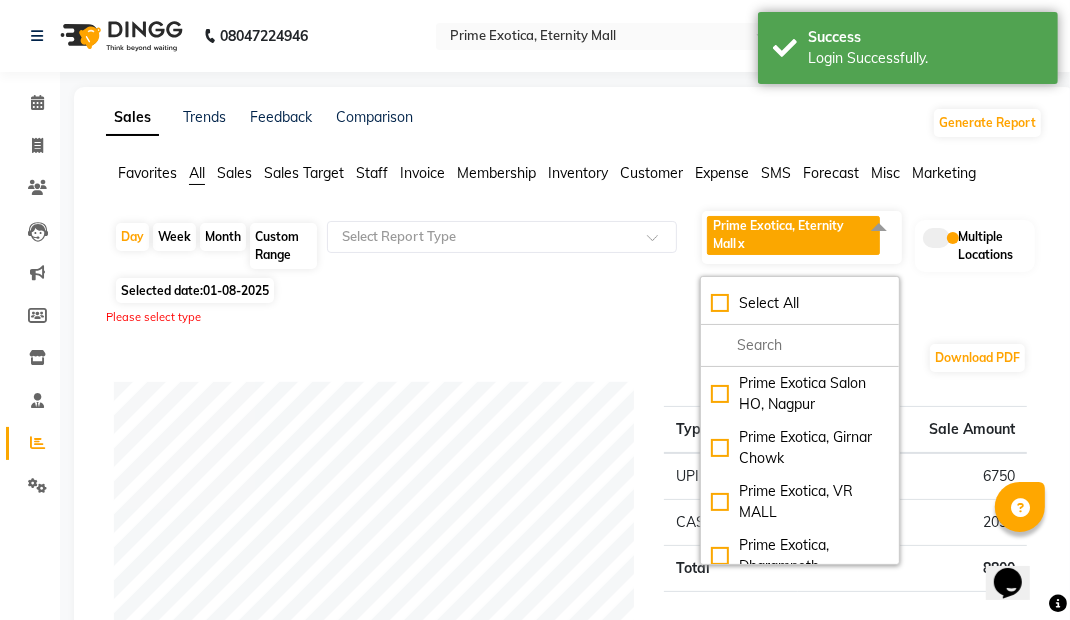 click on "Select All" 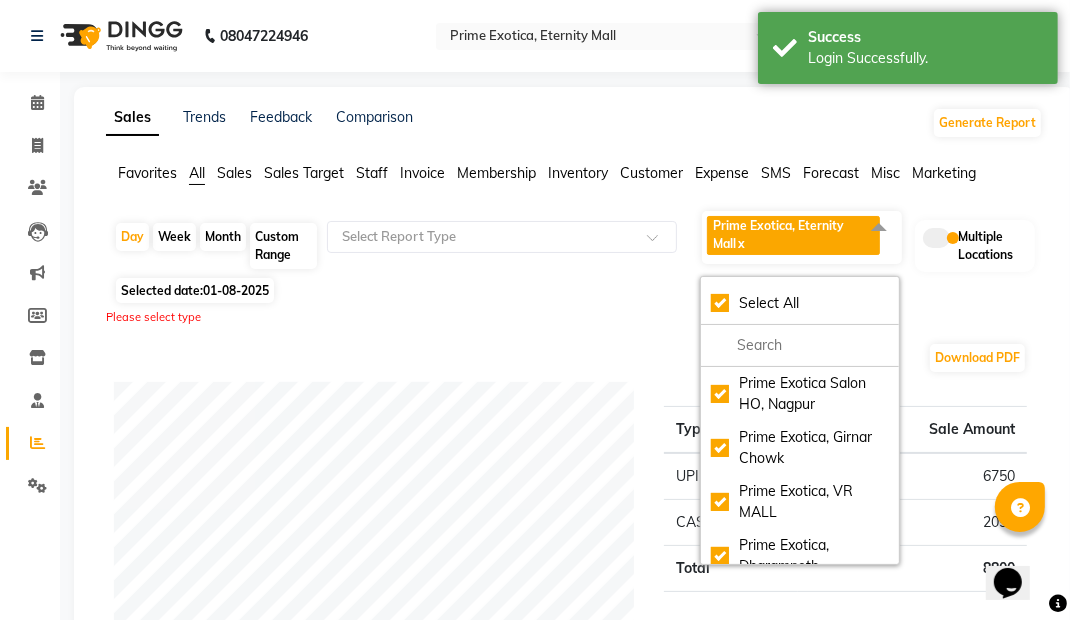 checkbox on "true" 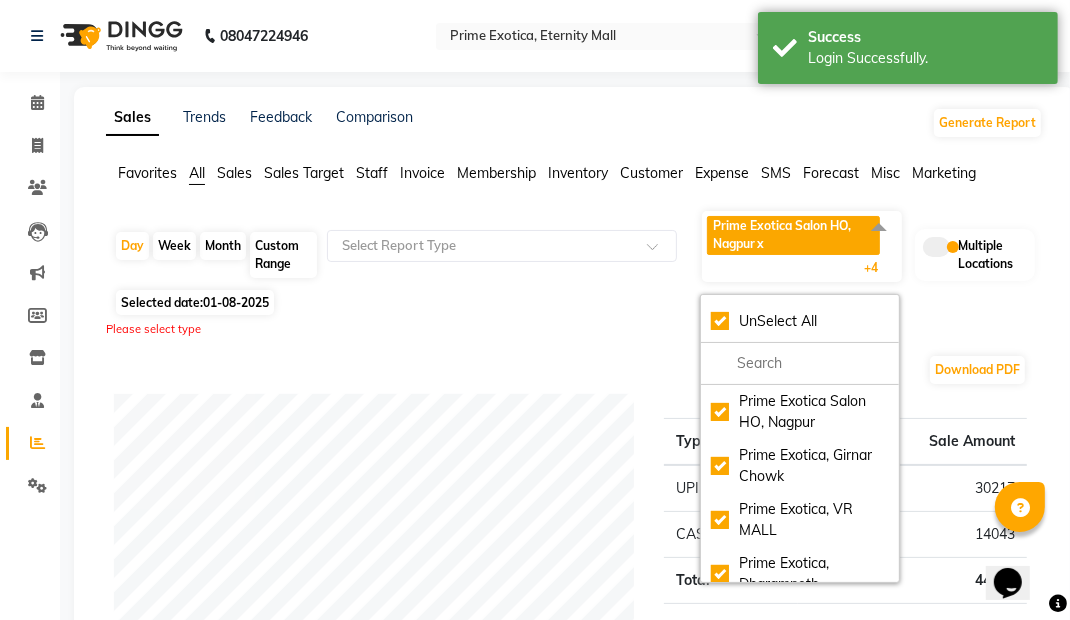 click on "Day Week Month Custom Range Select Report Type Prime Exotica Salon HO, [CITY] x Prime Exotica, Girnar Chowk x Prime Exotica, VR MALL x Prime Exotica, Dharampeth x Prime Exotica, Eternity Mall x +4 UnSelect All Prime Exotica Salon HO, [CITY] Prime Exotica, Girnar Chowk Prime Exotica, VR MALL Prime Exotica, Dharampeth Prime Exotica, Eternity Mall Multiple Locations Selected date: 01-08-2025 Please select type Download PDF Payment mode Type Sale Amount UPI [NUMBER] CASH [NUMBER] Total [NUMBER] Staff summary Type Sale Amount Nayak [NUMBER] Cham [NUMBER] Mukesh Wawre [NUMBER] Abhijet [NUMBER] Pooja Nagotra [NUMBER] Isha Bahel [NUMBER] Dipak Narnaware [NUMBER] Ab [NUMBER] Prince Moon [NUMBER] Sandesh [NUMBER] Others [NUMBER] Total [NUMBER] Sales summary Type Sale Amount Gift card 0 Prepaid 0 Vouchers 0 Memberships 0 Packages 0 Tips 0 Services [NUMBER] Products [NUMBER] Fee 0 Total [NUMBER] Expense by type Type Sale Amount Other [NUMBER] Miscellaneous [NUMBER] Incentive [NUMBER] Total [NUMBER] Service by category Type Sale Amount Hair (Girl) [NUMBER] Treatment (Girl) [NUMBER] ★" 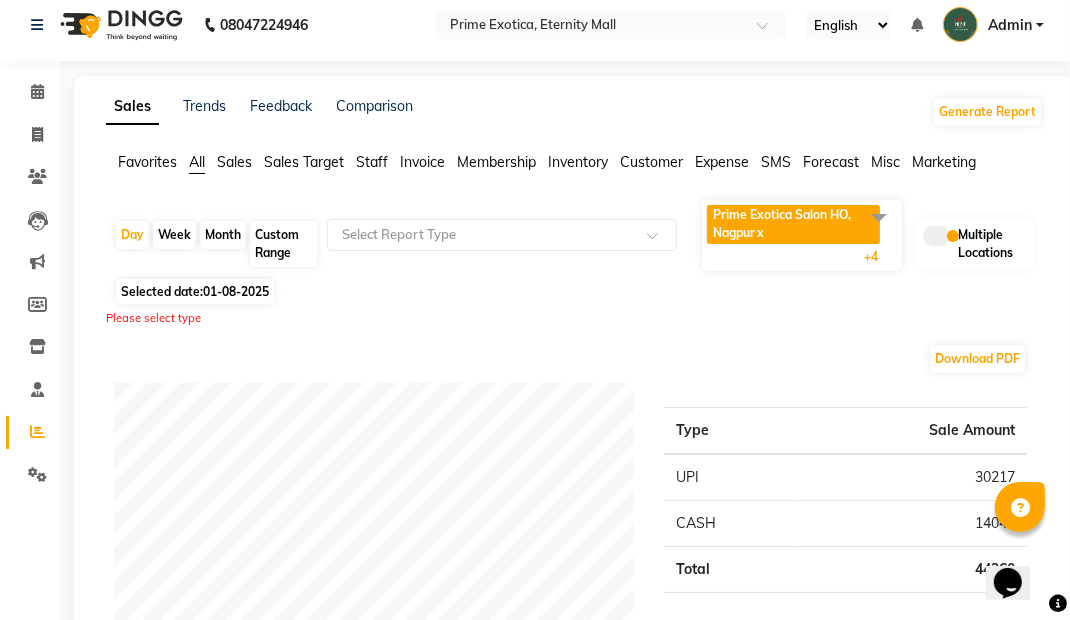 scroll, scrollTop: 0, scrollLeft: 0, axis: both 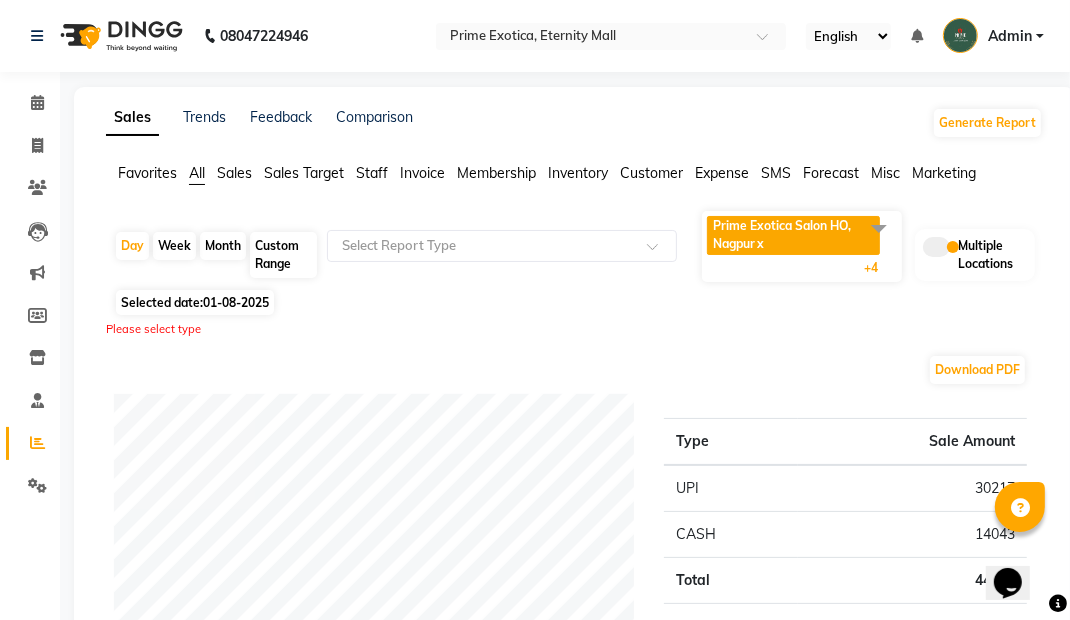 click on "Selected date:  01-08-2025" 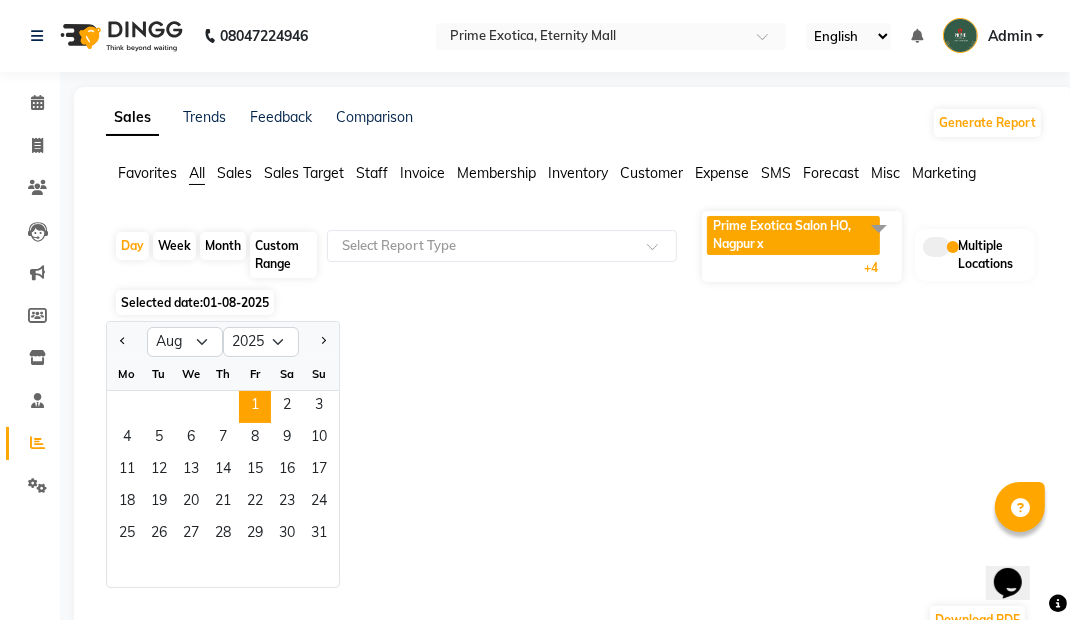 click on "1" 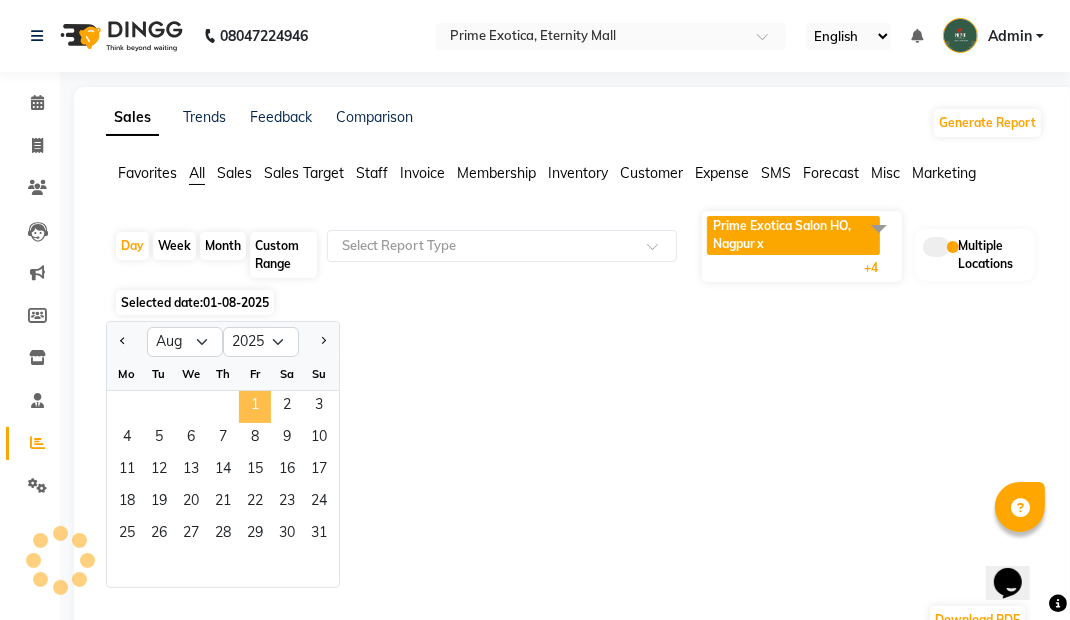 click on "Download PDF" 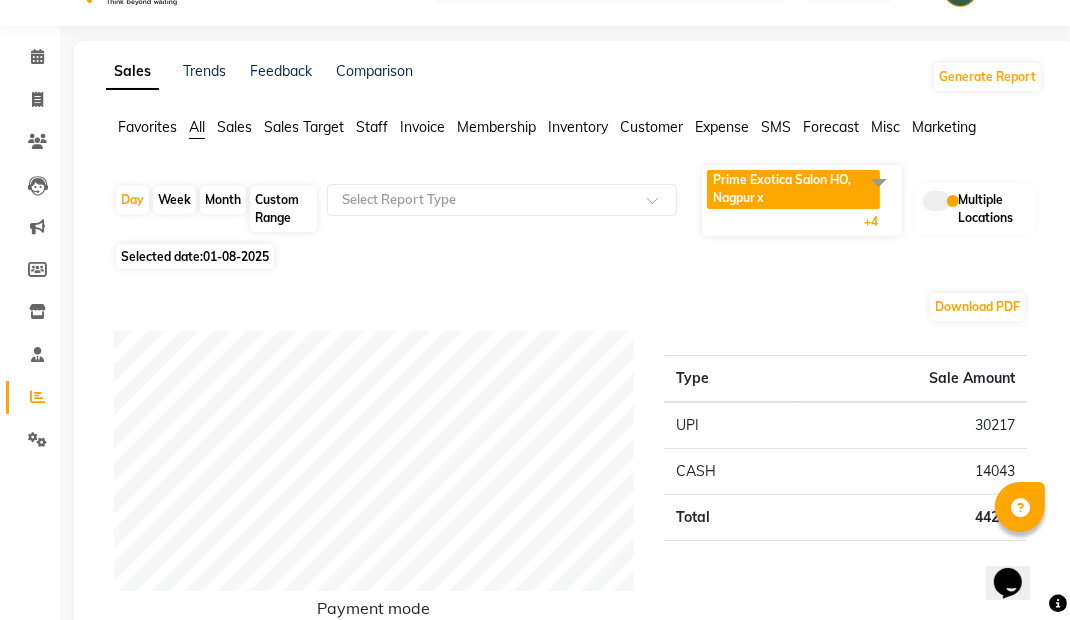 scroll, scrollTop: 0, scrollLeft: 0, axis: both 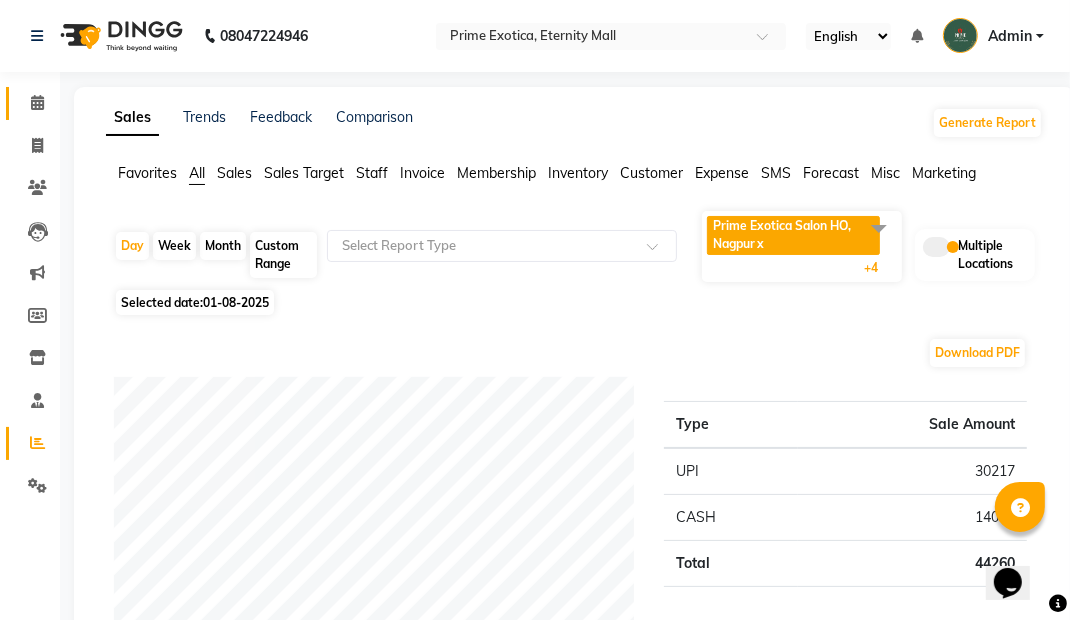 click 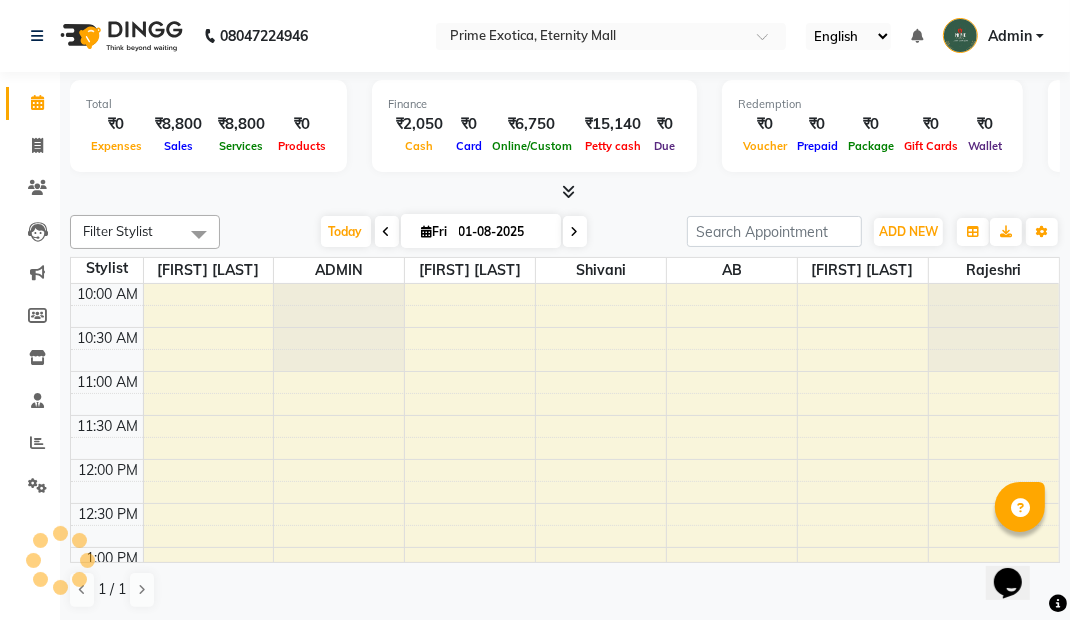 scroll, scrollTop: 0, scrollLeft: 0, axis: both 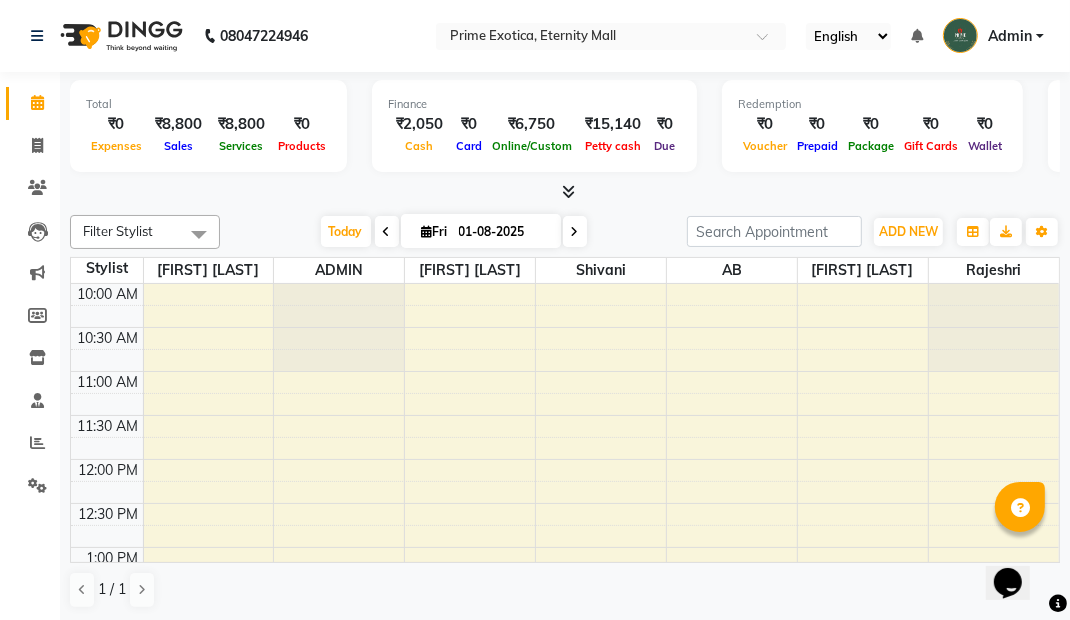 click on "Admin" at bounding box center [1010, 36] 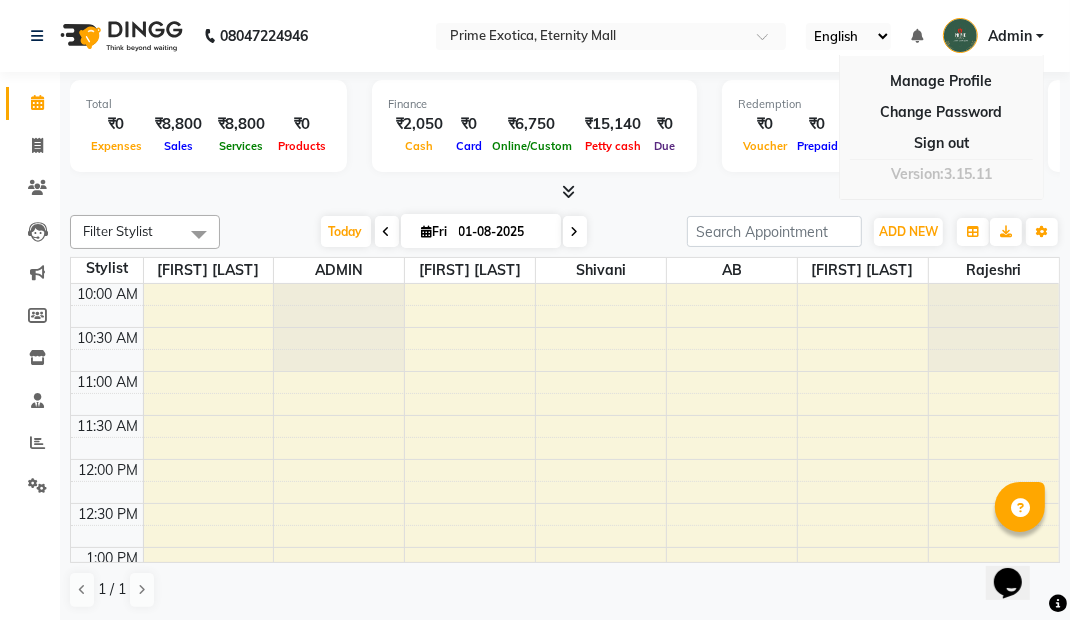 click on "Sign out" at bounding box center (941, 143) 